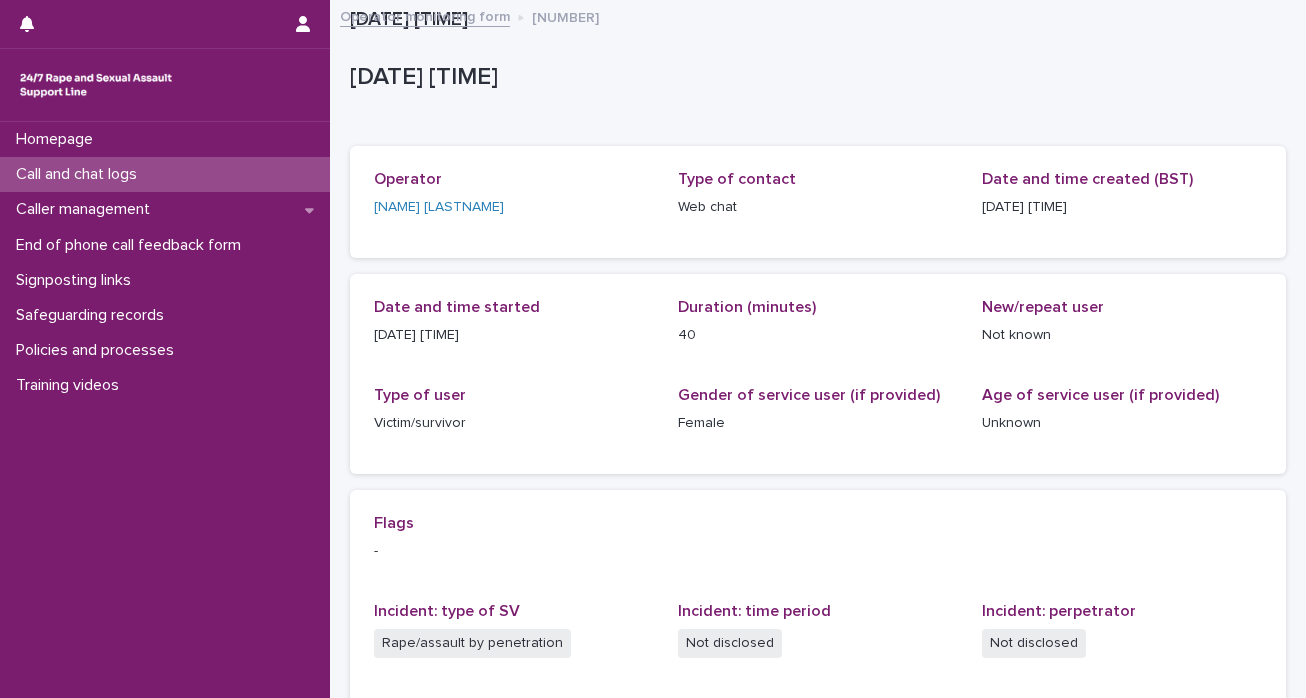 scroll, scrollTop: 0, scrollLeft: 0, axis: both 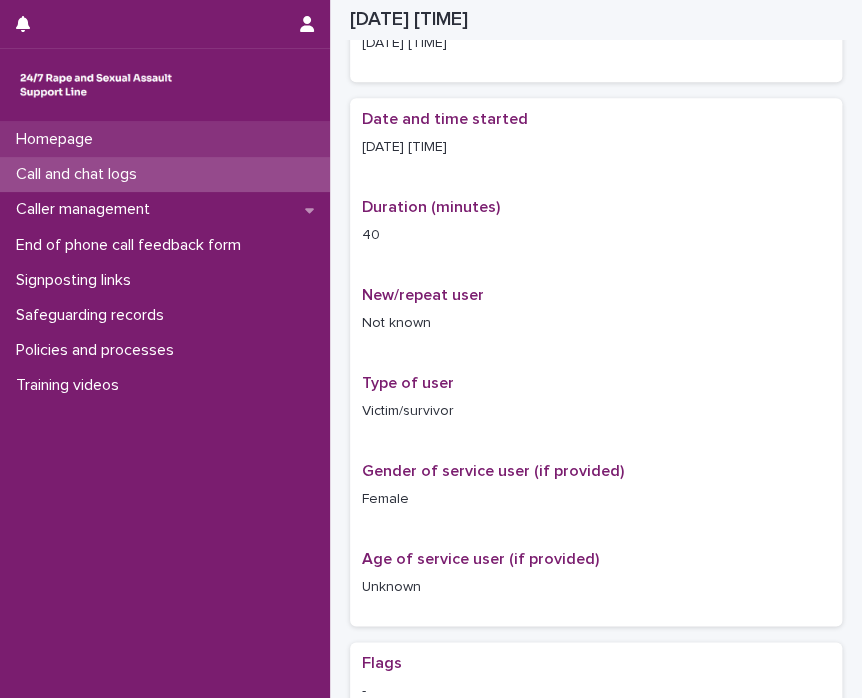 click on "Homepage" at bounding box center (58, 139) 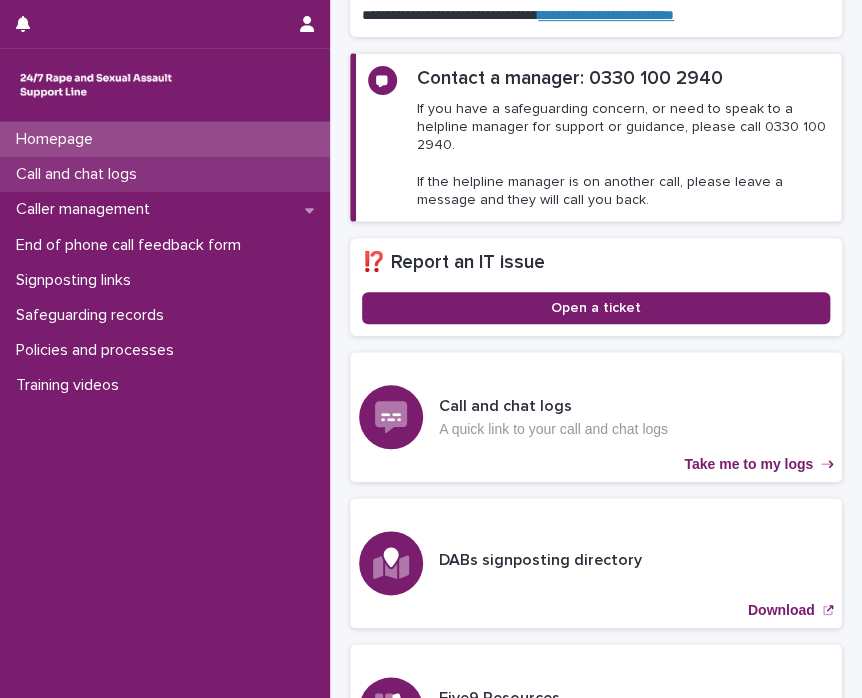 scroll, scrollTop: 483, scrollLeft: 0, axis: vertical 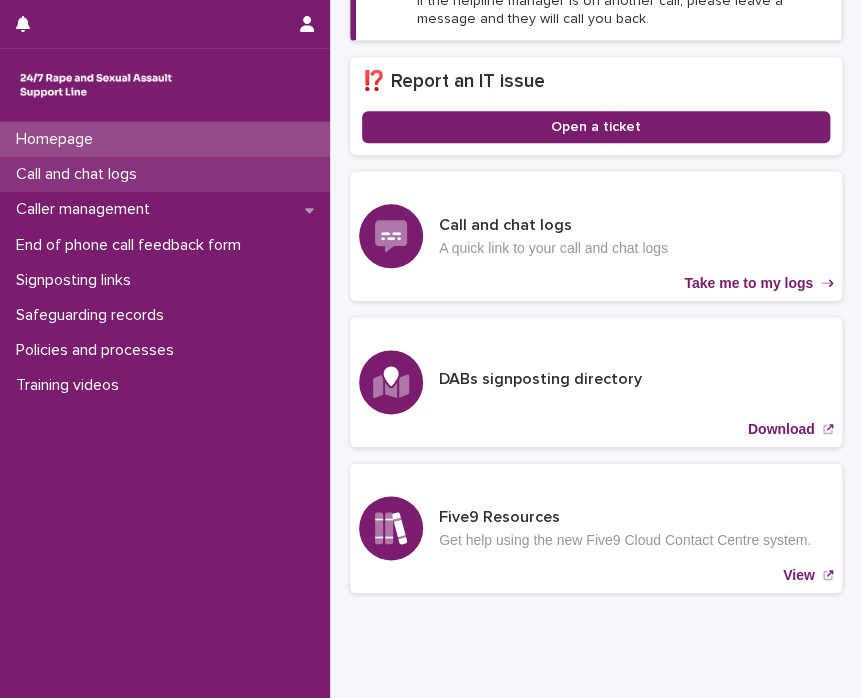 click on "Call and chat logs" at bounding box center (165, 174) 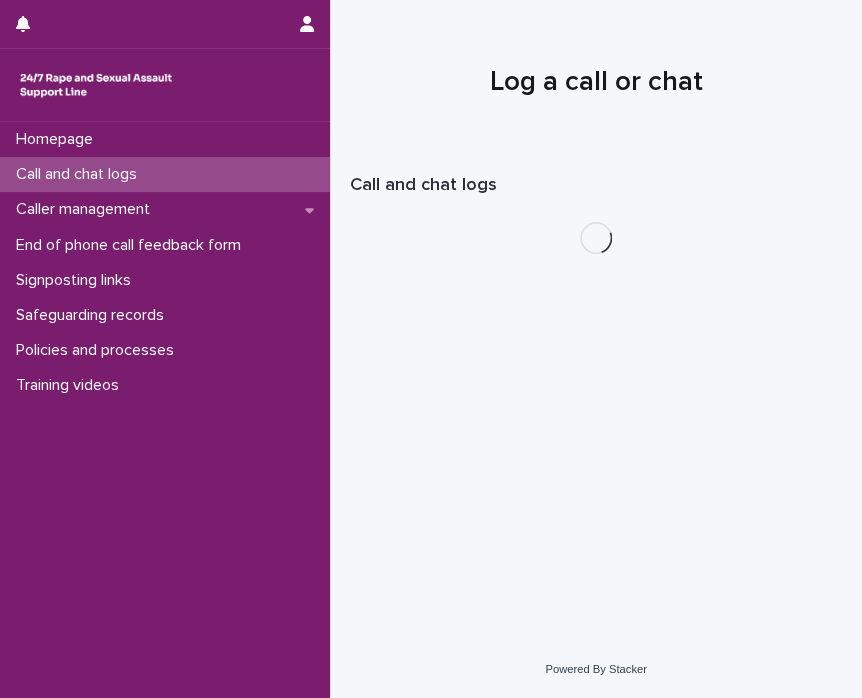 scroll, scrollTop: 0, scrollLeft: 0, axis: both 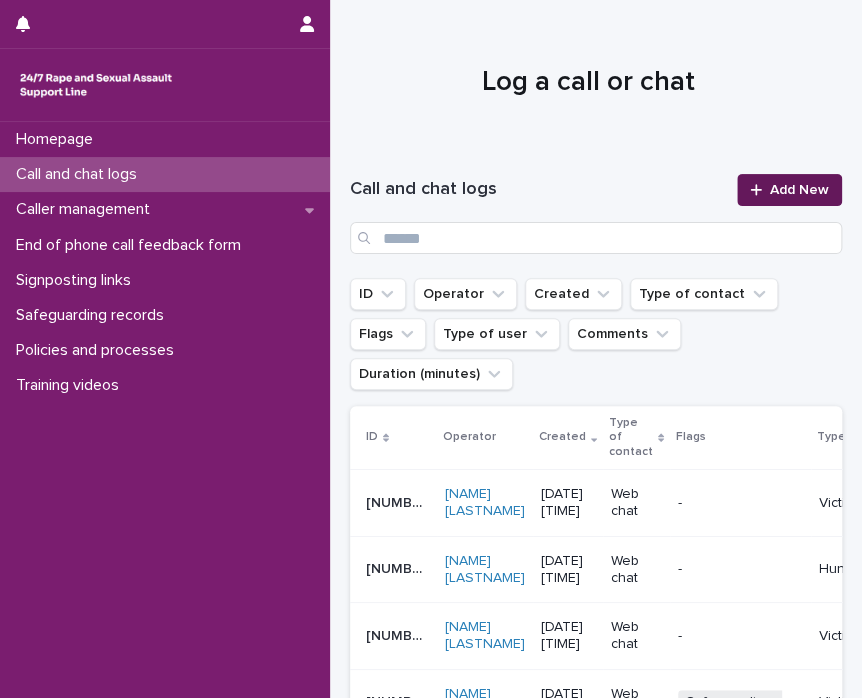 click on "Add New" at bounding box center (799, 190) 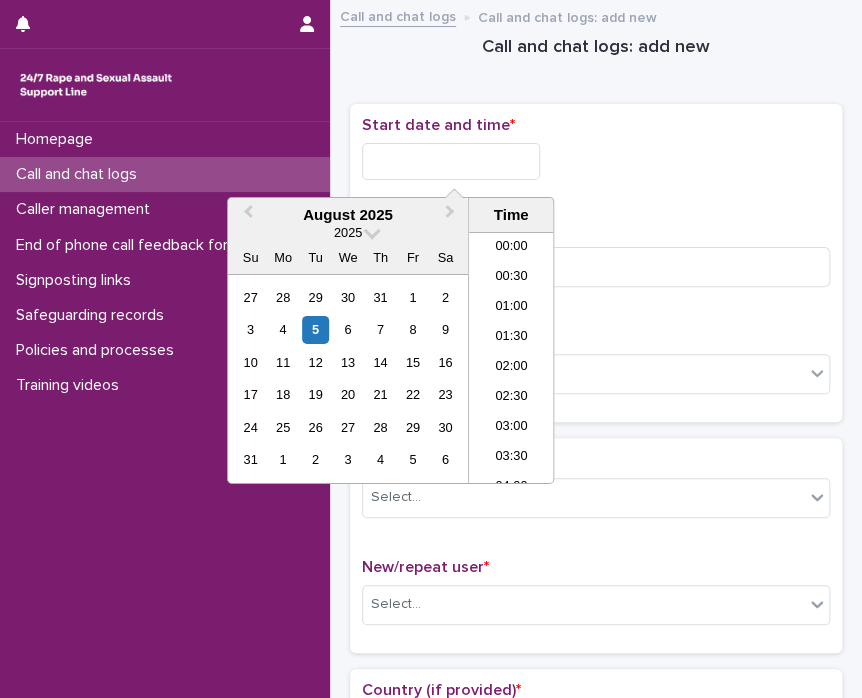 click at bounding box center (451, 161) 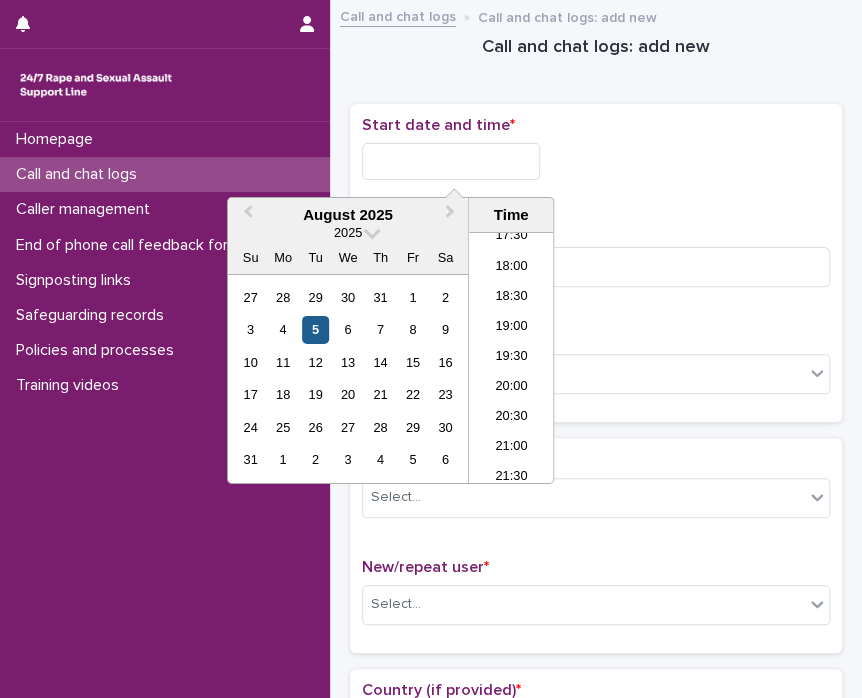 click on "5" at bounding box center [315, 329] 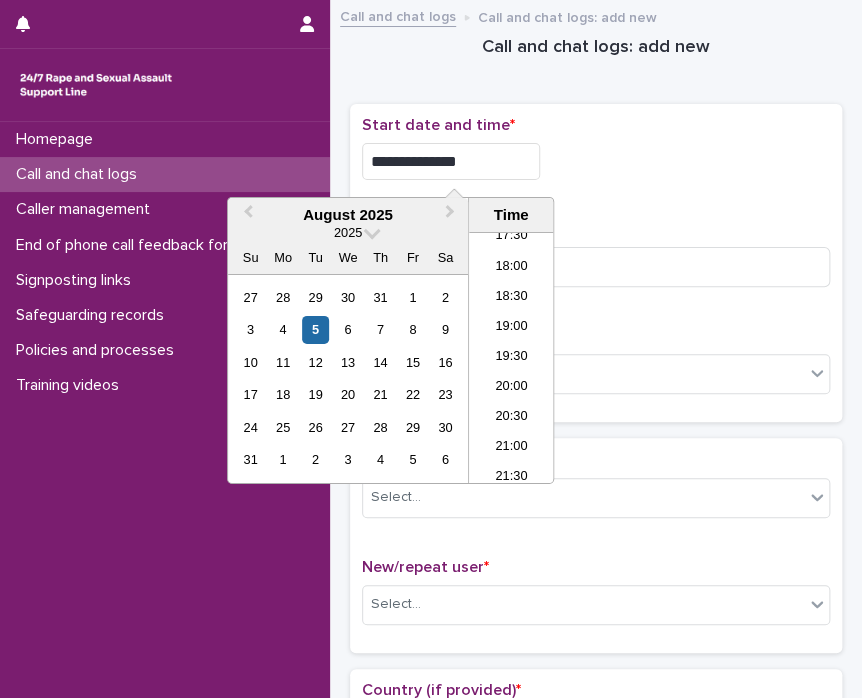 drag, startPoint x: 432, startPoint y: 152, endPoint x: 660, endPoint y: 192, distance: 231.48218 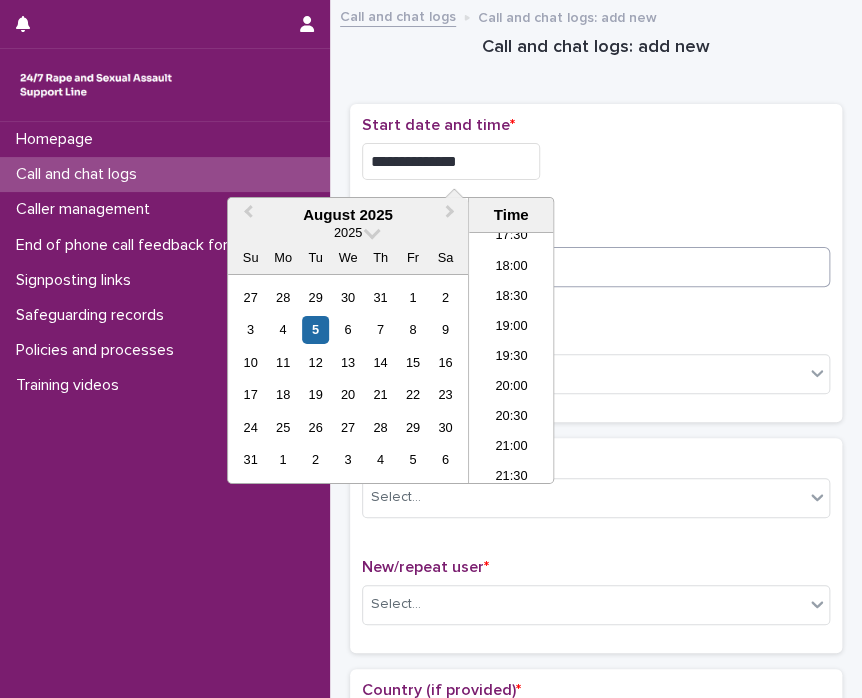 type on "**********" 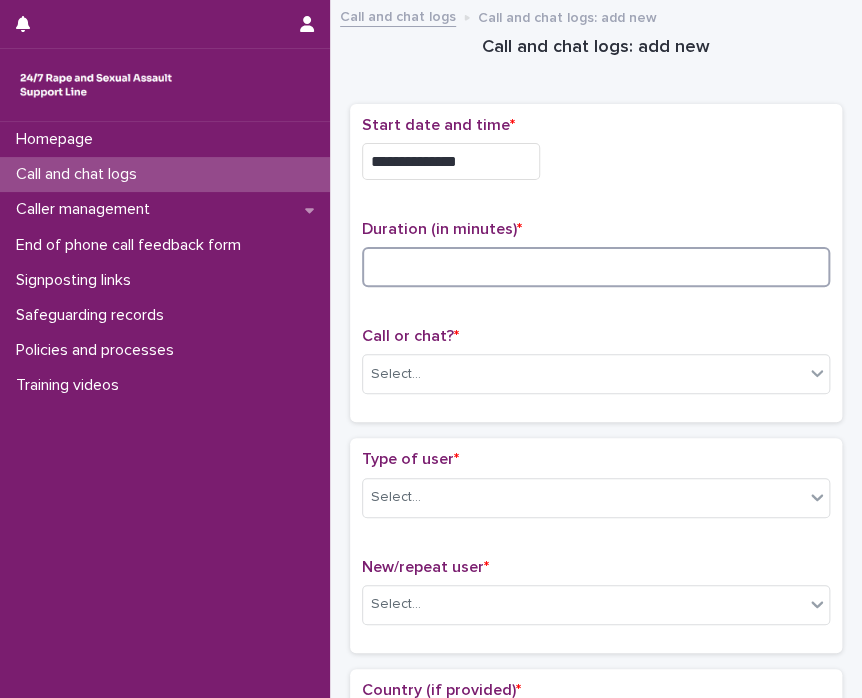 click at bounding box center [596, 267] 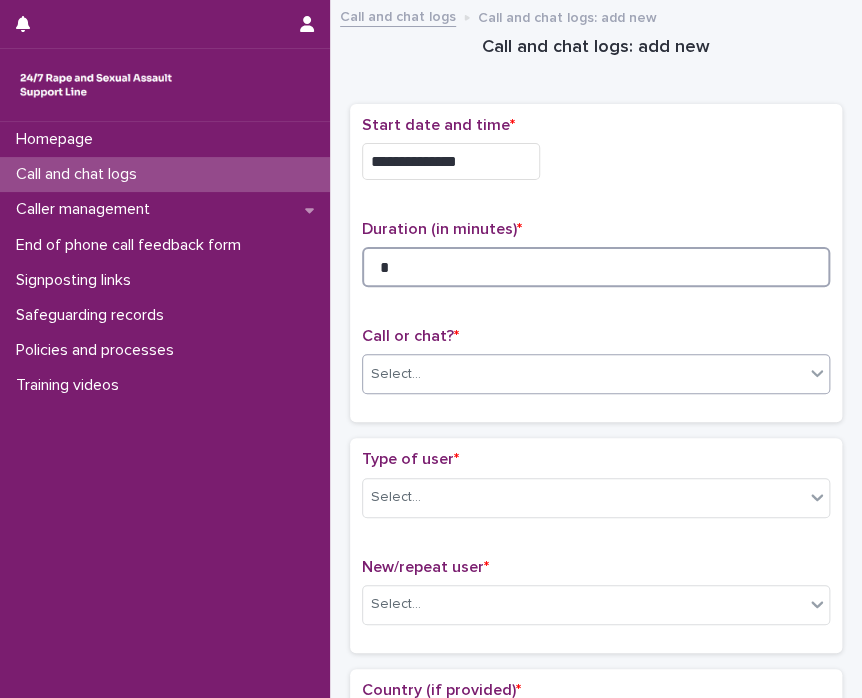 type on "*" 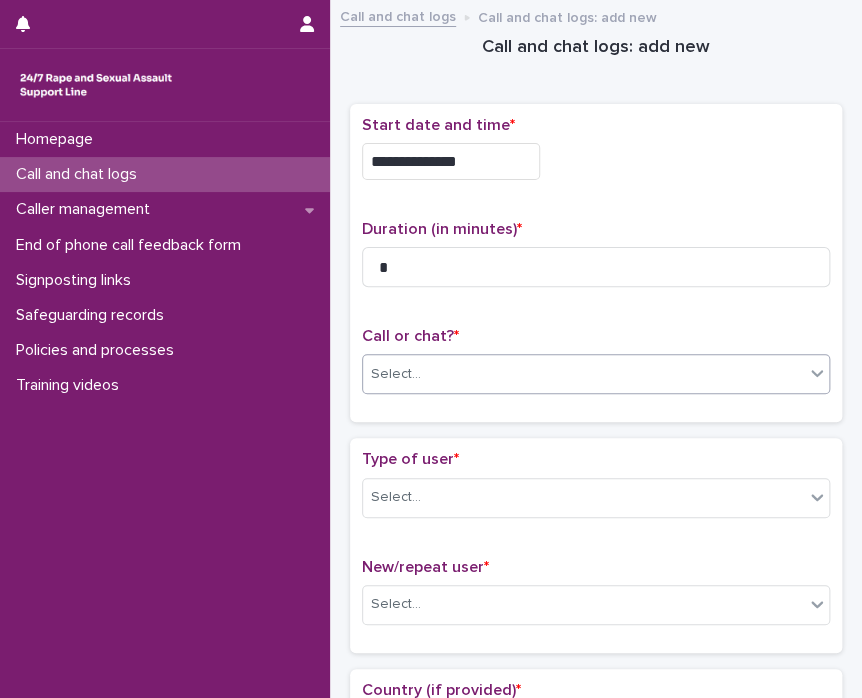 click 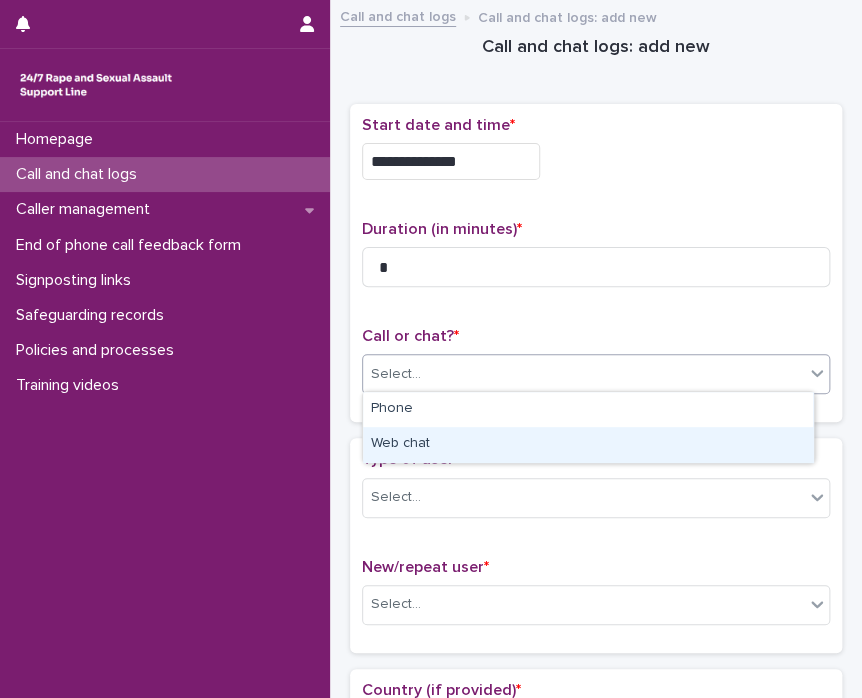 click on "Web chat" at bounding box center [588, 444] 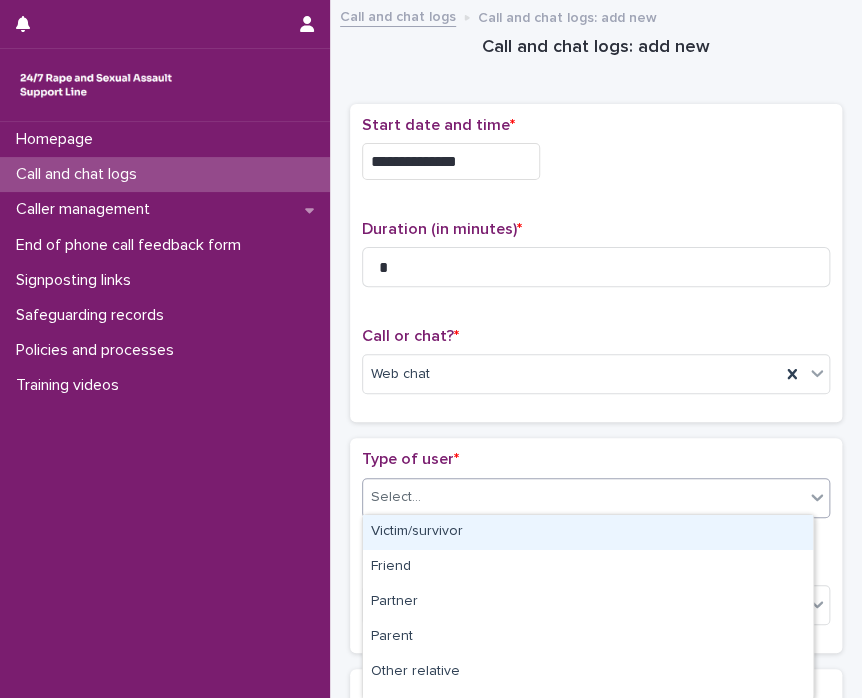 click at bounding box center (804, 498) 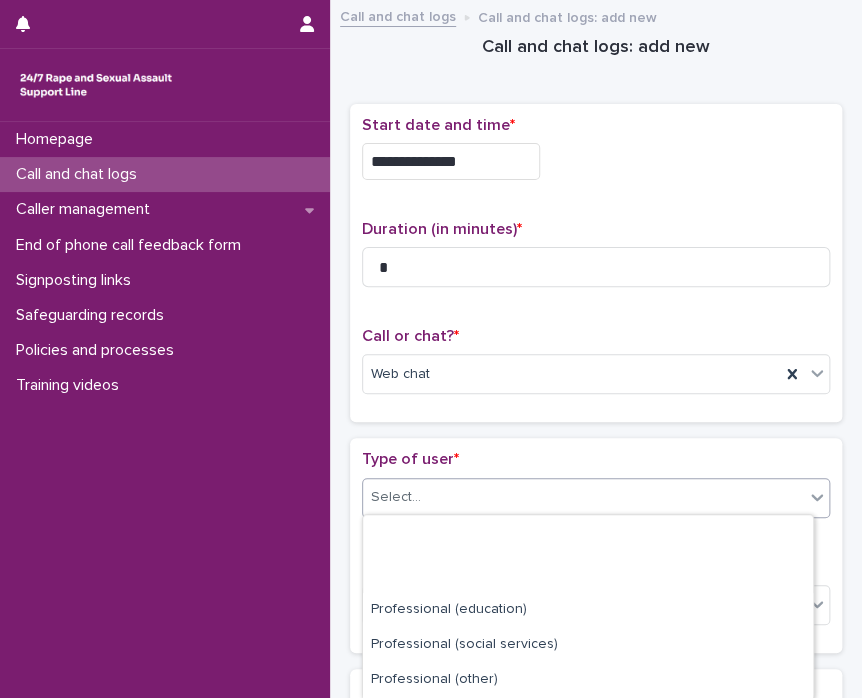scroll, scrollTop: 340, scrollLeft: 0, axis: vertical 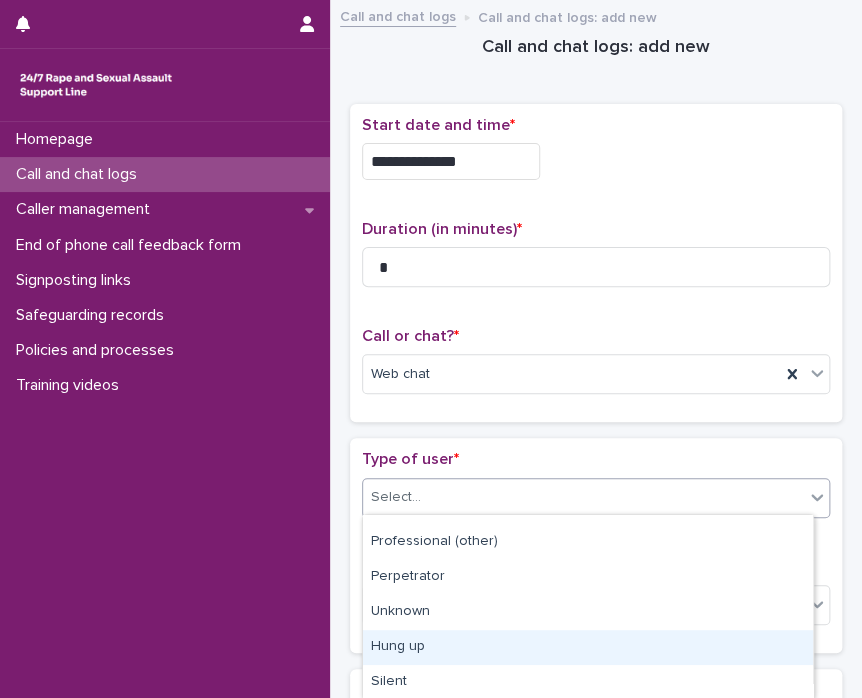 click on "Hung up" at bounding box center [588, 647] 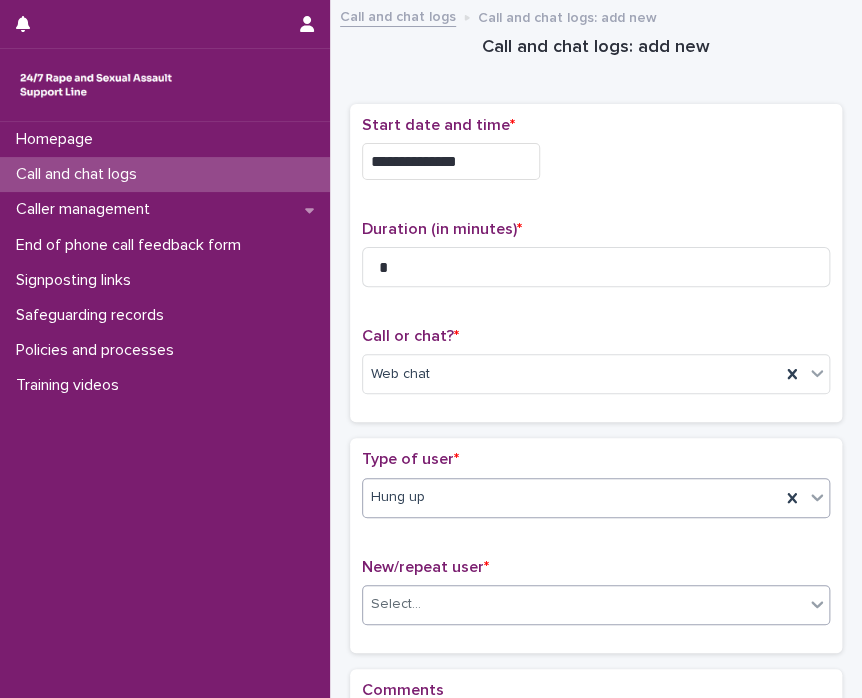 click 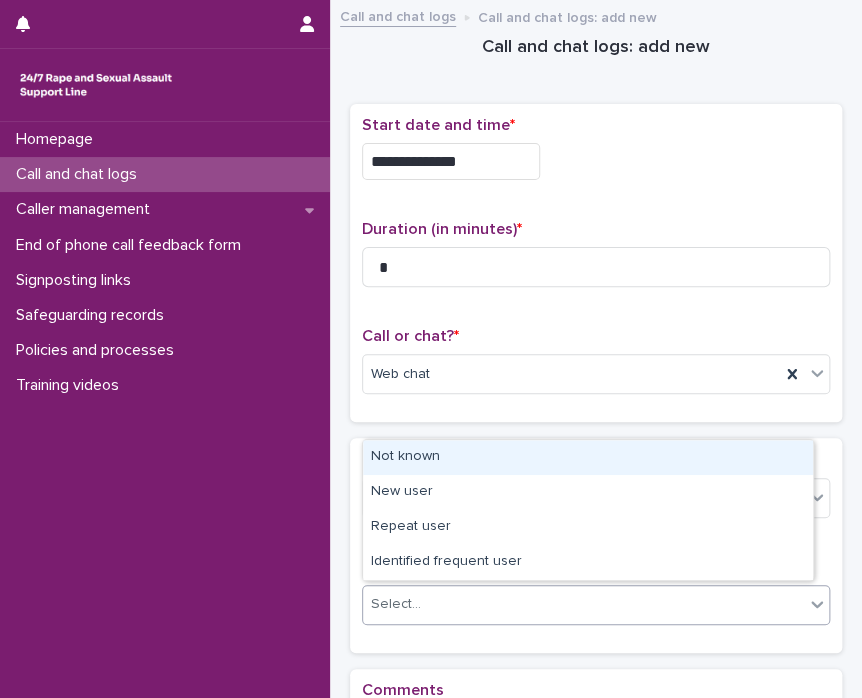 click on "Not known" at bounding box center [588, 457] 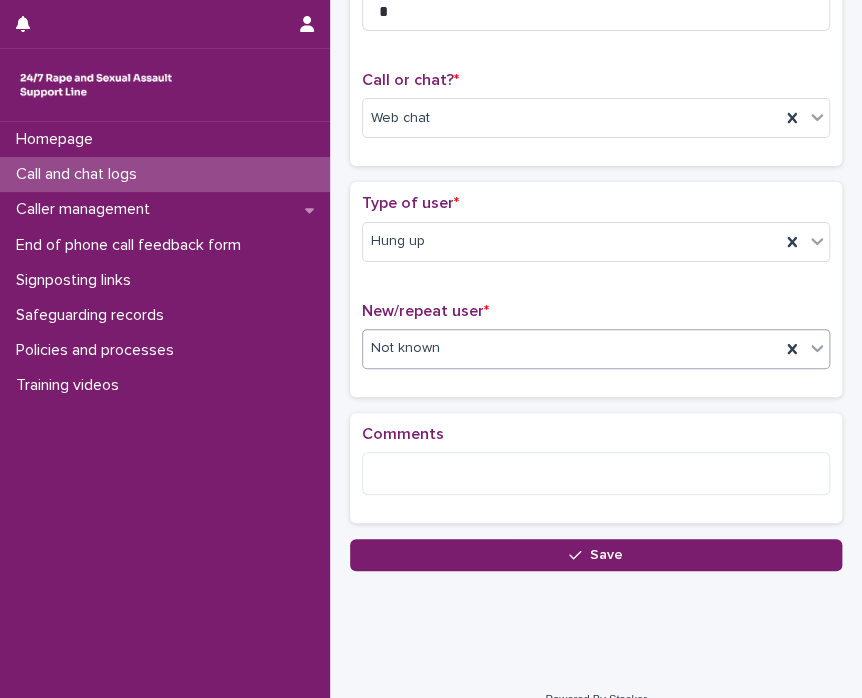 scroll, scrollTop: 272, scrollLeft: 0, axis: vertical 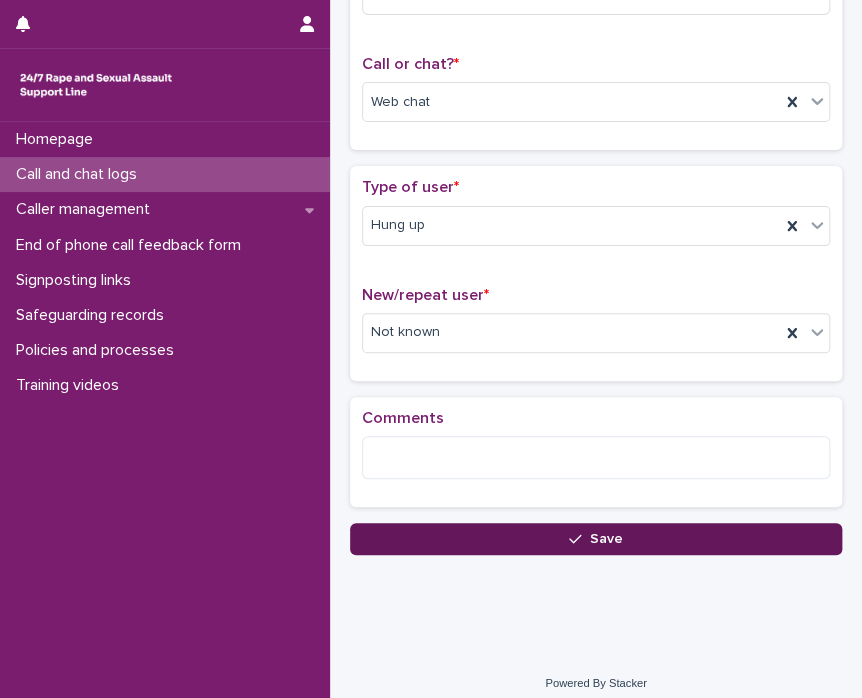 click on "Save" at bounding box center [596, 539] 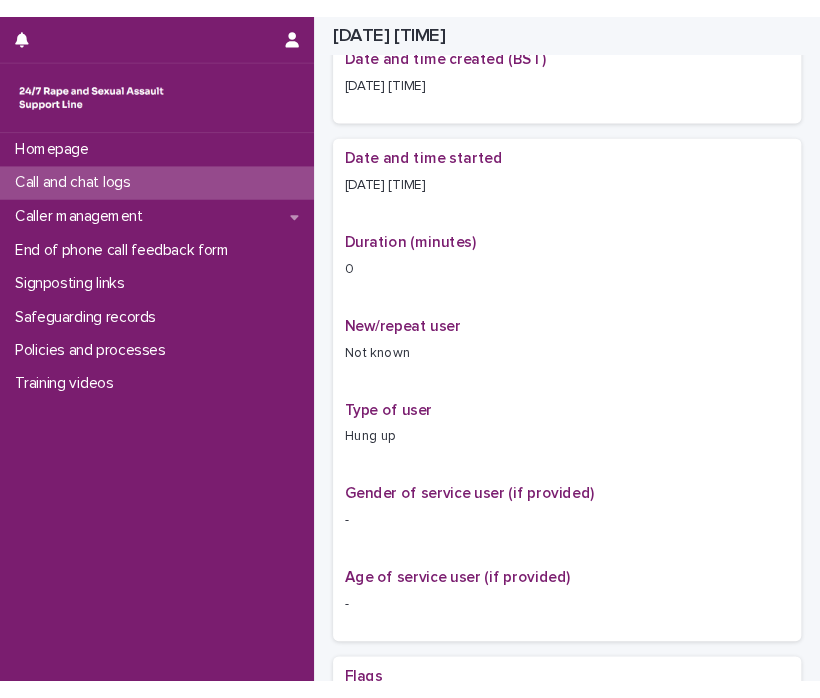 scroll, scrollTop: 284, scrollLeft: 0, axis: vertical 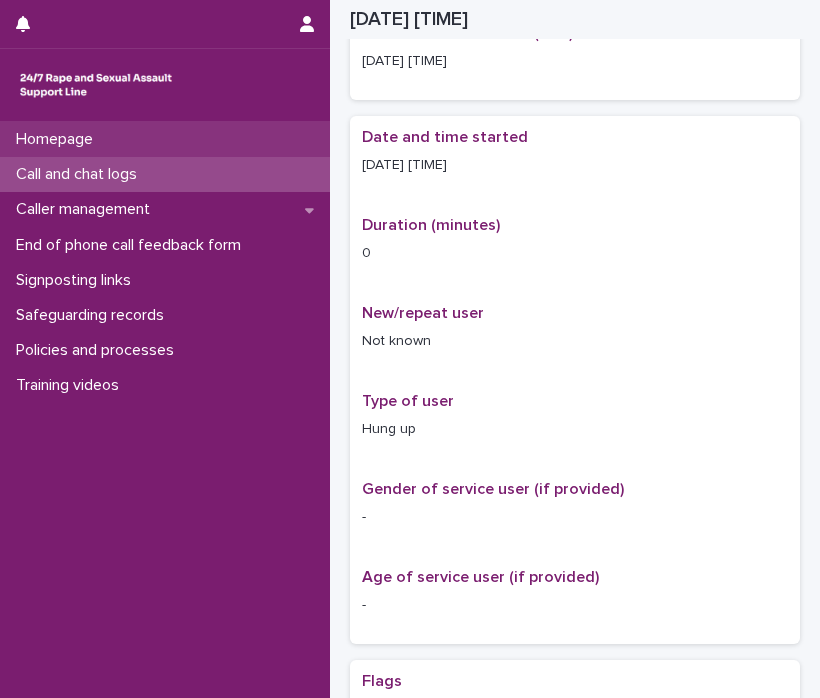 click on "Homepage" at bounding box center [165, 139] 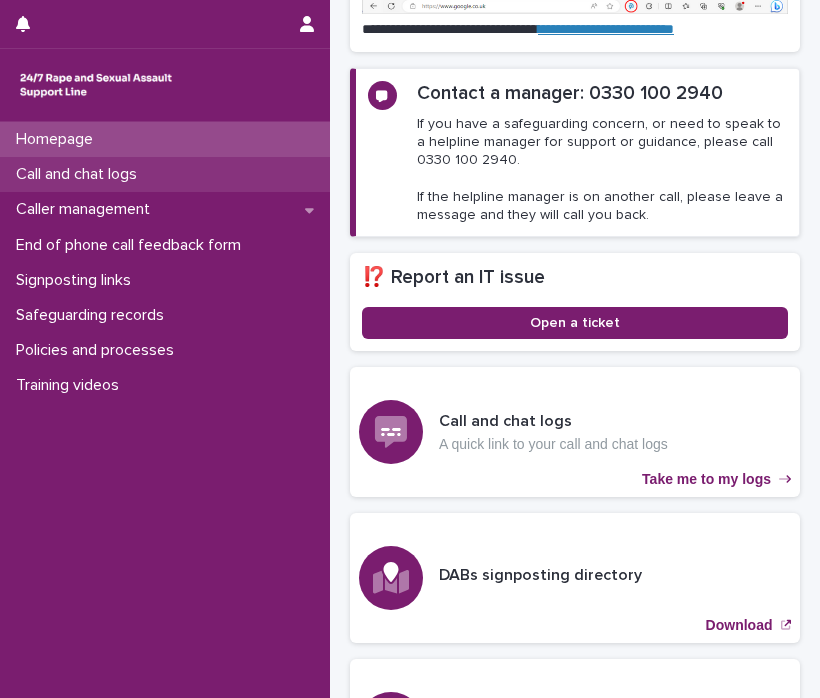 scroll, scrollTop: 482, scrollLeft: 0, axis: vertical 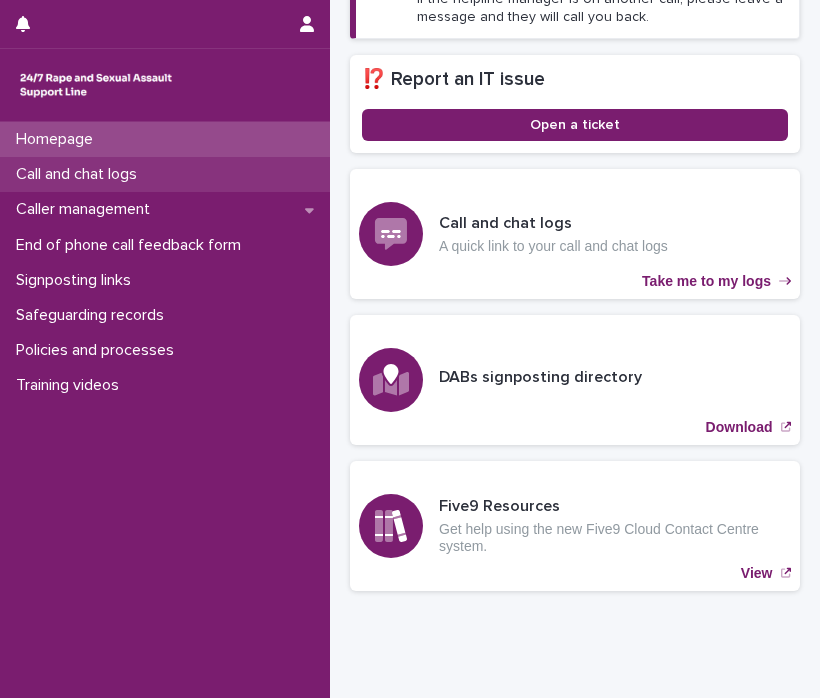 click on "Call and chat logs" at bounding box center [80, 174] 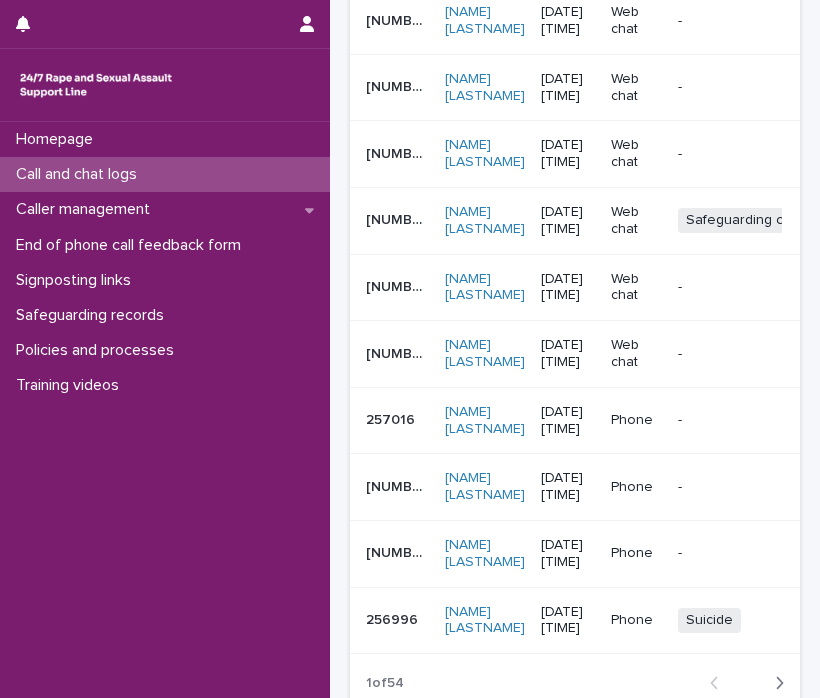 scroll, scrollTop: 0, scrollLeft: 0, axis: both 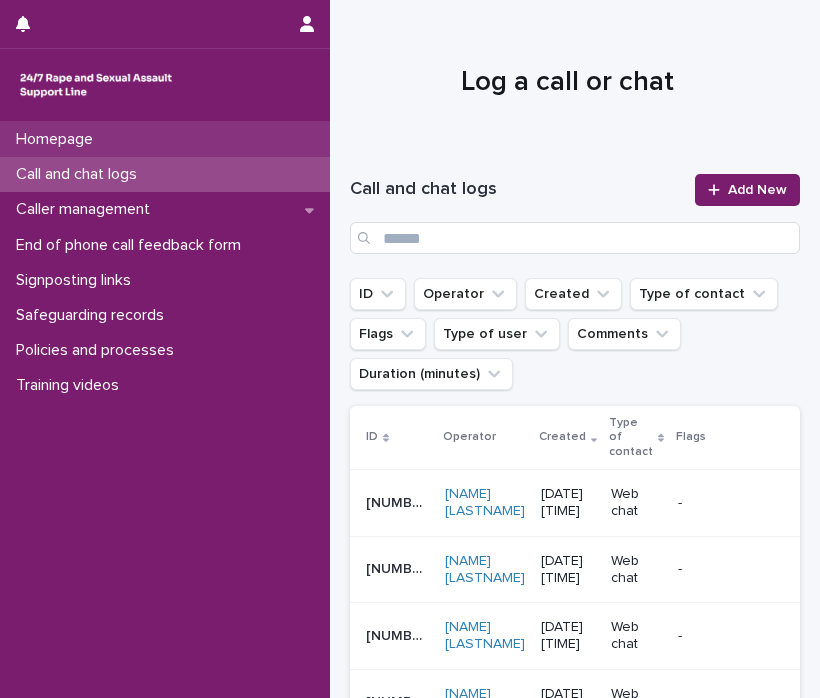 click on "Homepage" at bounding box center [58, 139] 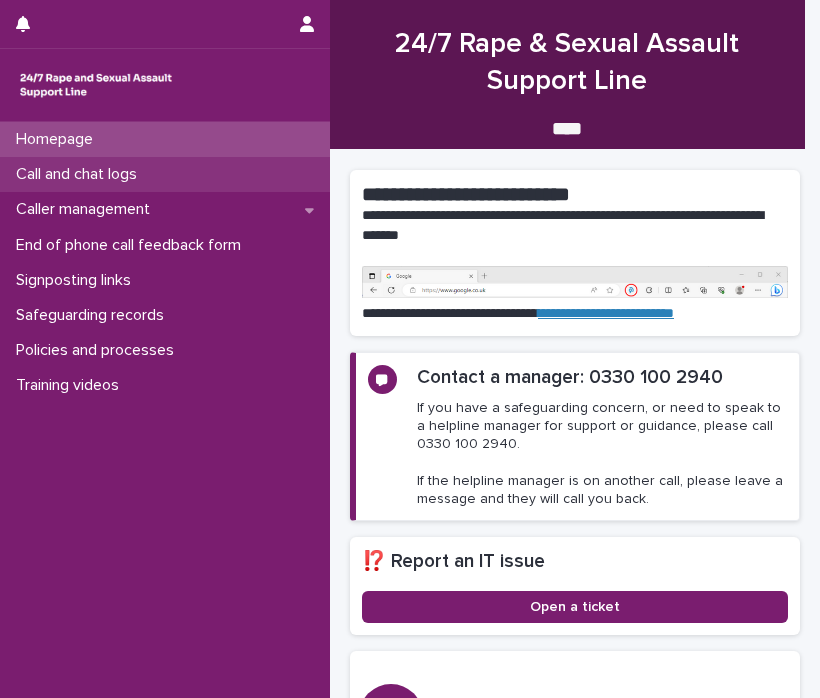 click on "Call and chat logs" at bounding box center [80, 174] 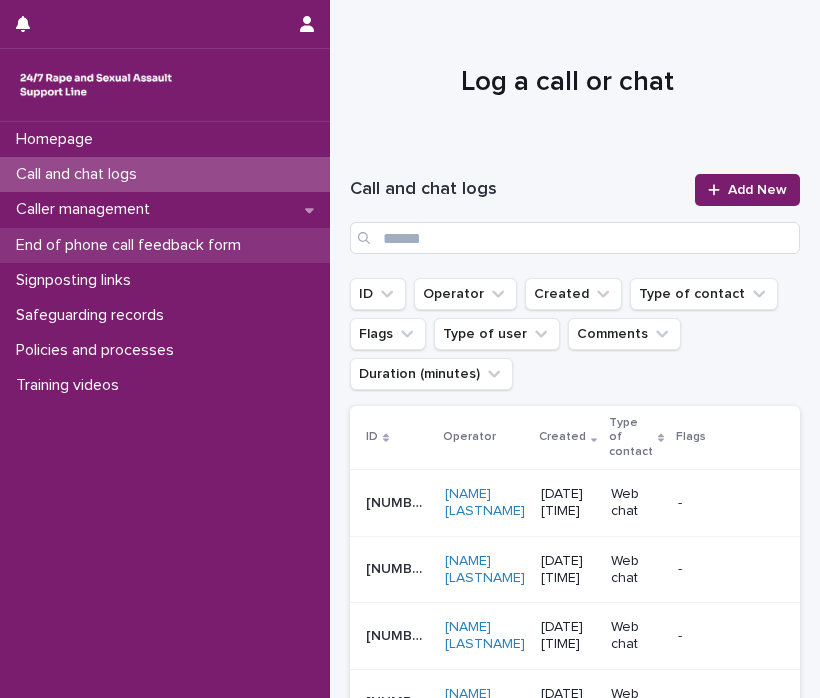 click on "End of phone call feedback form" at bounding box center (132, 245) 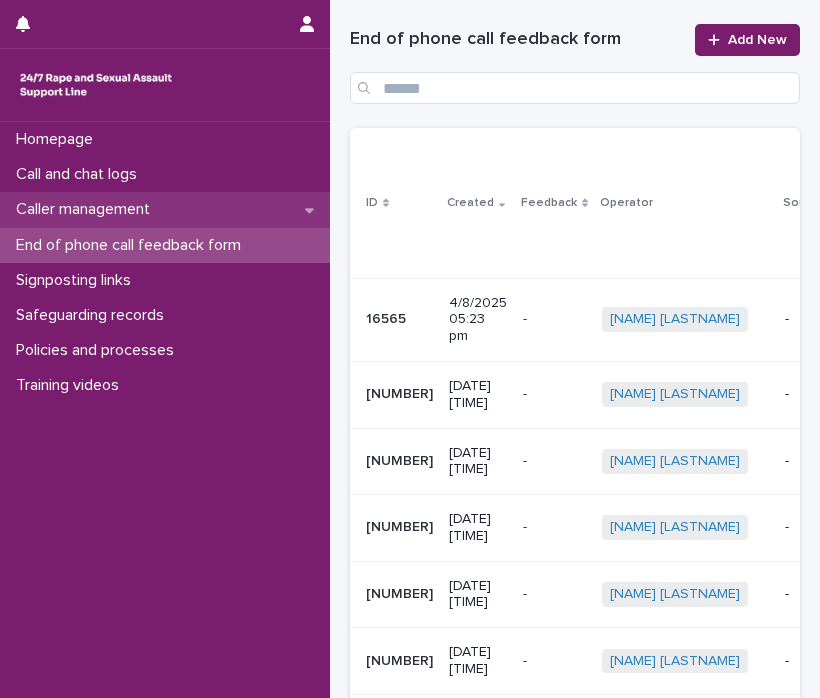 click on "Caller management" at bounding box center [87, 209] 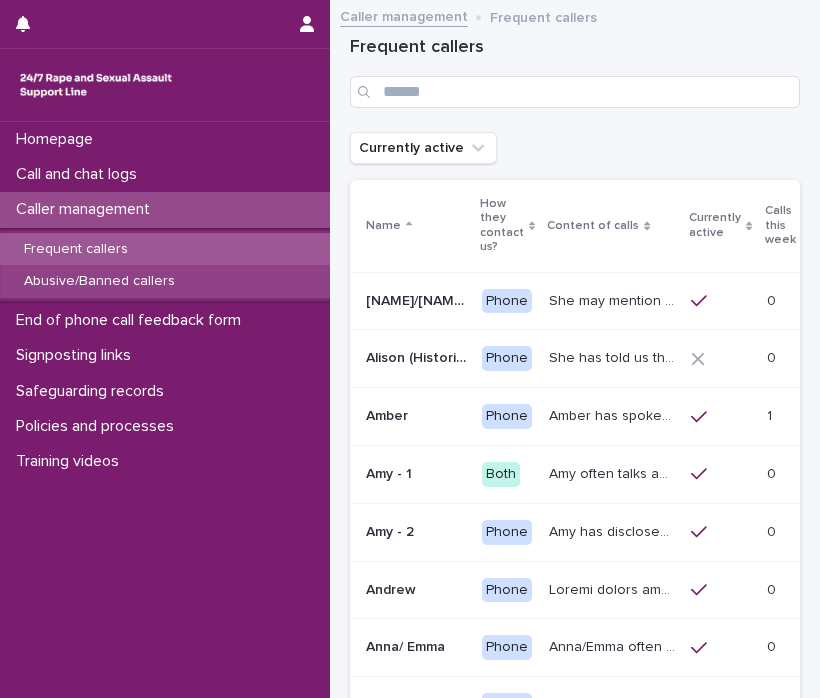 click on "Abusive/Banned callers" at bounding box center [99, 281] 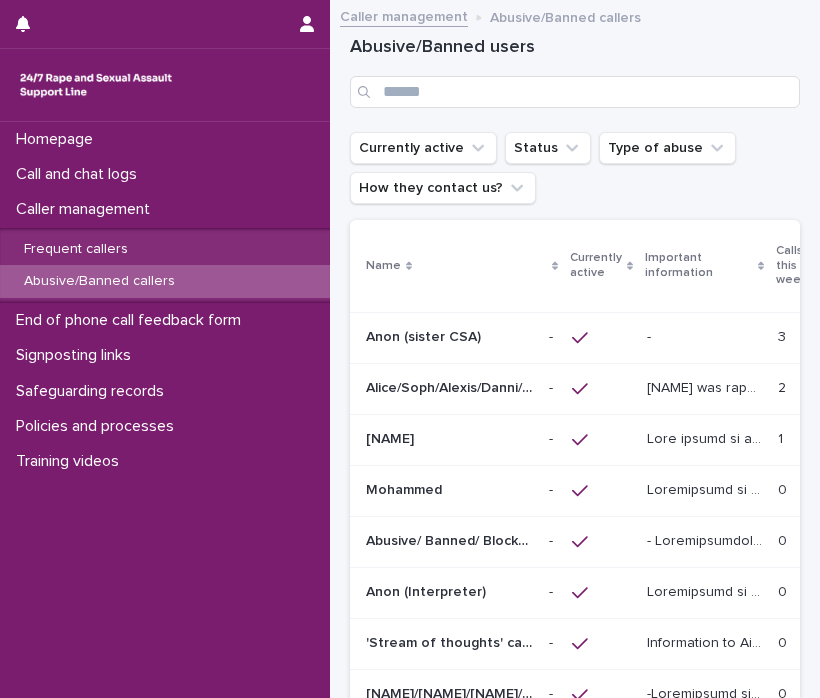 click on "[NAME]/[NAME]/[NAME]/[NAME]/[NAME]/[NAME] - Banned/Webchatter [NAME]/[NAME]/[NAME]/[NAME]/[NAME]/[NAME] - Banned/Webchatter" at bounding box center (449, 388) 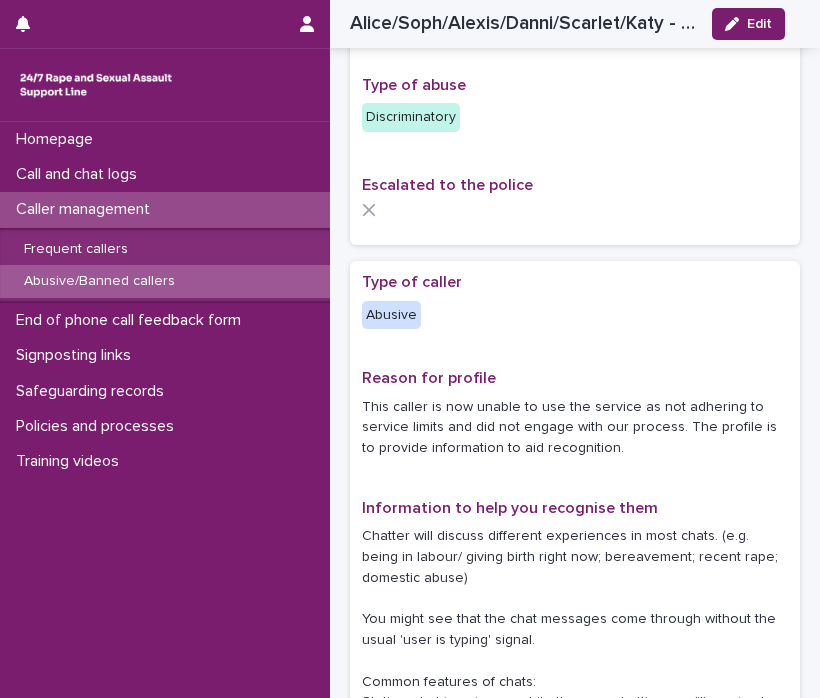 scroll, scrollTop: 0, scrollLeft: 0, axis: both 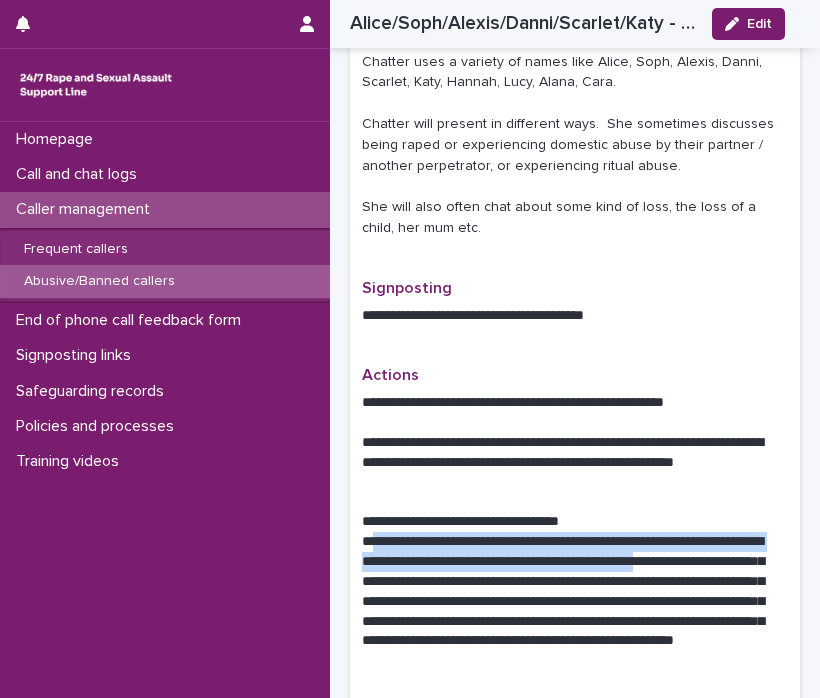 drag, startPoint x: 368, startPoint y: 539, endPoint x: 414, endPoint y: 588, distance: 67.20863 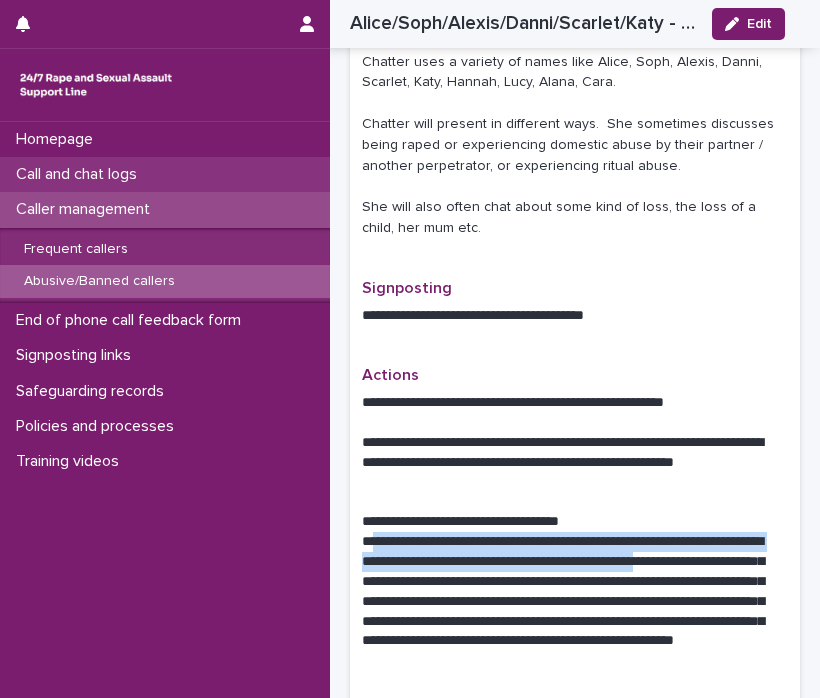 drag, startPoint x: 414, startPoint y: 588, endPoint x: 99, endPoint y: 157, distance: 533.8408 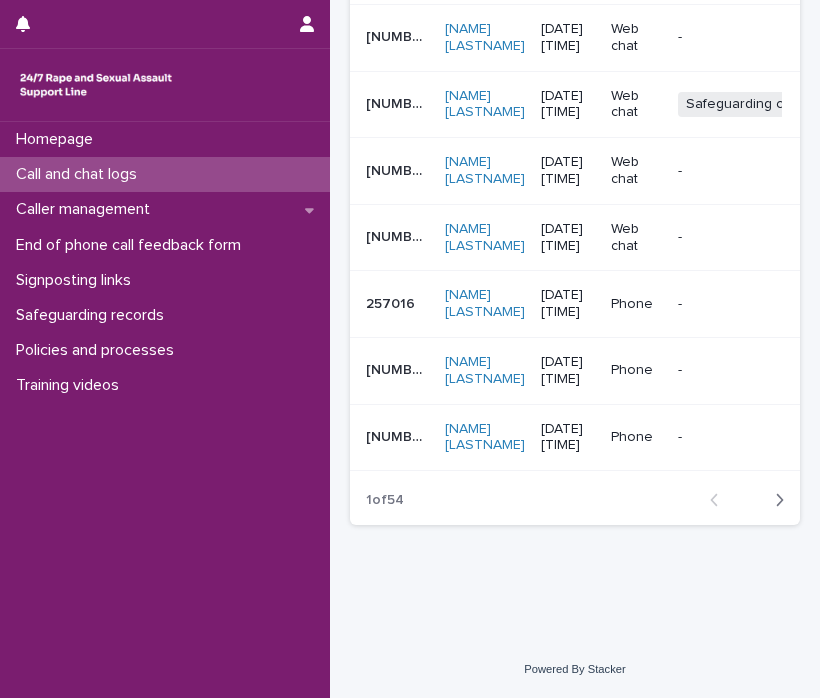 scroll, scrollTop: 0, scrollLeft: 0, axis: both 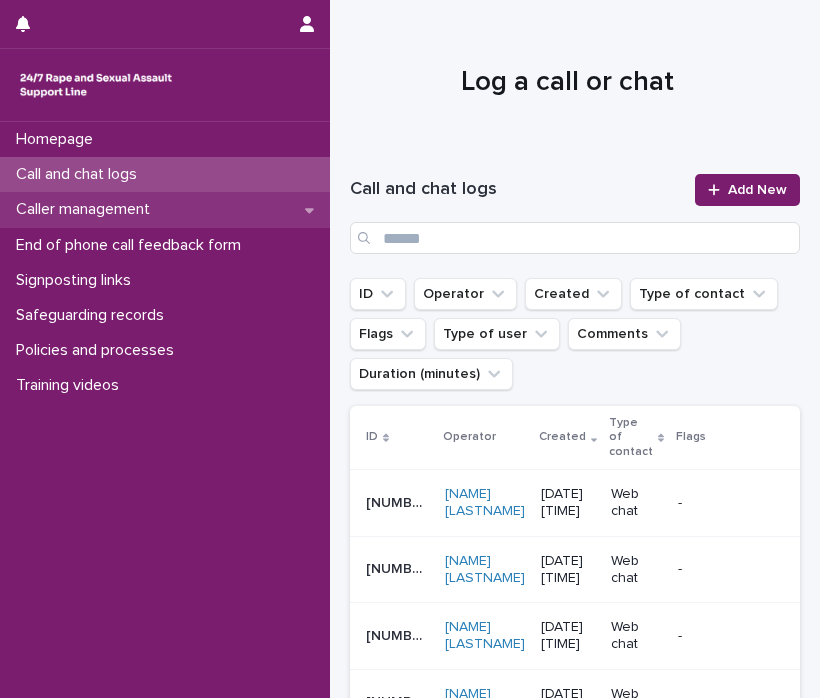 click on "Caller management" at bounding box center [87, 209] 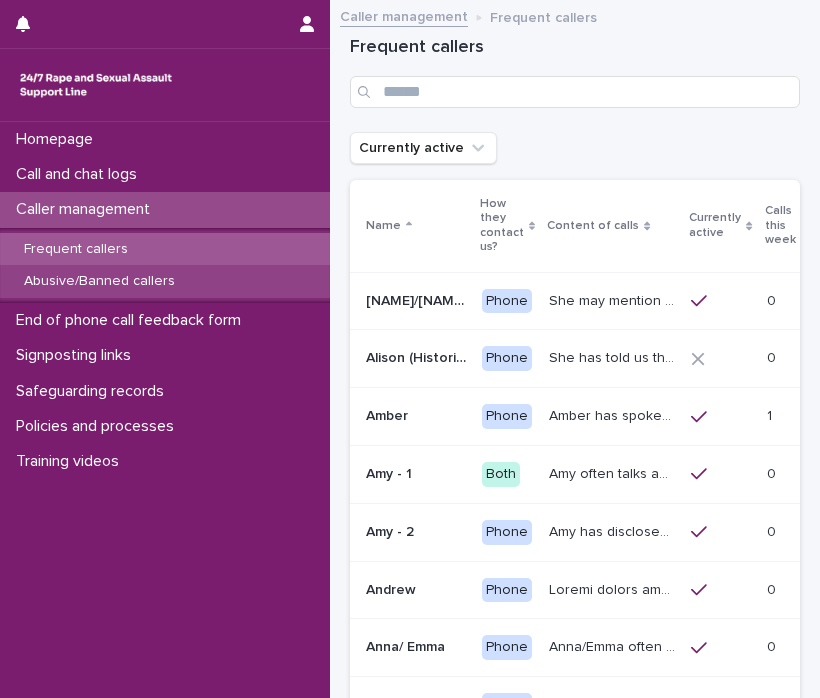 click on "Abusive/Banned callers" at bounding box center (99, 281) 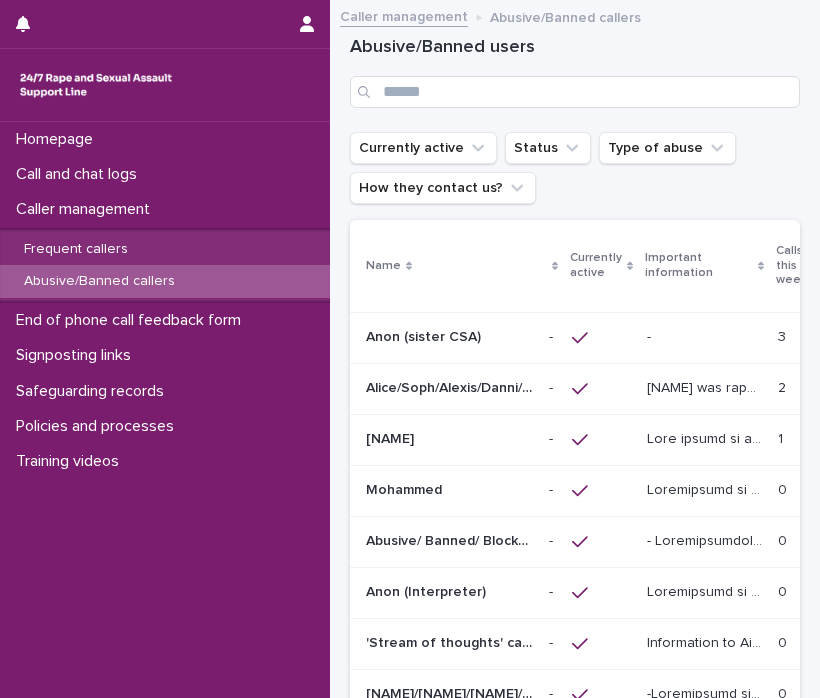 click on "Alice/Soph/Alexis/Danni/Scarlet/Katy - Banned/Webchatter" at bounding box center (451, 386) 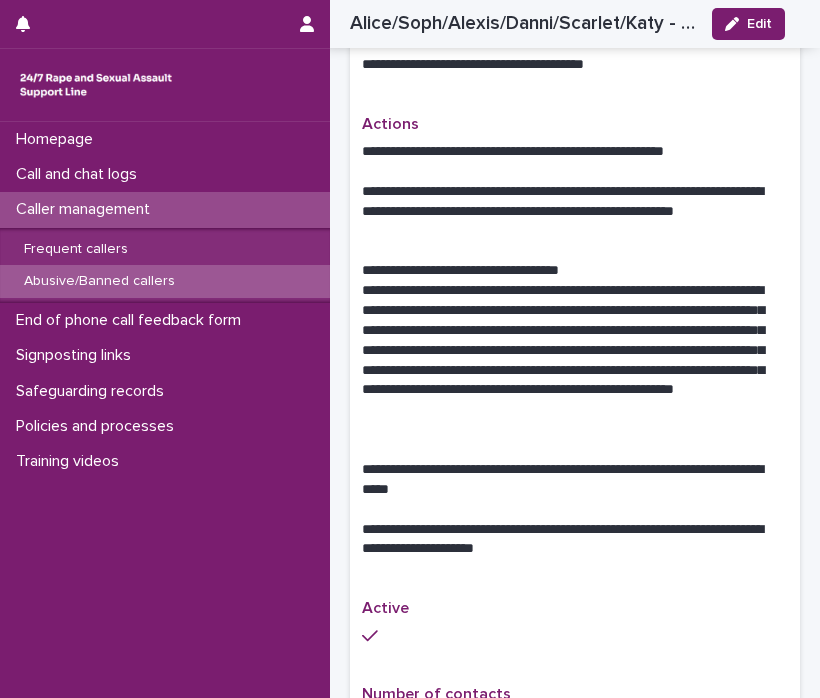 scroll, scrollTop: 1828, scrollLeft: 0, axis: vertical 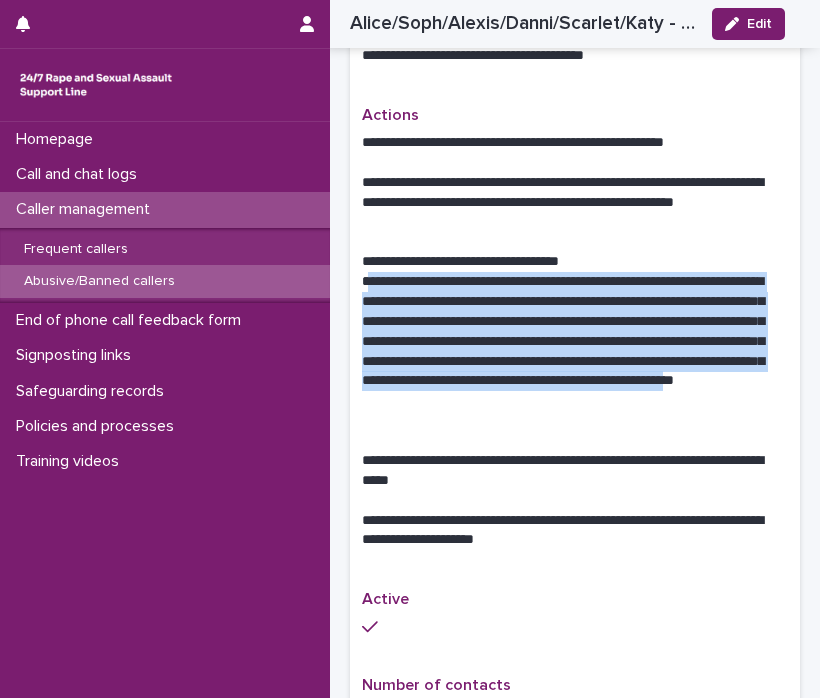 drag, startPoint x: 365, startPoint y: 278, endPoint x: 491, endPoint y: 413, distance: 184.66457 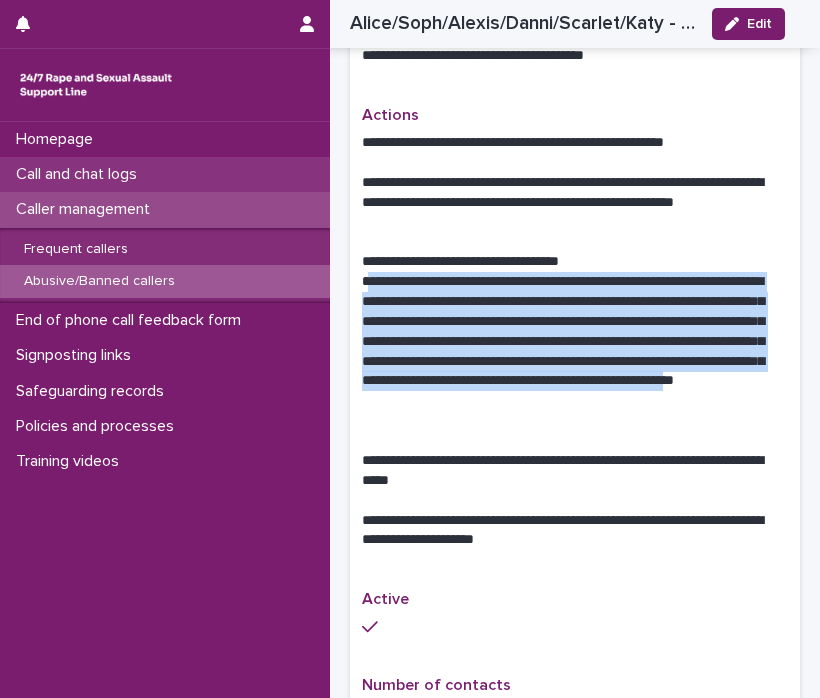 click on "Call and chat logs" at bounding box center (80, 174) 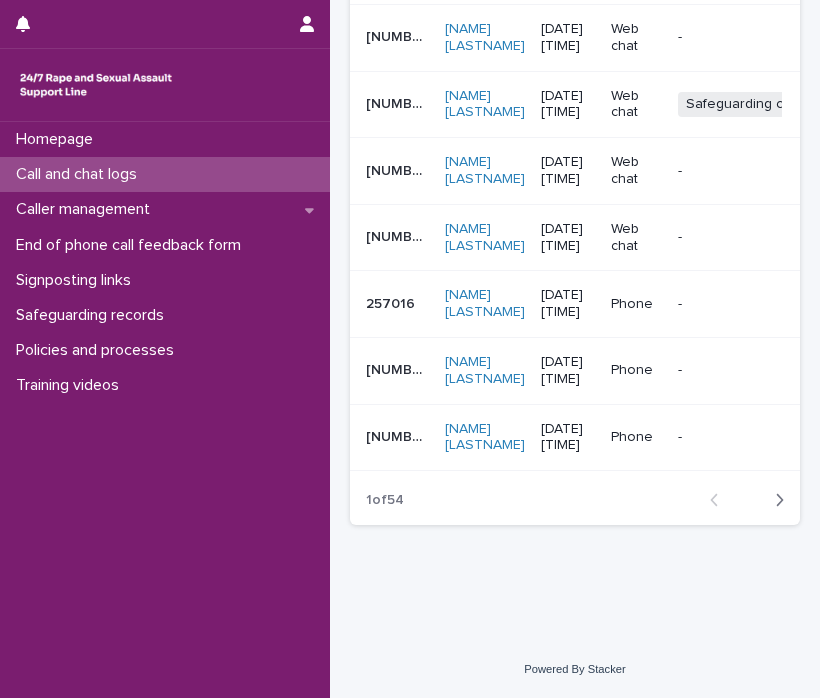 scroll, scrollTop: 0, scrollLeft: 0, axis: both 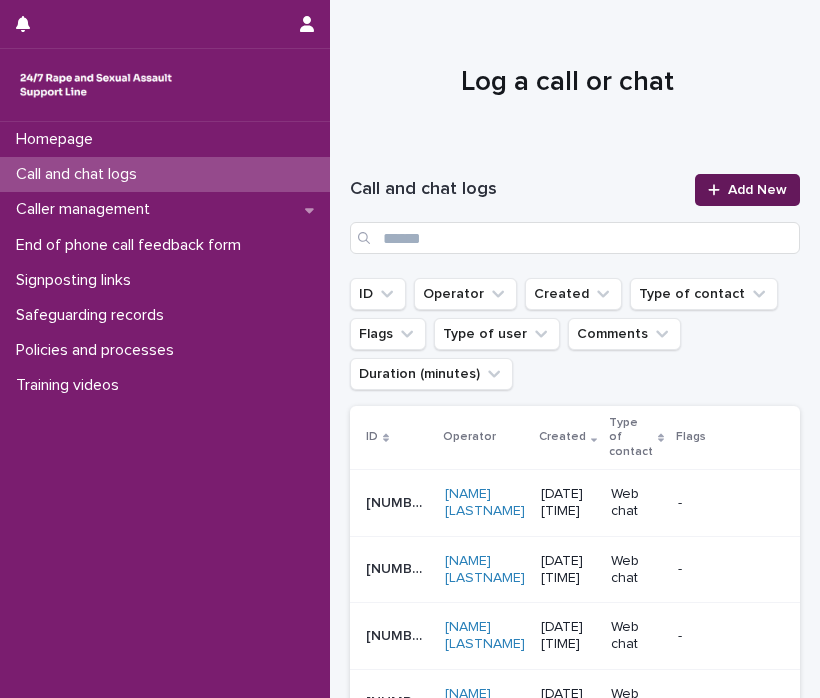 click 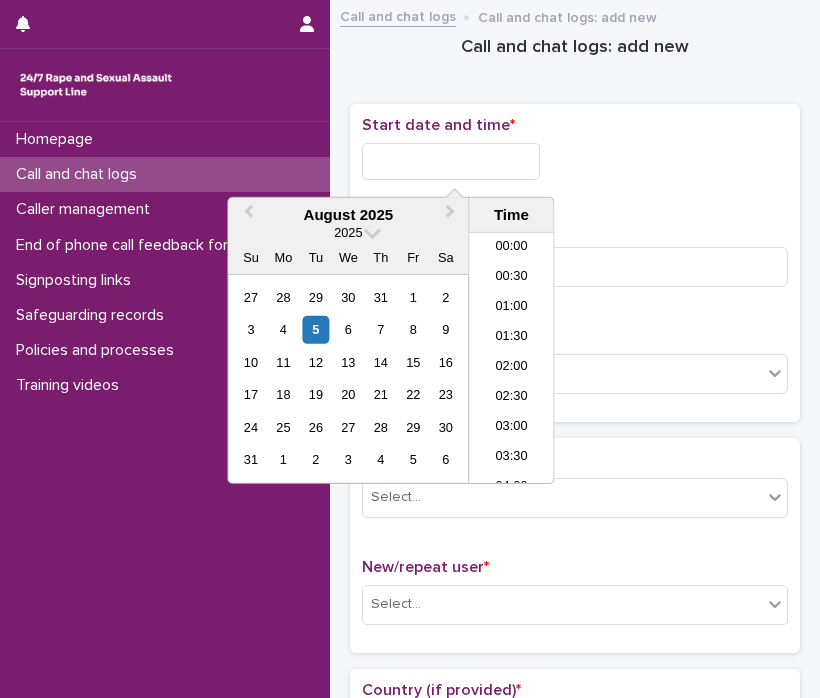 click at bounding box center [451, 161] 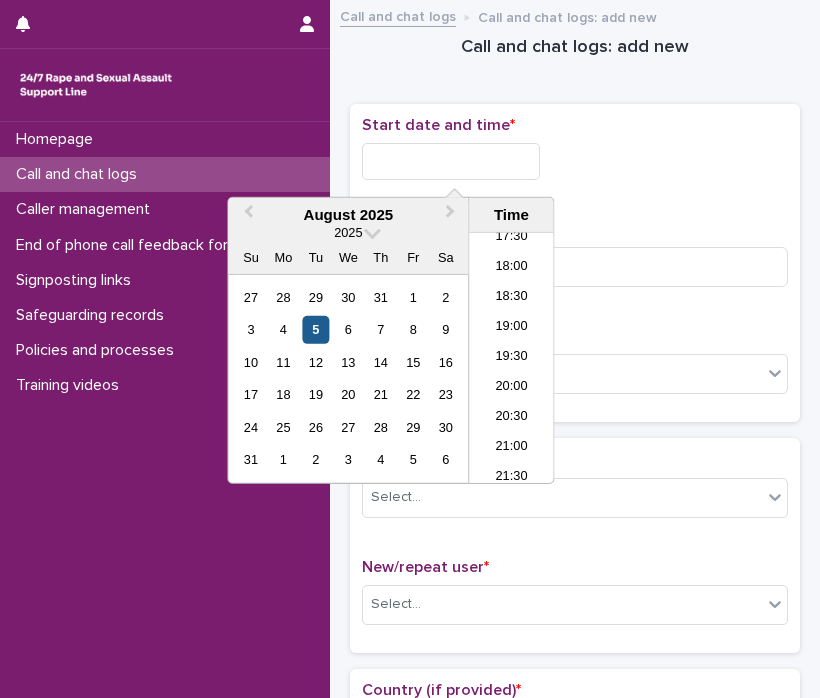 click on "5" at bounding box center [315, 329] 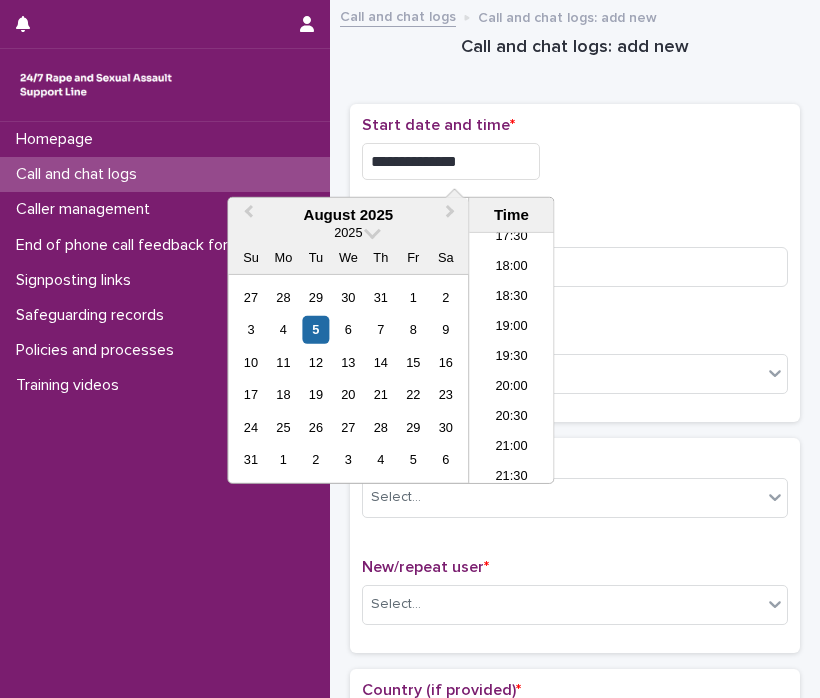 drag, startPoint x: 429, startPoint y: 157, endPoint x: 560, endPoint y: 144, distance: 131.64346 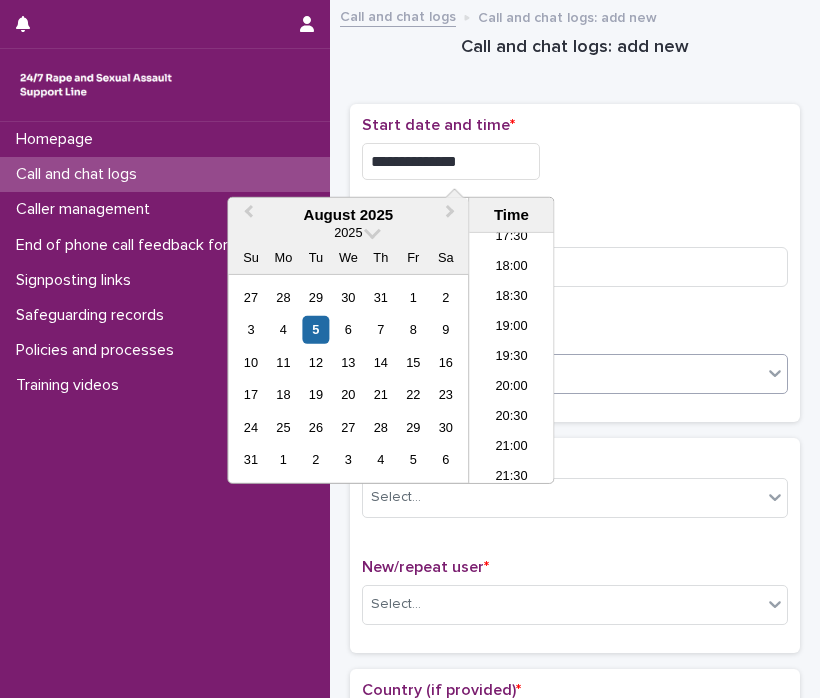 type on "**********" 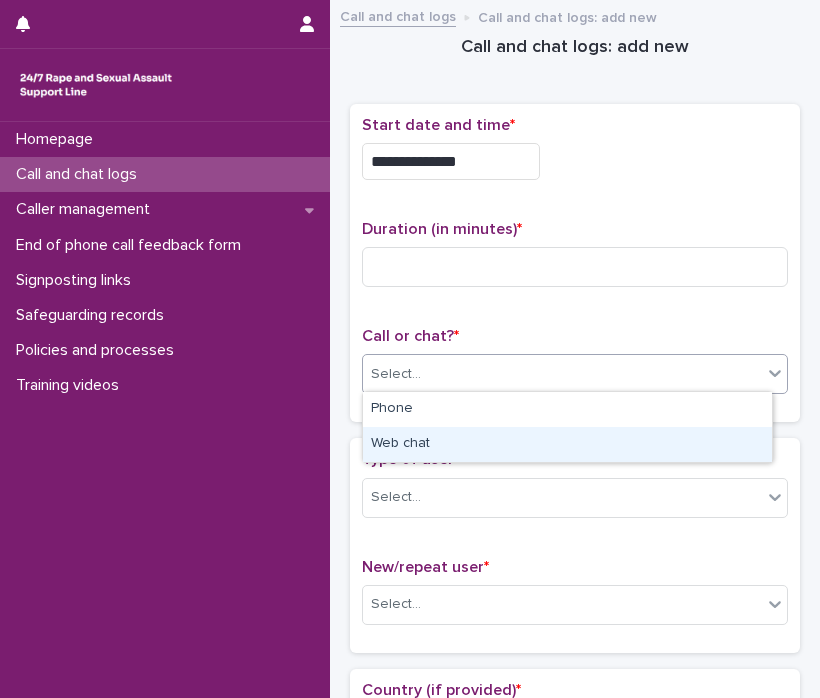 click on "Web chat" at bounding box center [567, 444] 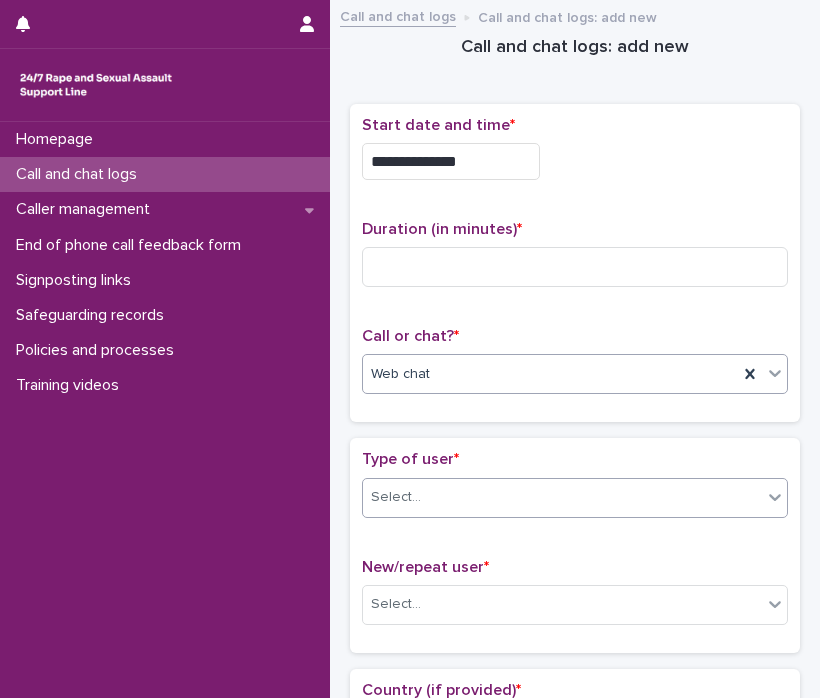 click 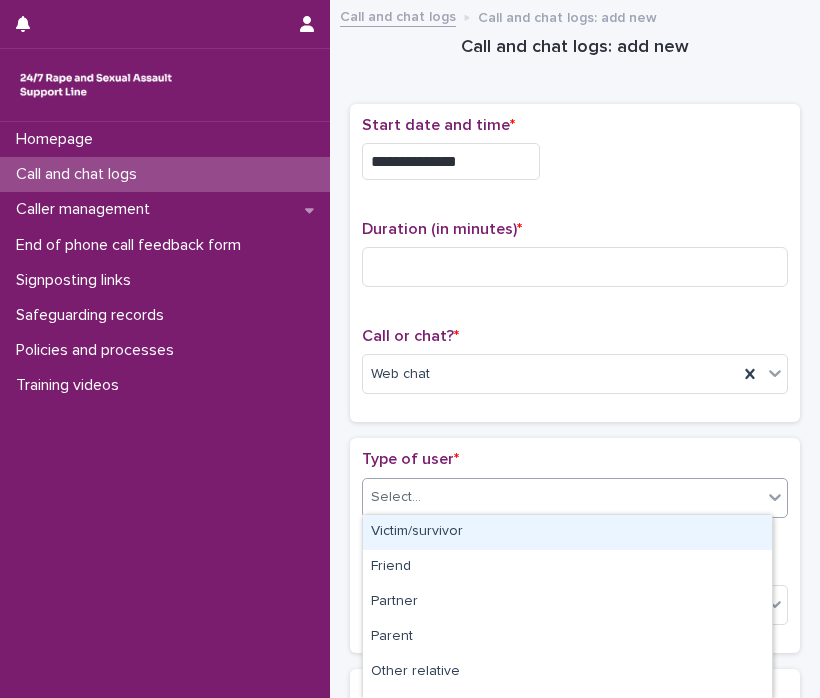 click on "Victim/survivor" at bounding box center (567, 532) 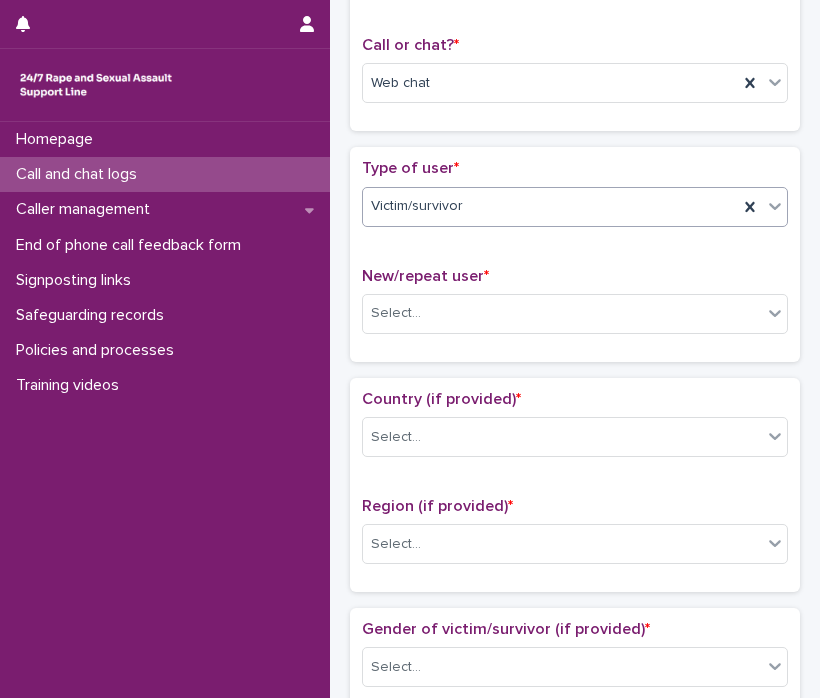 scroll, scrollTop: 380, scrollLeft: 0, axis: vertical 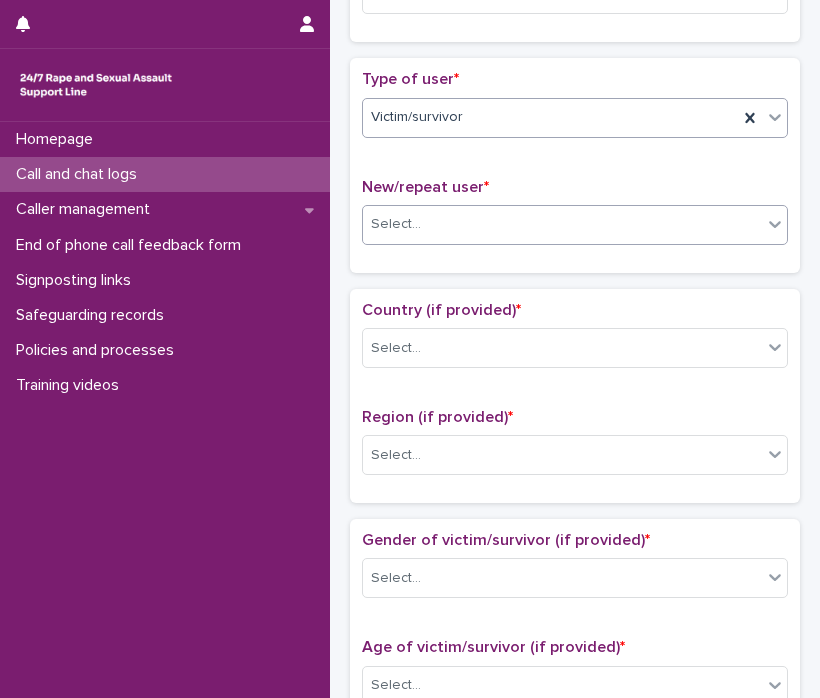 click 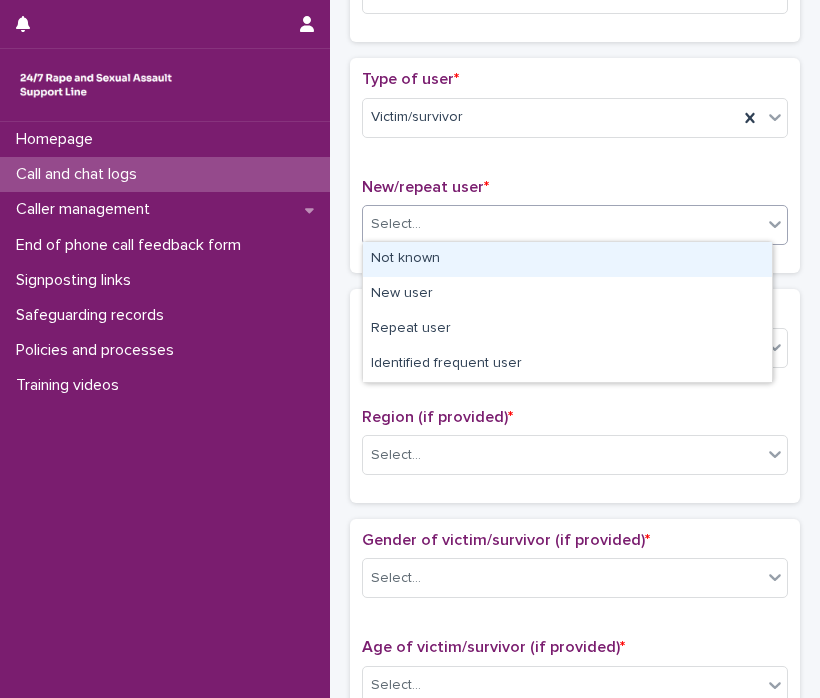 click on "Not known" at bounding box center (567, 259) 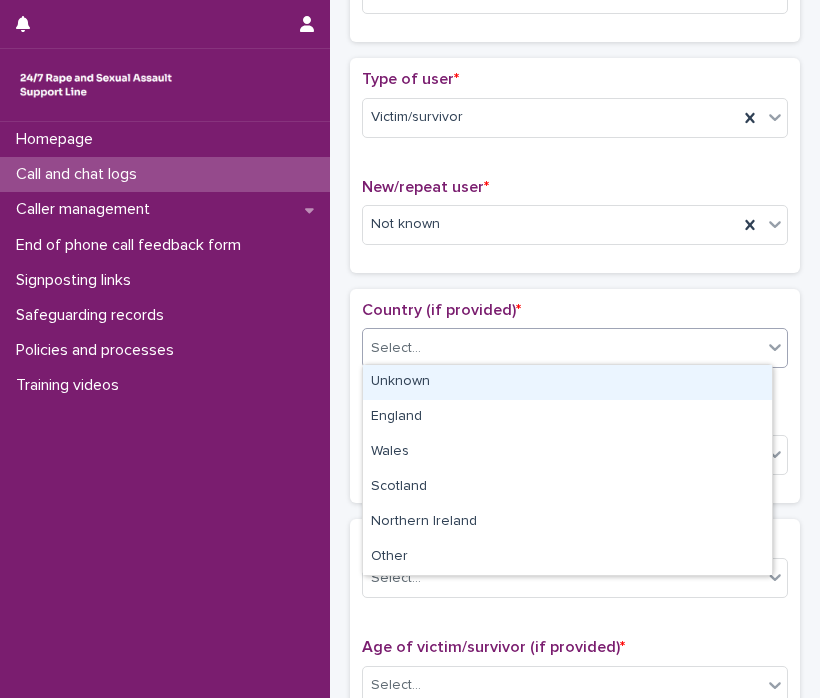 click 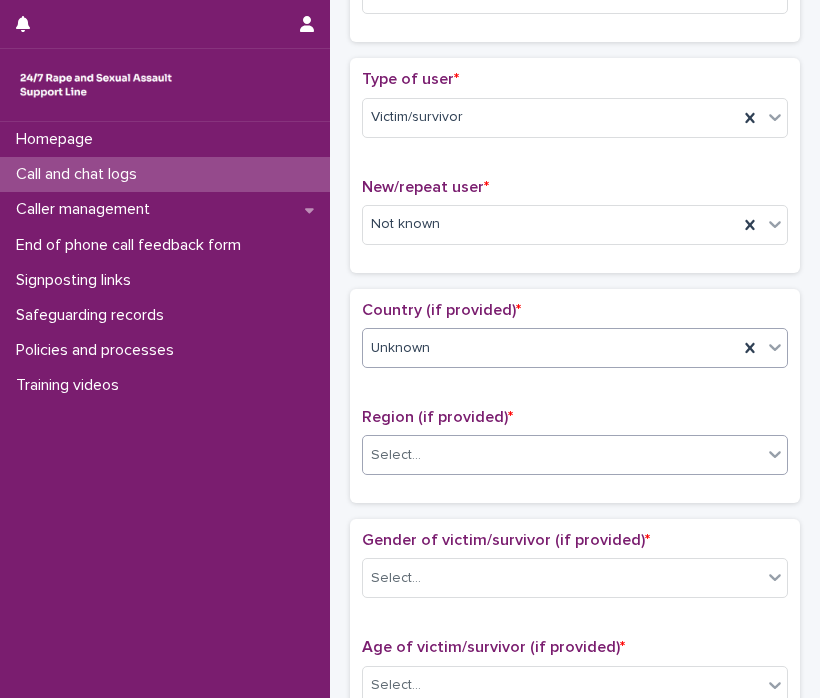 click at bounding box center (775, 454) 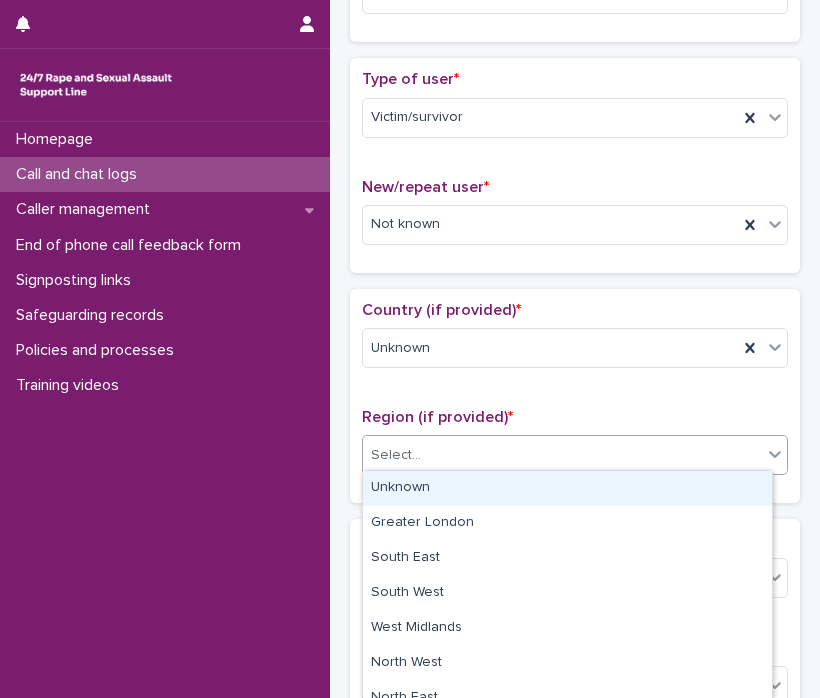 click on "Unknown" at bounding box center [567, 488] 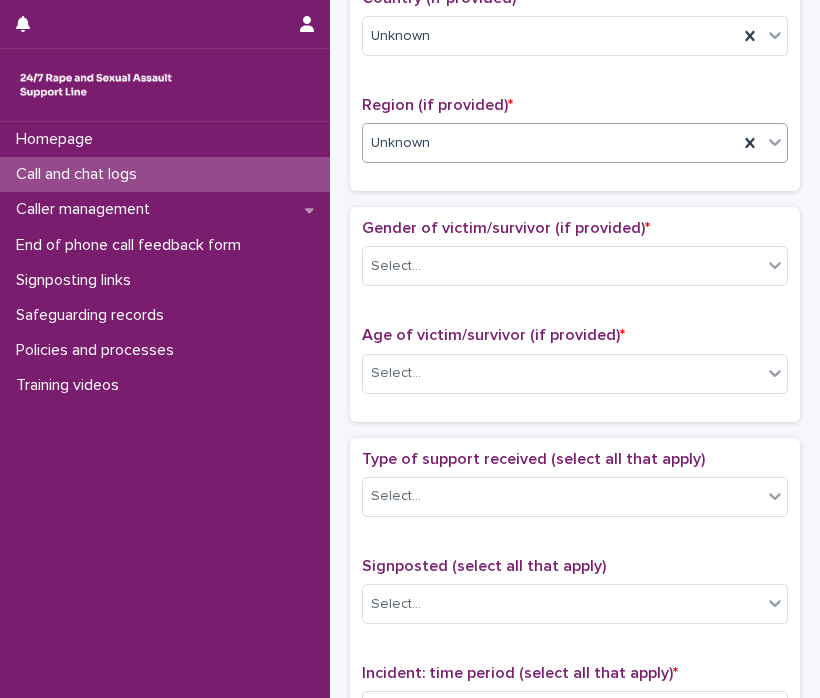 scroll, scrollTop: 740, scrollLeft: 0, axis: vertical 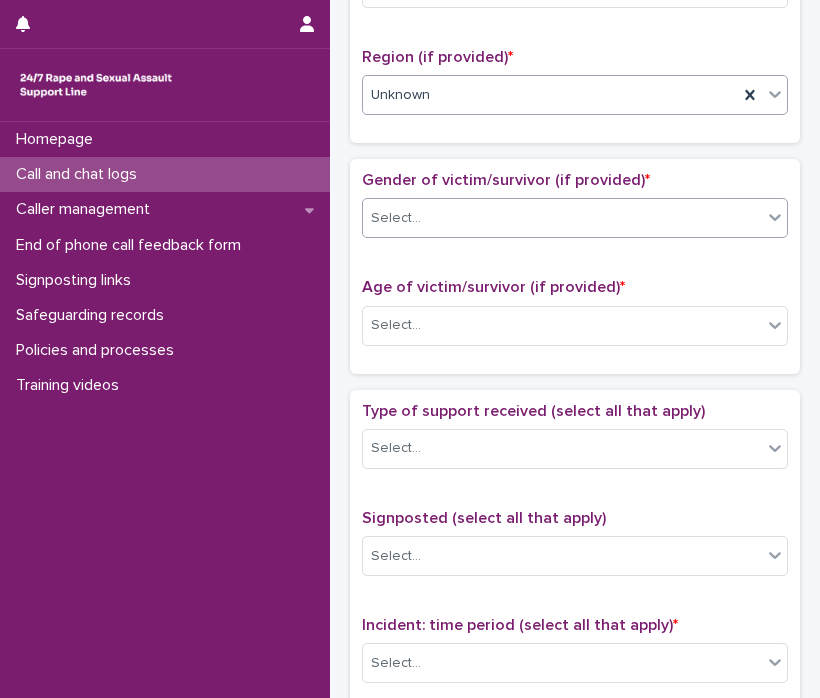 click on "Select..." at bounding box center [562, 218] 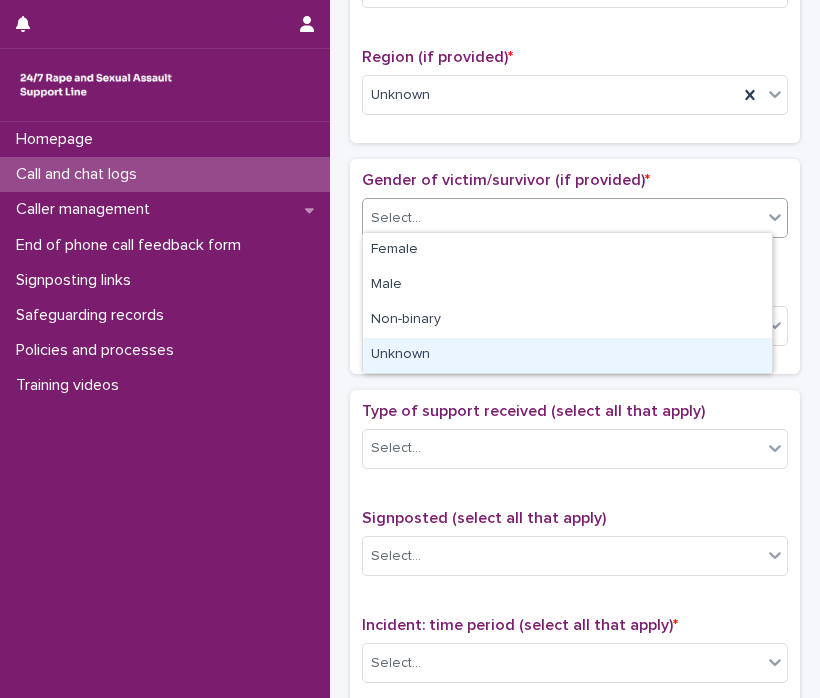 click on "Unknown" at bounding box center (567, 355) 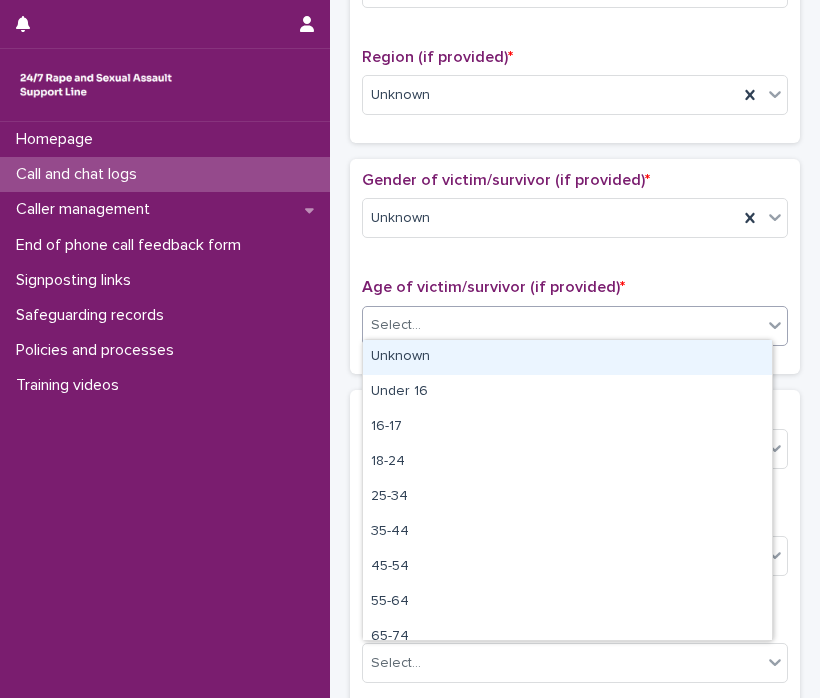 click 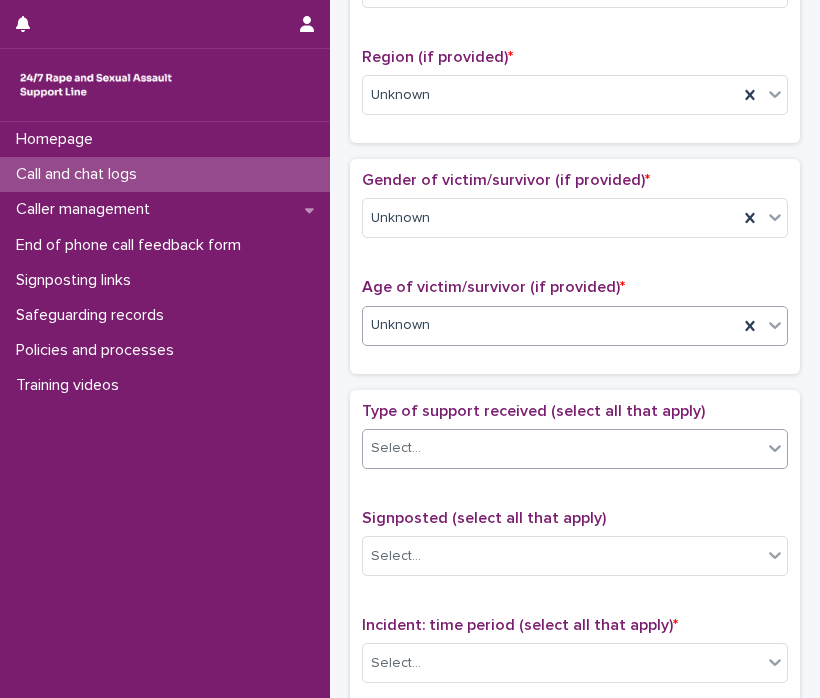 click 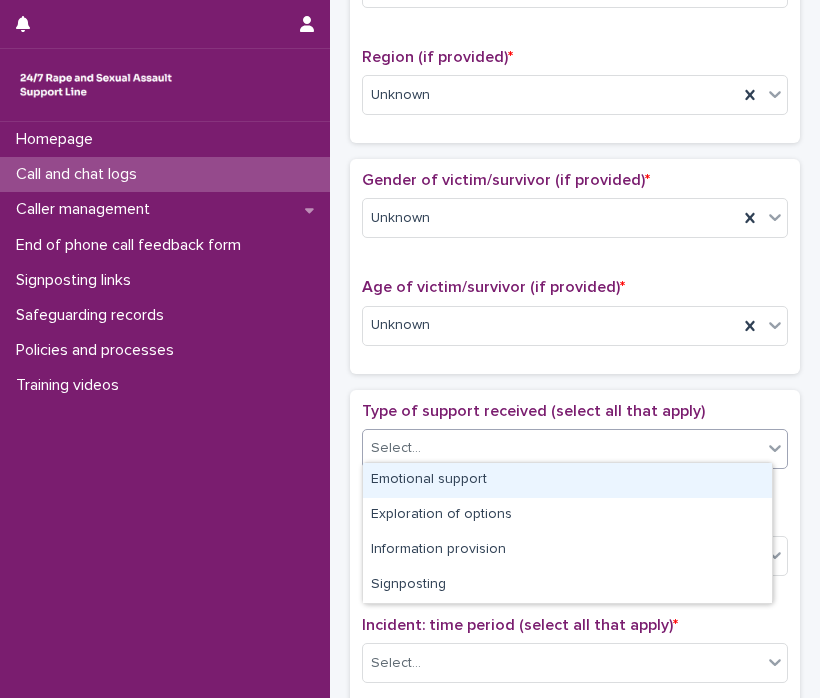 click on "Emotional support" at bounding box center [567, 480] 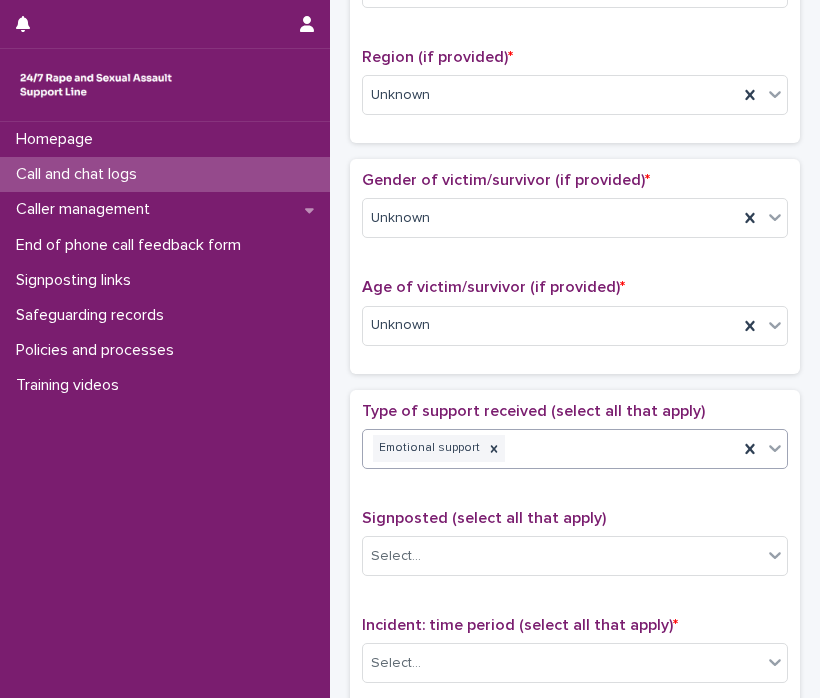click 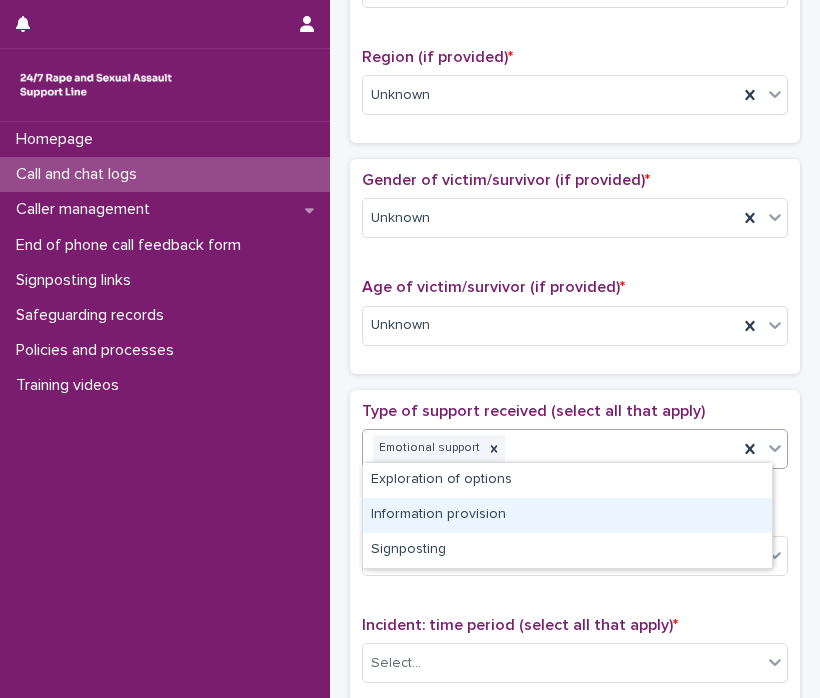 click on "Information provision" at bounding box center [567, 515] 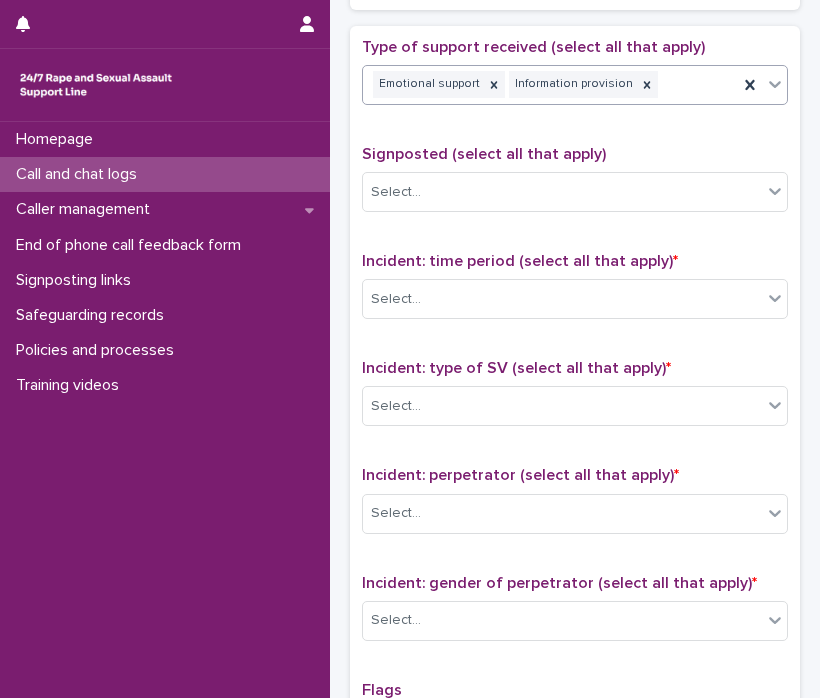 scroll, scrollTop: 1118, scrollLeft: 0, axis: vertical 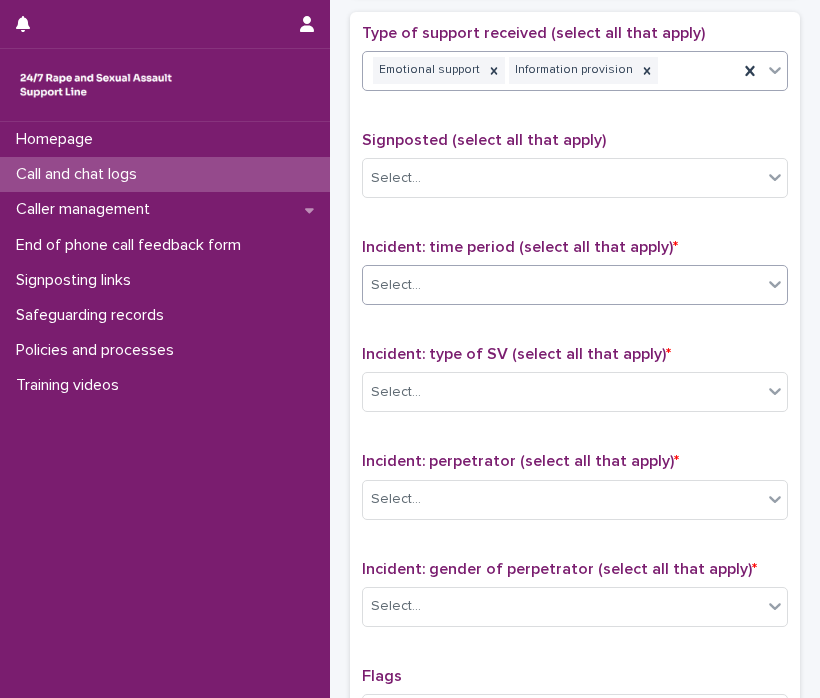 click at bounding box center [775, 284] 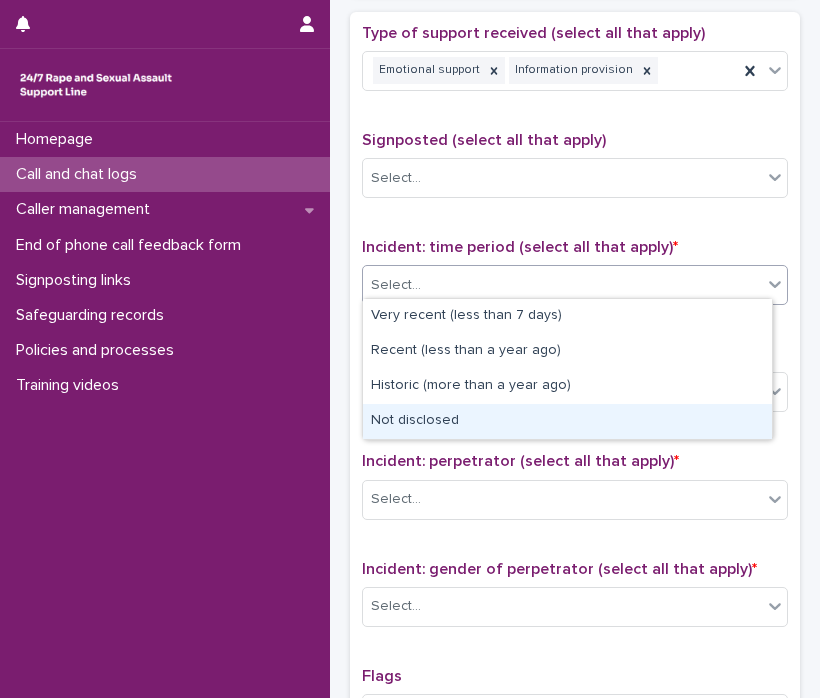 click on "Not disclosed" at bounding box center (567, 421) 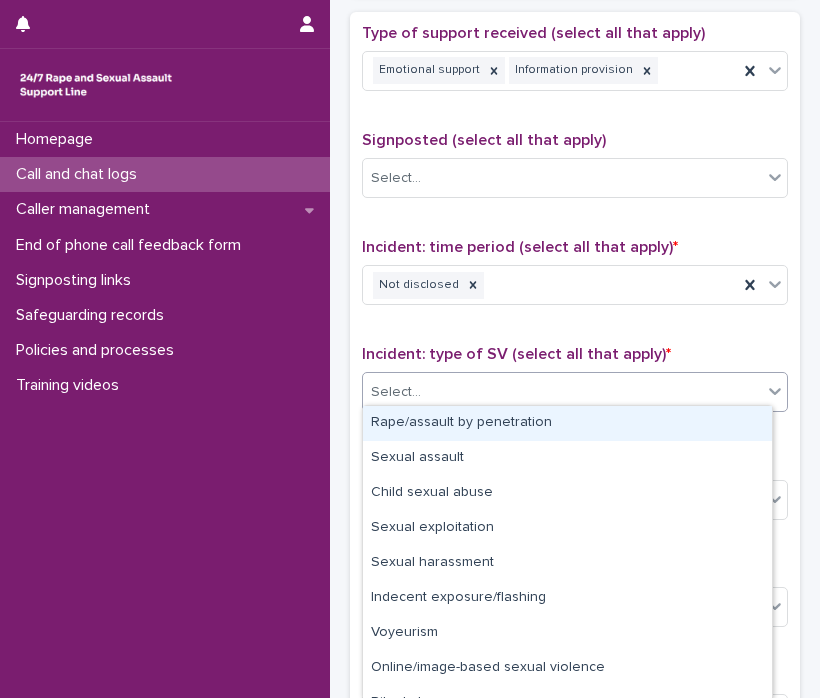 click 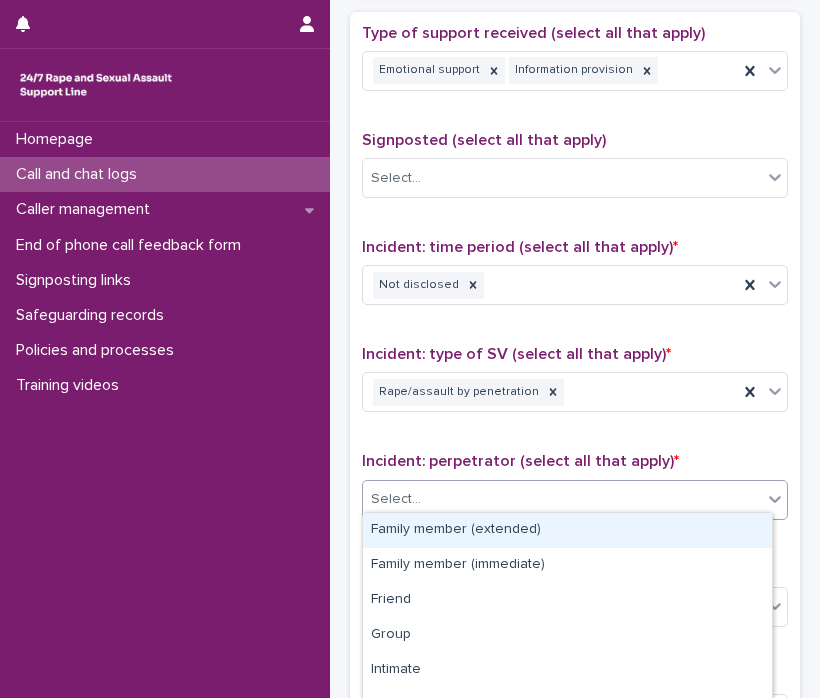 click 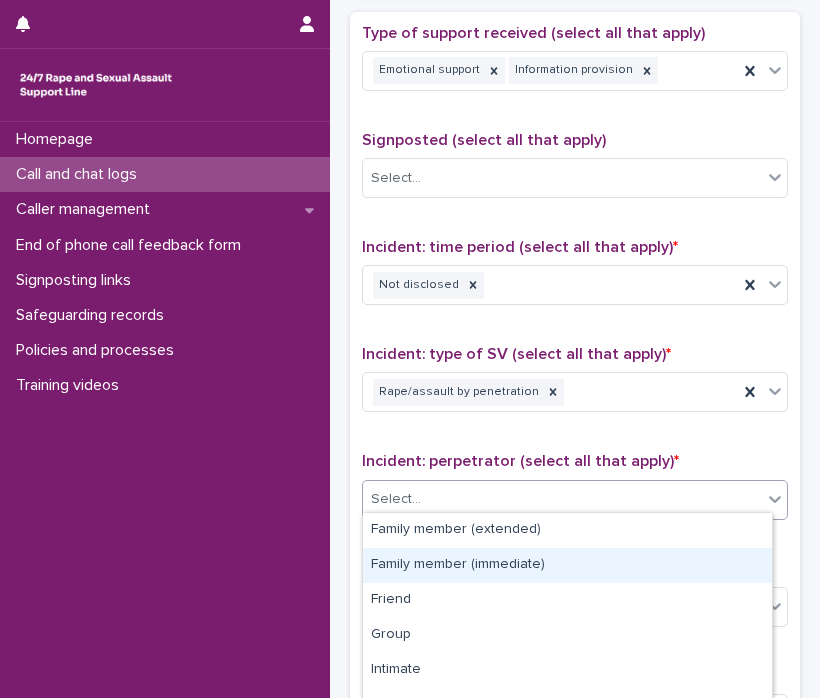 scroll, scrollTop: 197, scrollLeft: 0, axis: vertical 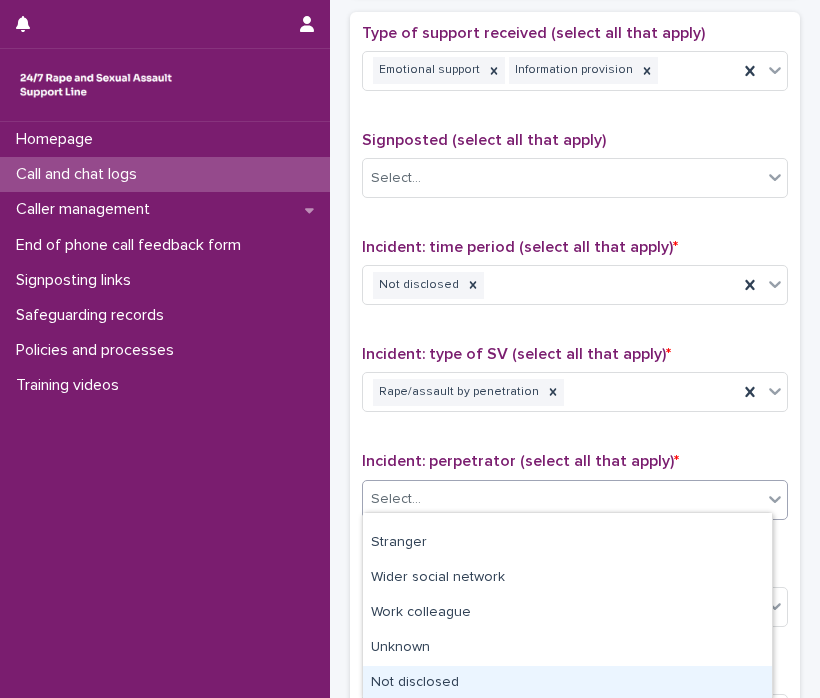 click on "Not disclosed" at bounding box center (567, 683) 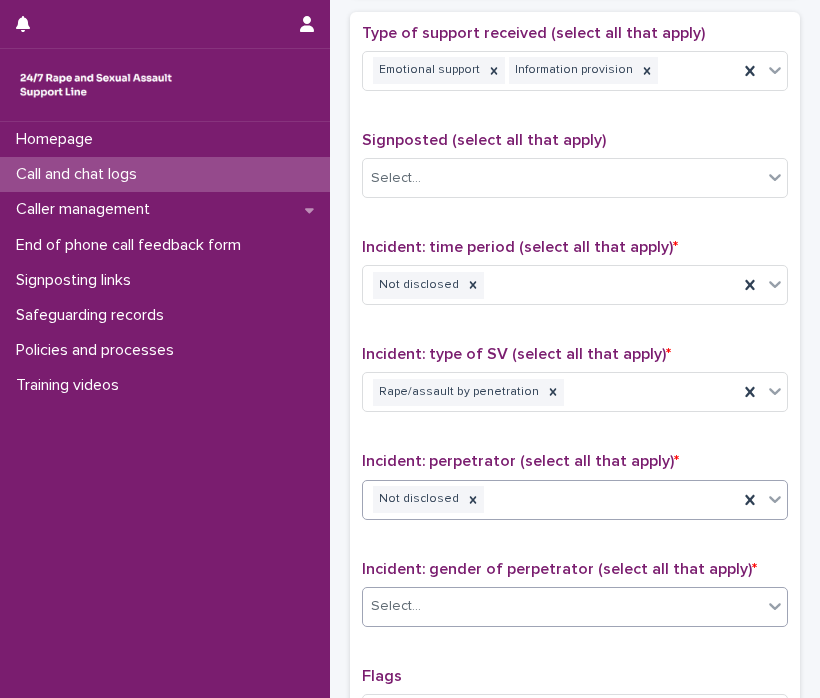 click 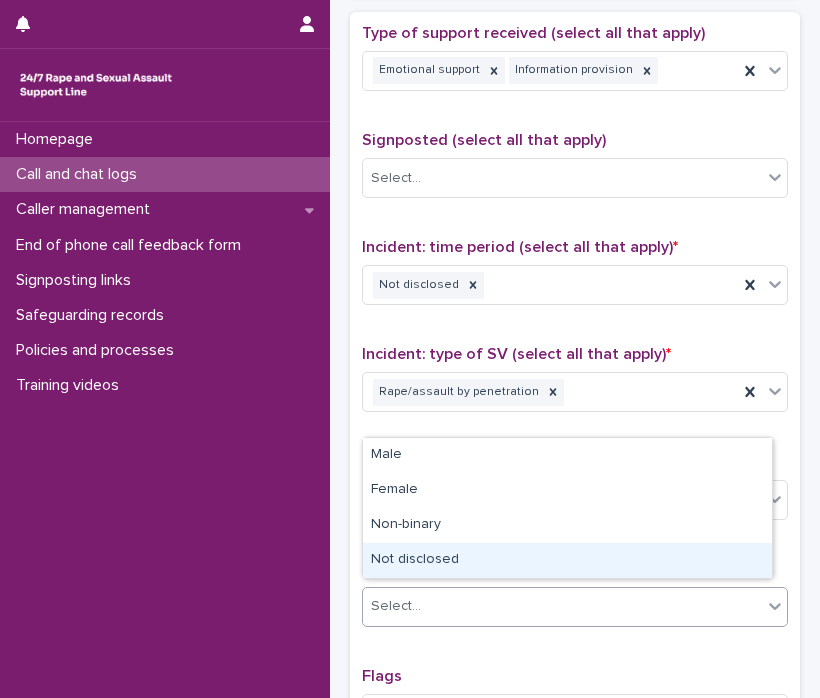 click on "Not disclosed" at bounding box center (567, 560) 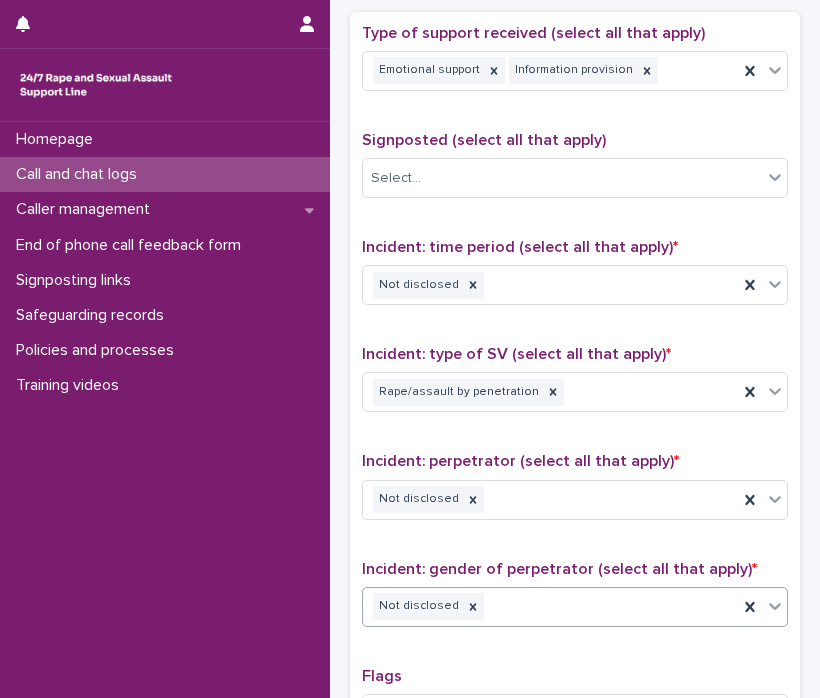 scroll, scrollTop: 1345, scrollLeft: 0, axis: vertical 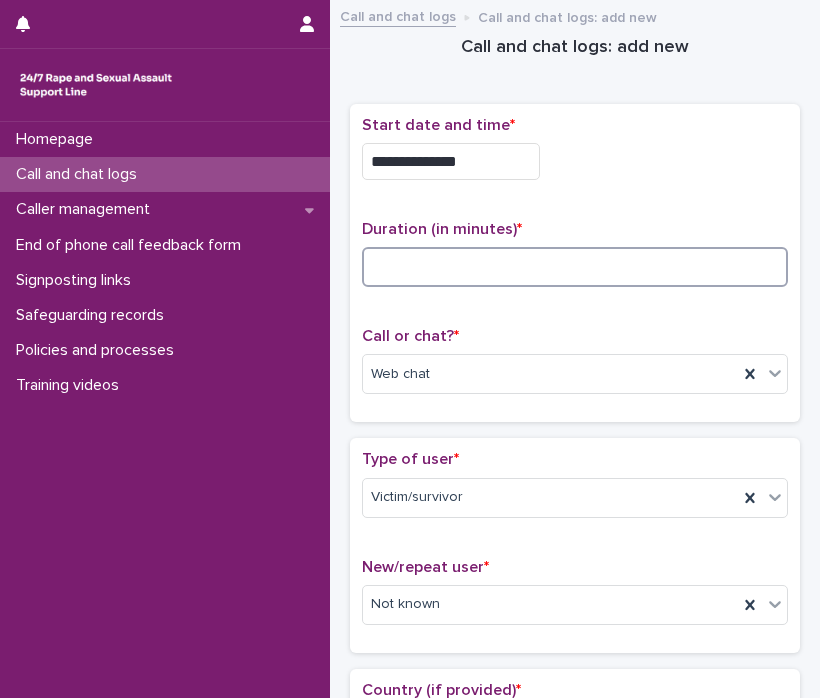 click at bounding box center (575, 267) 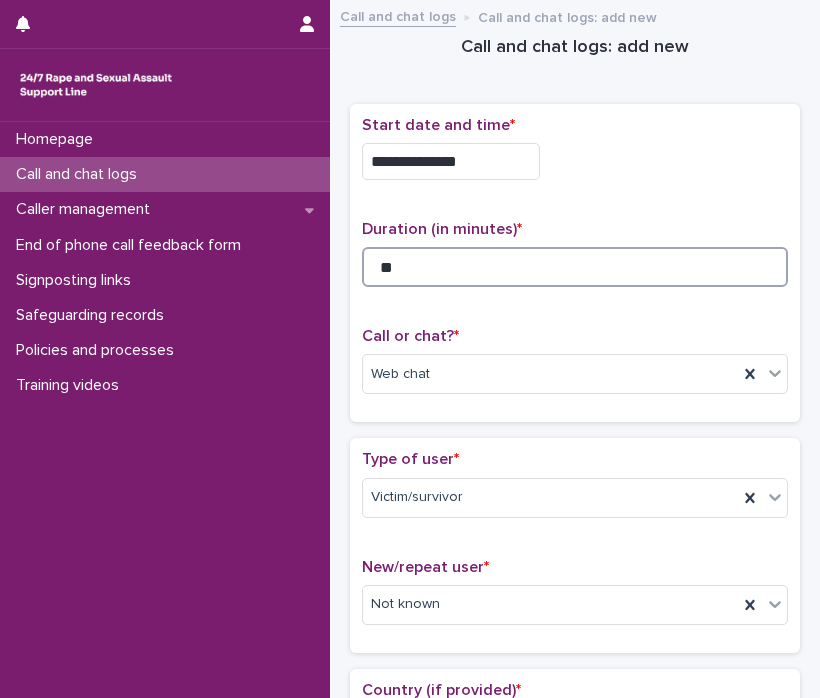 scroll, scrollTop: 1488, scrollLeft: 0, axis: vertical 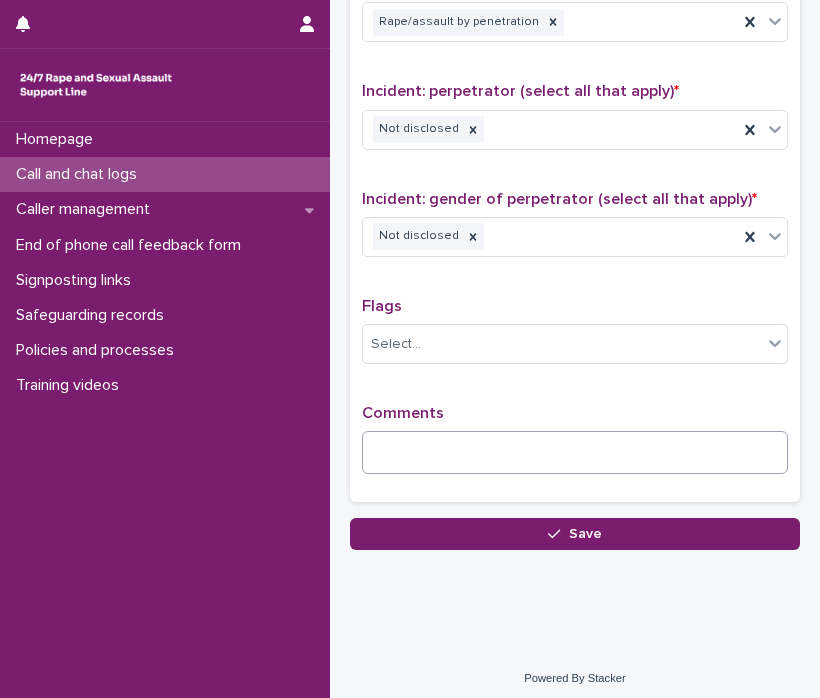 type on "**" 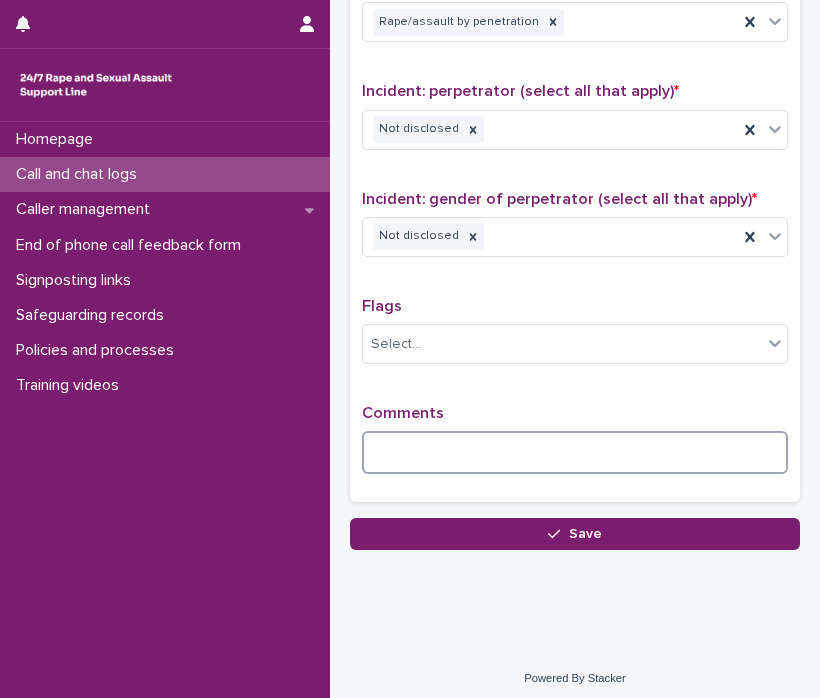 click at bounding box center [575, 452] 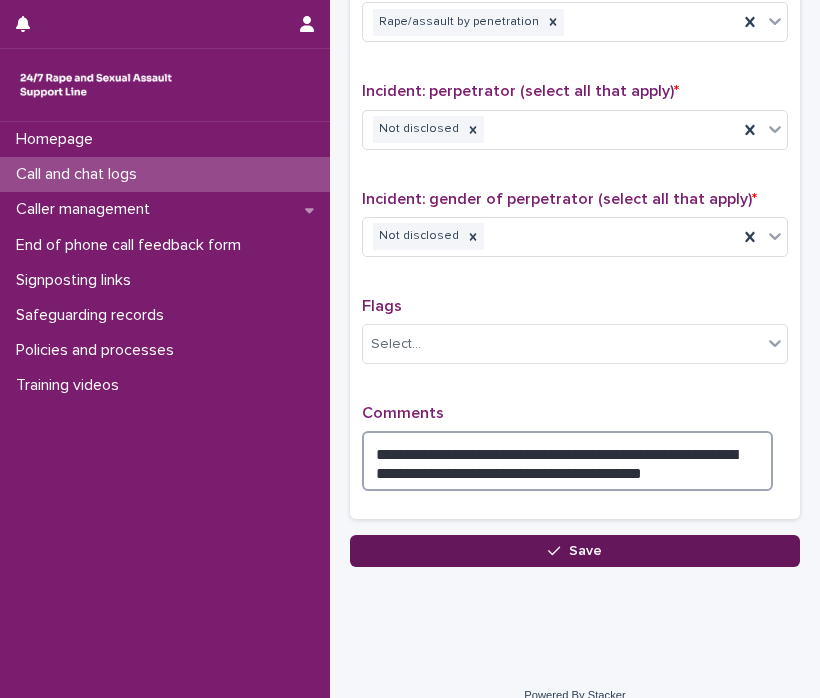 type on "**********" 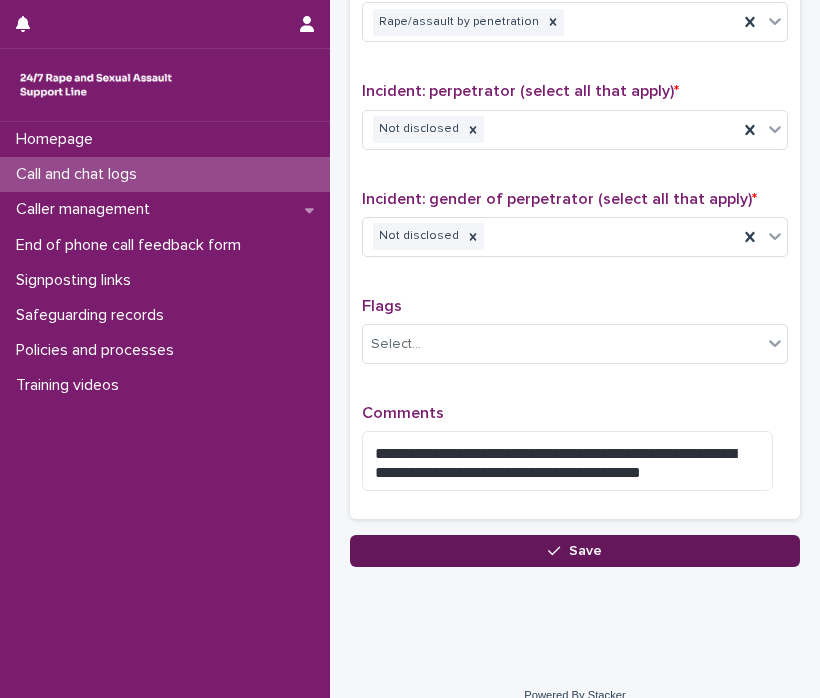 click on "Save" at bounding box center (575, 551) 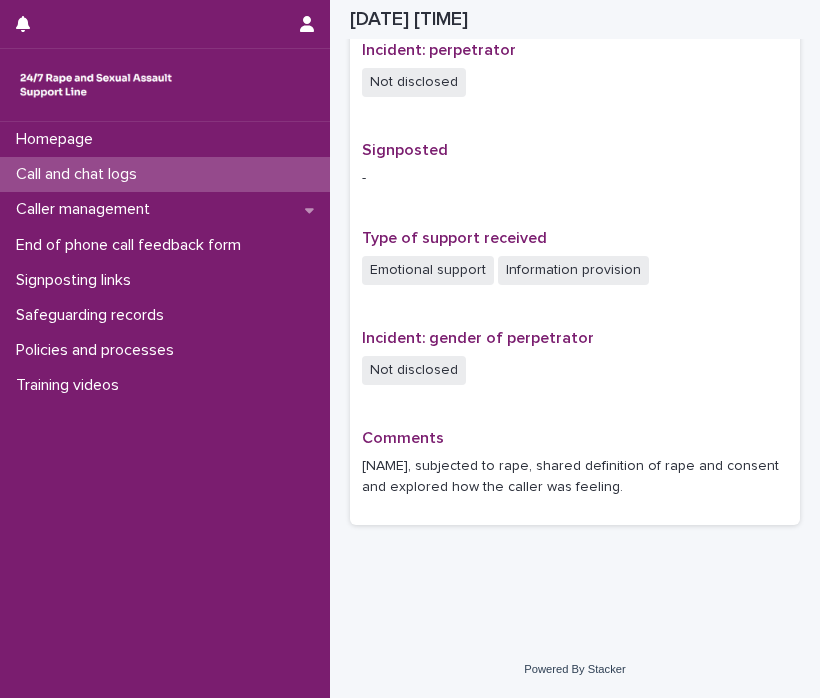 scroll, scrollTop: 1202, scrollLeft: 0, axis: vertical 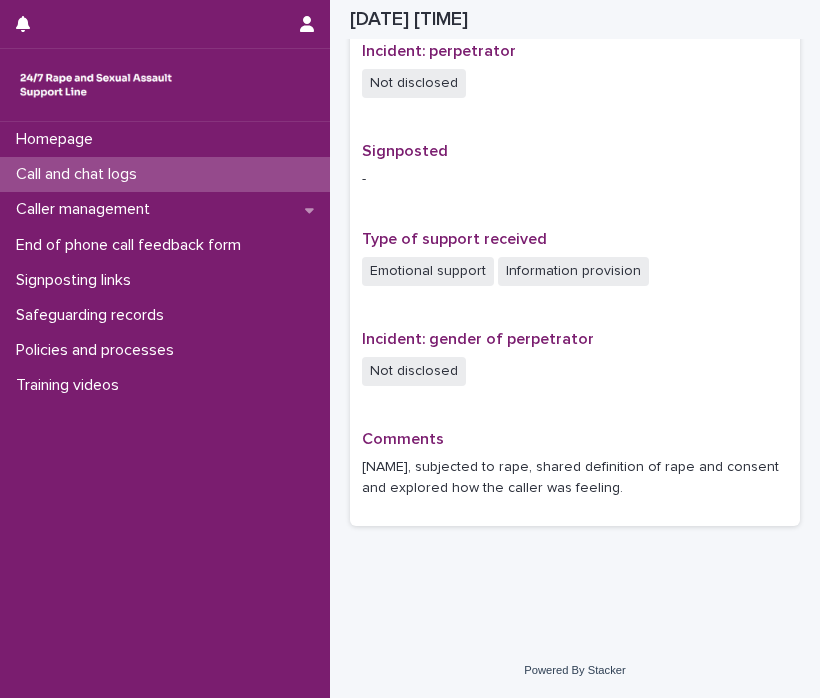 click on "Homepage Call and chat logs Caller management End of phone call feedback form Signposting links Safeguarding records Policies and processes Training videos" at bounding box center [165, 410] 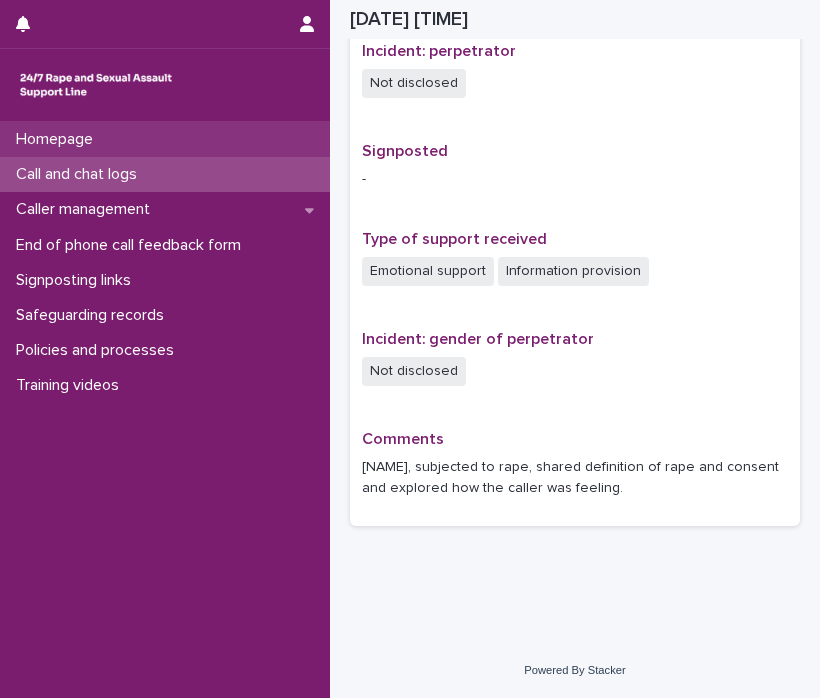 click on "Homepage" at bounding box center [58, 139] 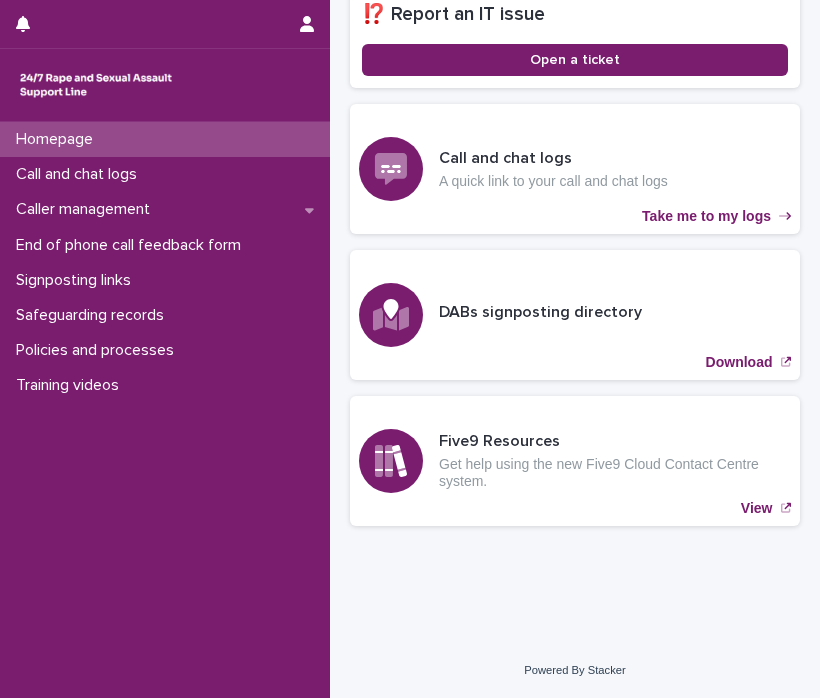 scroll, scrollTop: 482, scrollLeft: 0, axis: vertical 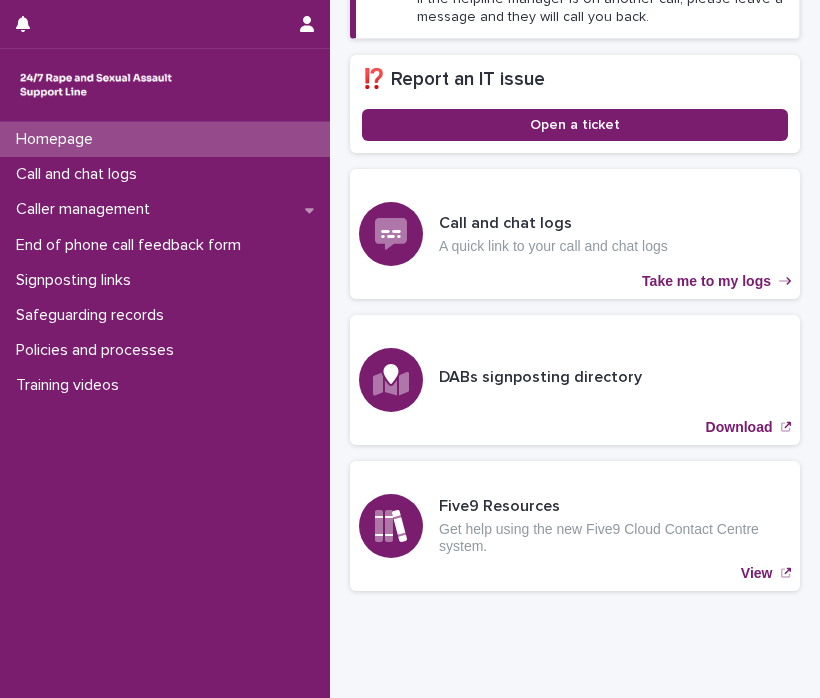 click on "Call and chat logs" at bounding box center (80, 174) 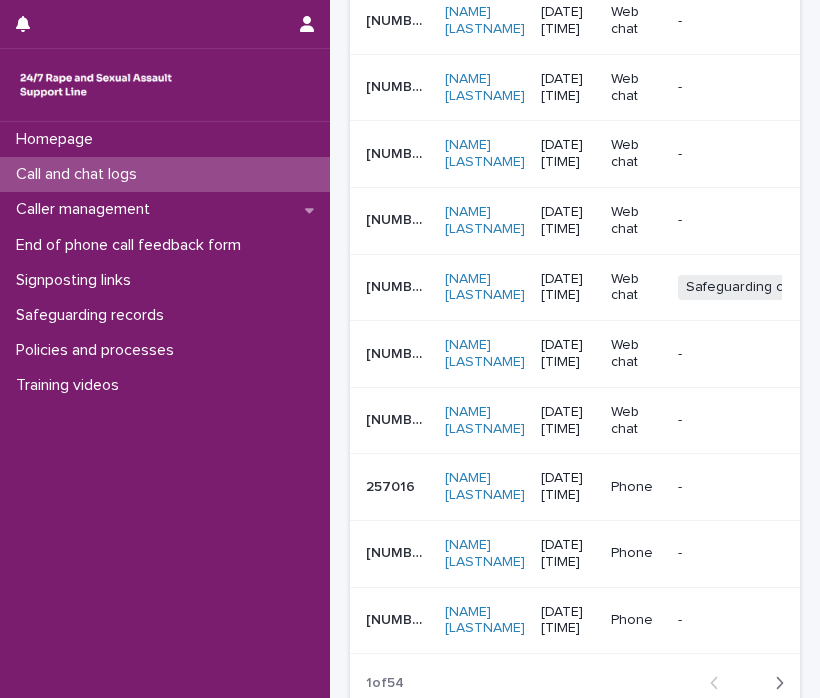 scroll, scrollTop: 0, scrollLeft: 0, axis: both 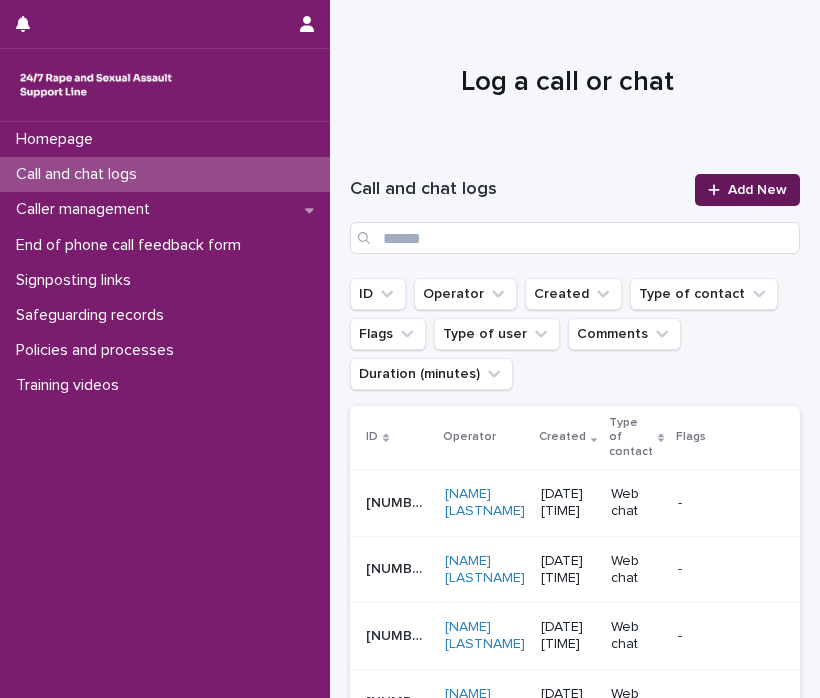 click on "Add New" at bounding box center (757, 190) 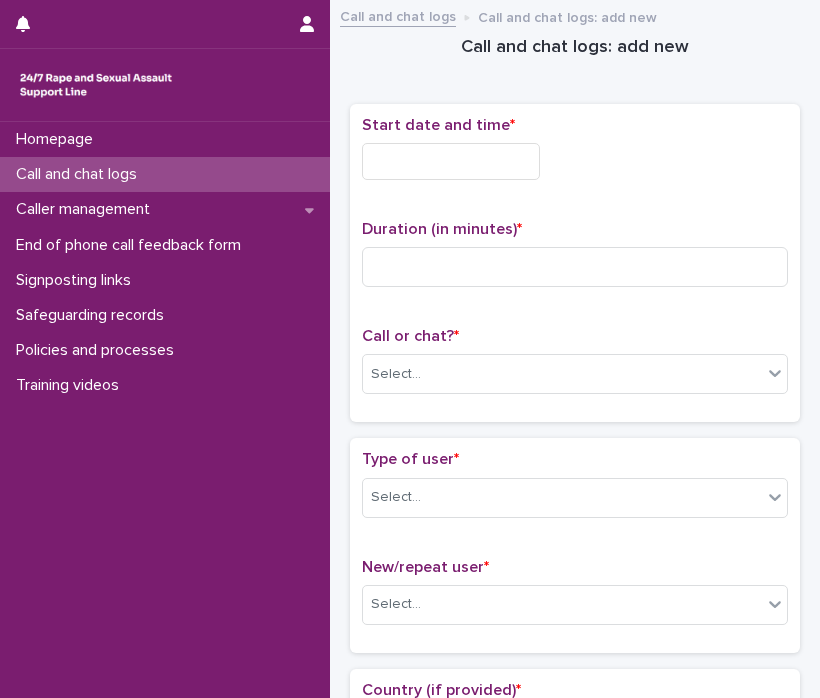 click at bounding box center (451, 161) 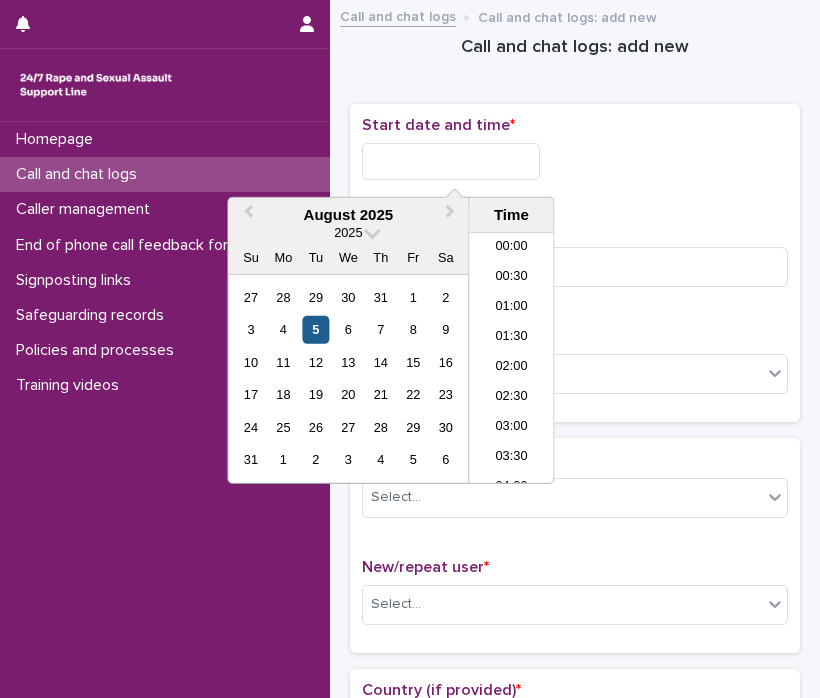 scroll, scrollTop: 1060, scrollLeft: 0, axis: vertical 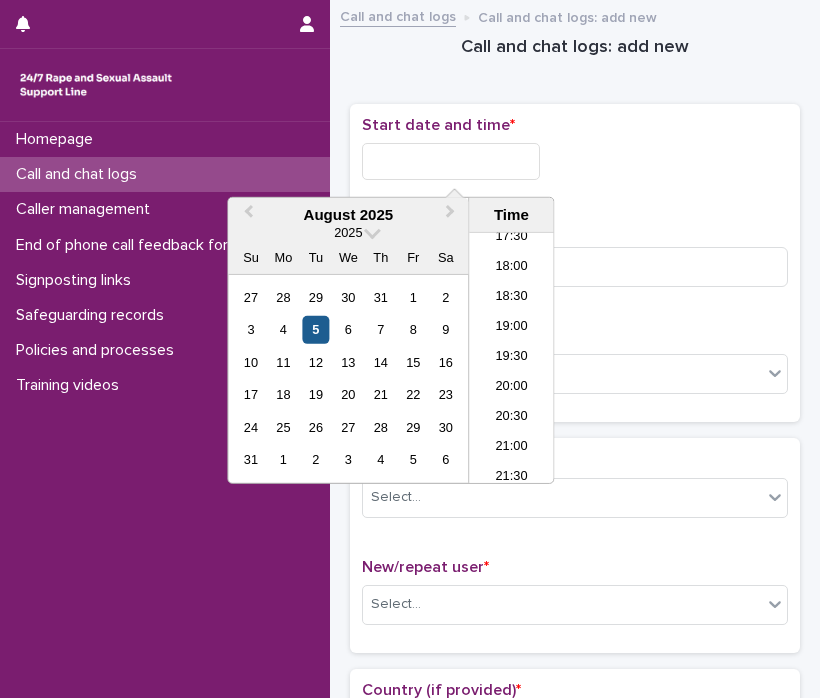 click on "5" at bounding box center [315, 329] 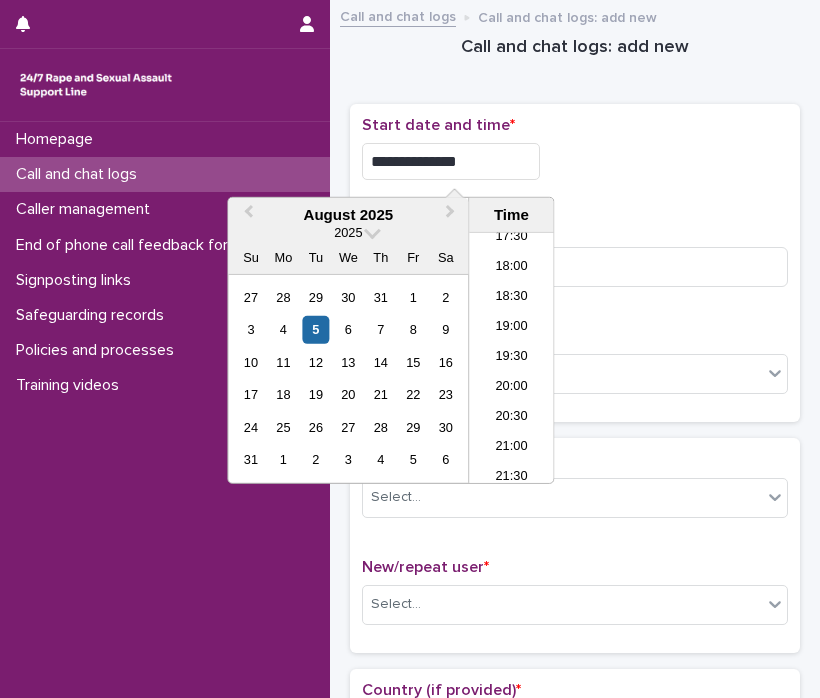 drag, startPoint x: 431, startPoint y: 160, endPoint x: 657, endPoint y: 159, distance: 226.00221 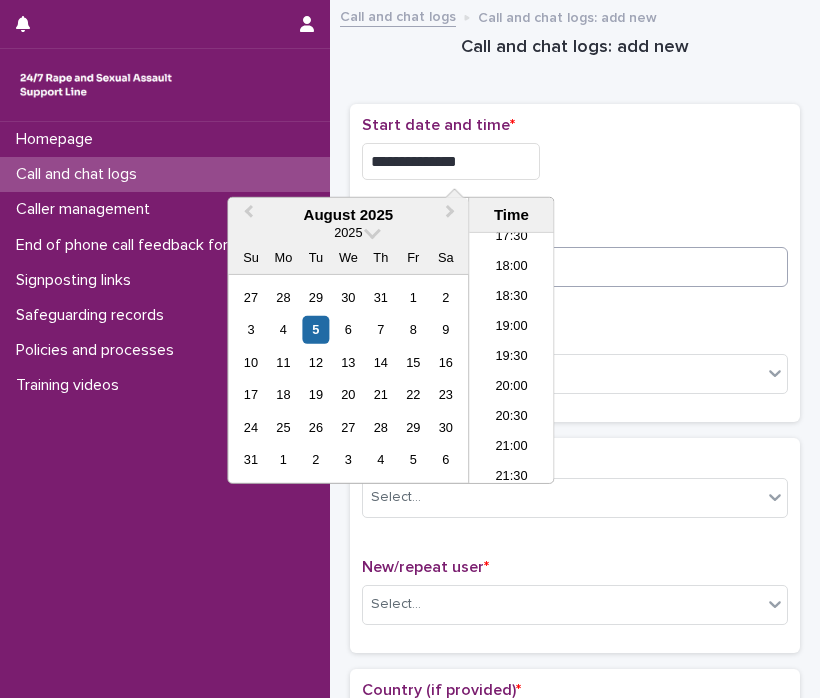 type on "**********" 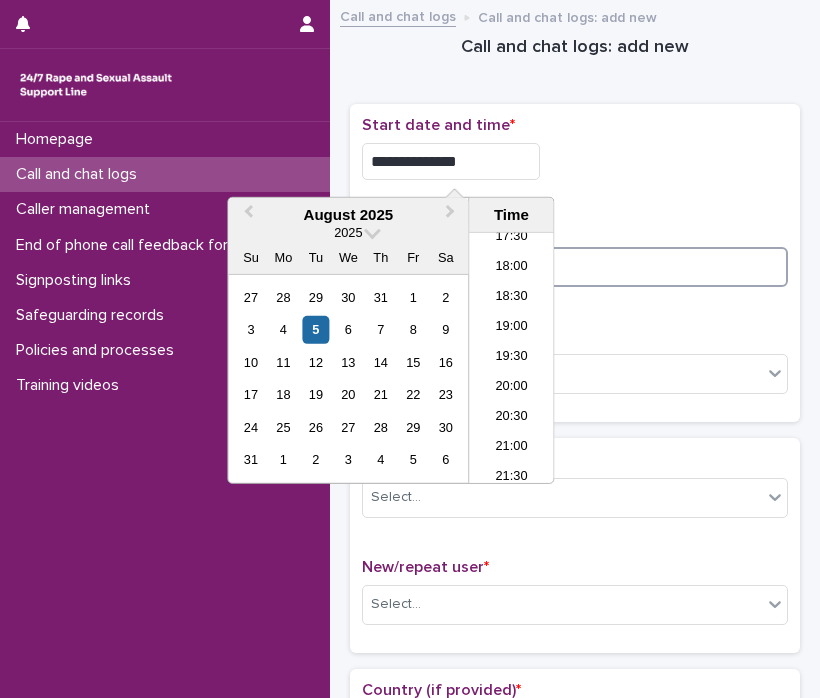 click at bounding box center [575, 267] 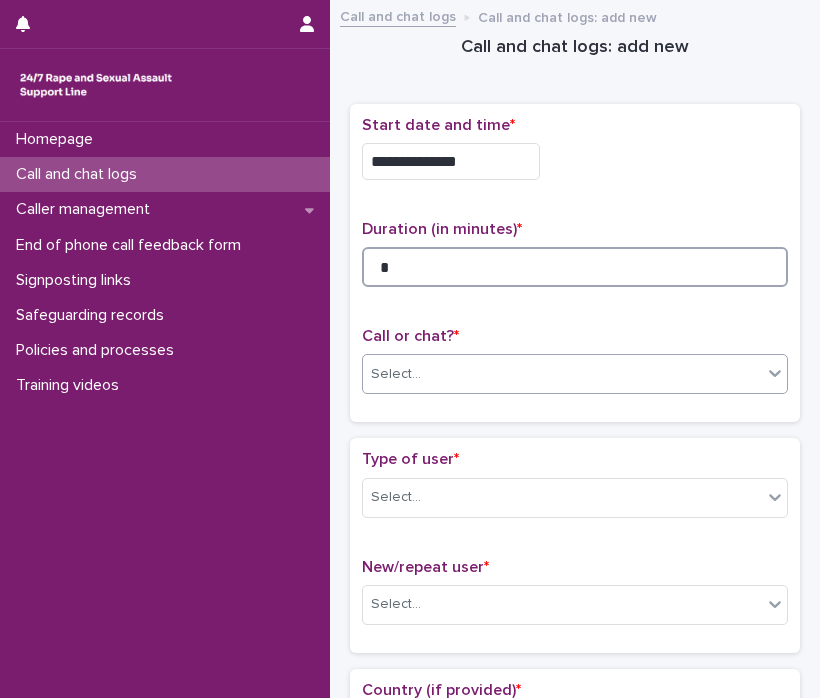 type on "*" 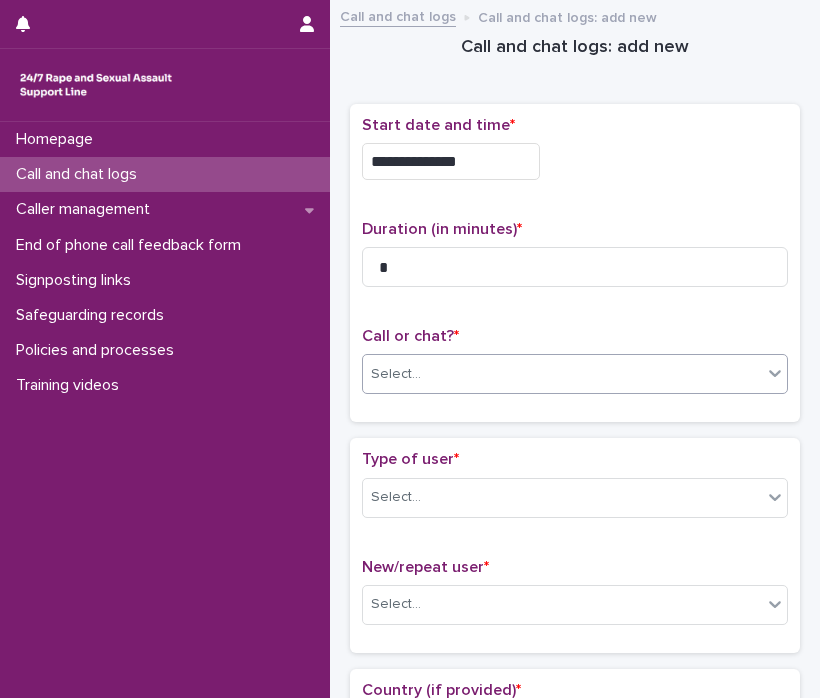 click 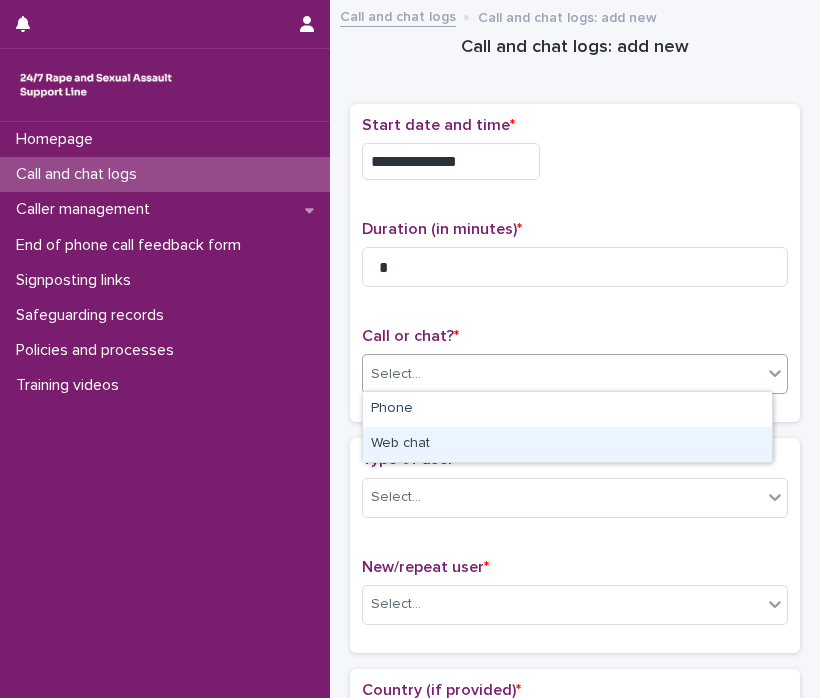 click on "Web chat" at bounding box center [567, 444] 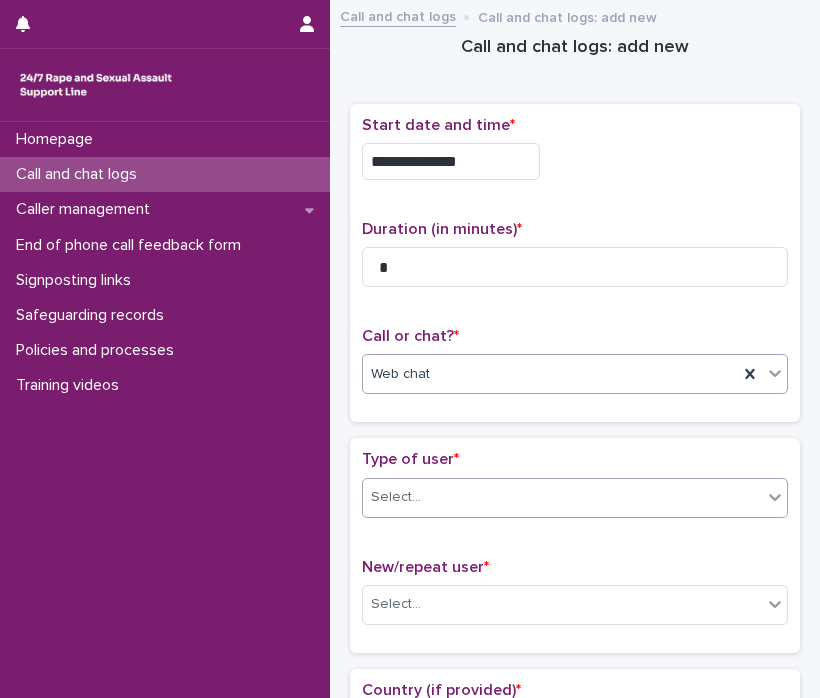 click 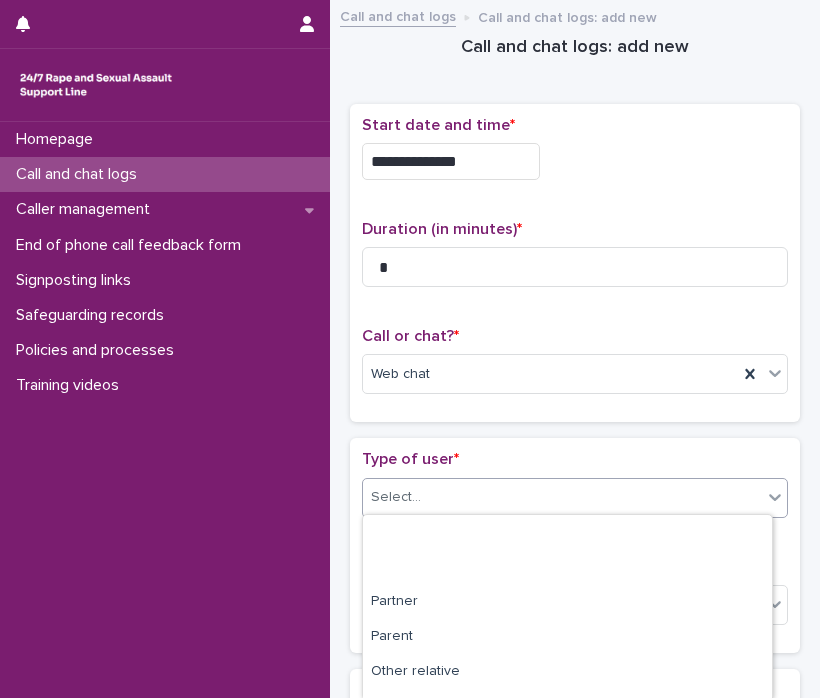 scroll, scrollTop: 340, scrollLeft: 0, axis: vertical 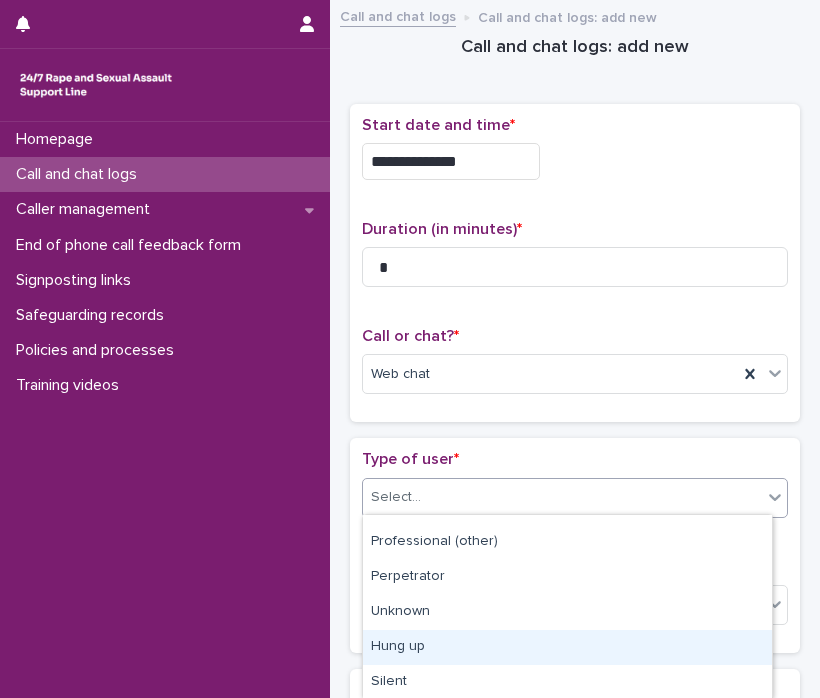 click on "Hung up" at bounding box center [567, 647] 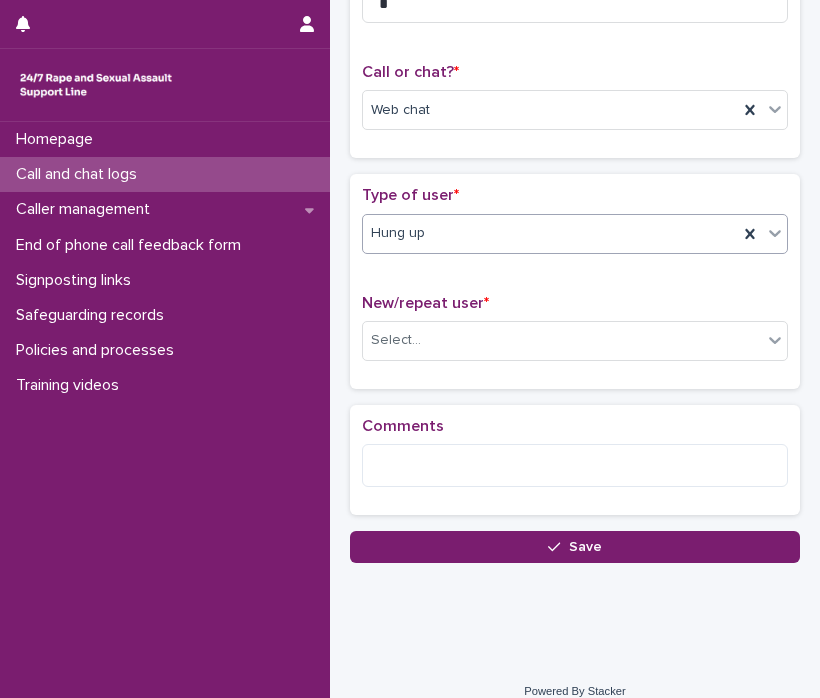 scroll, scrollTop: 278, scrollLeft: 0, axis: vertical 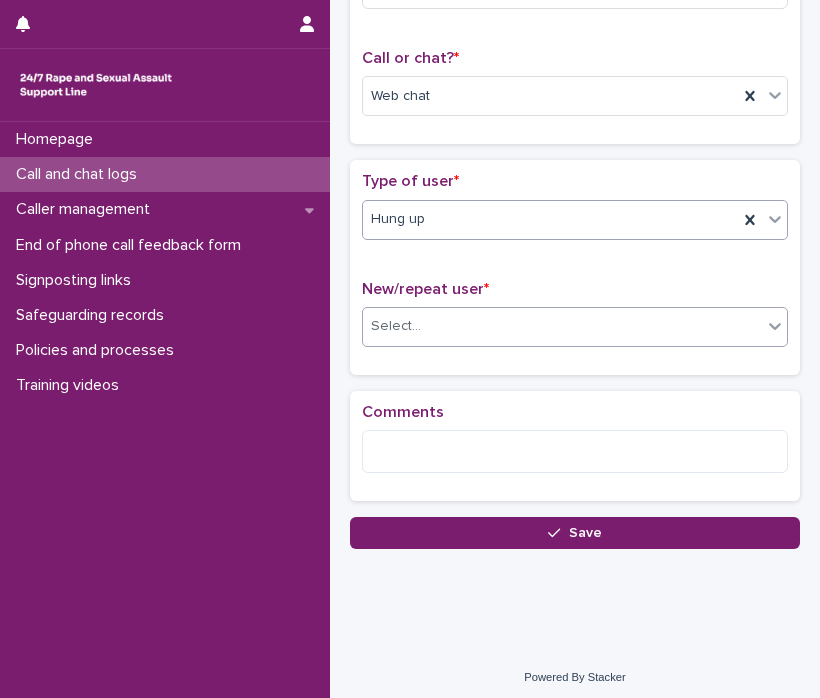 click 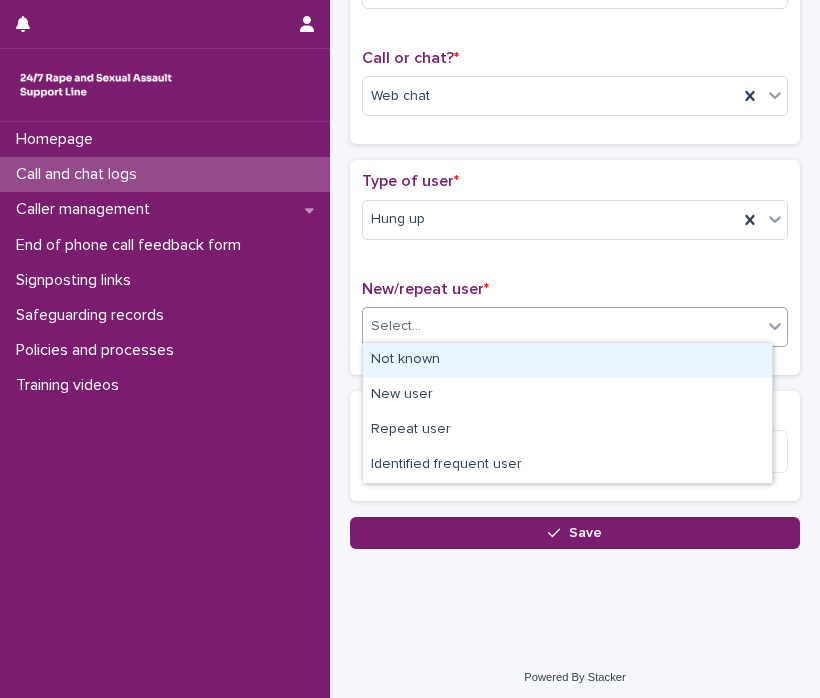click on "Not known" at bounding box center (567, 360) 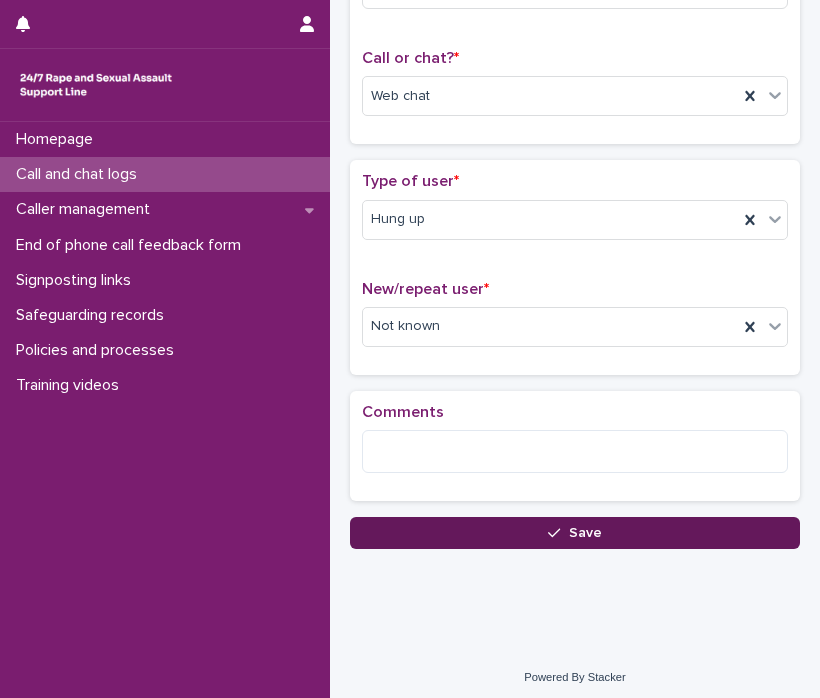 click on "Save" at bounding box center (575, 533) 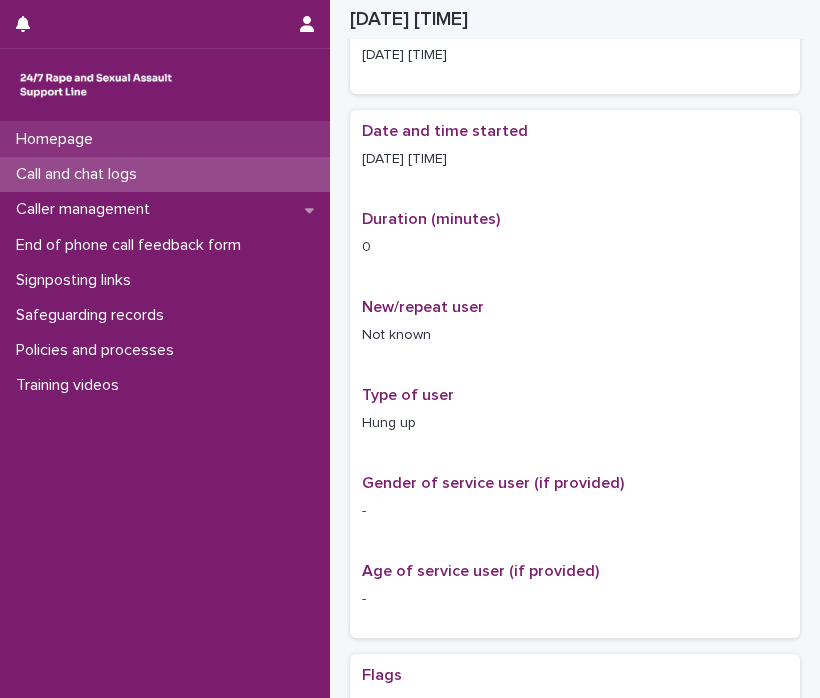 click on "Homepage" at bounding box center (165, 139) 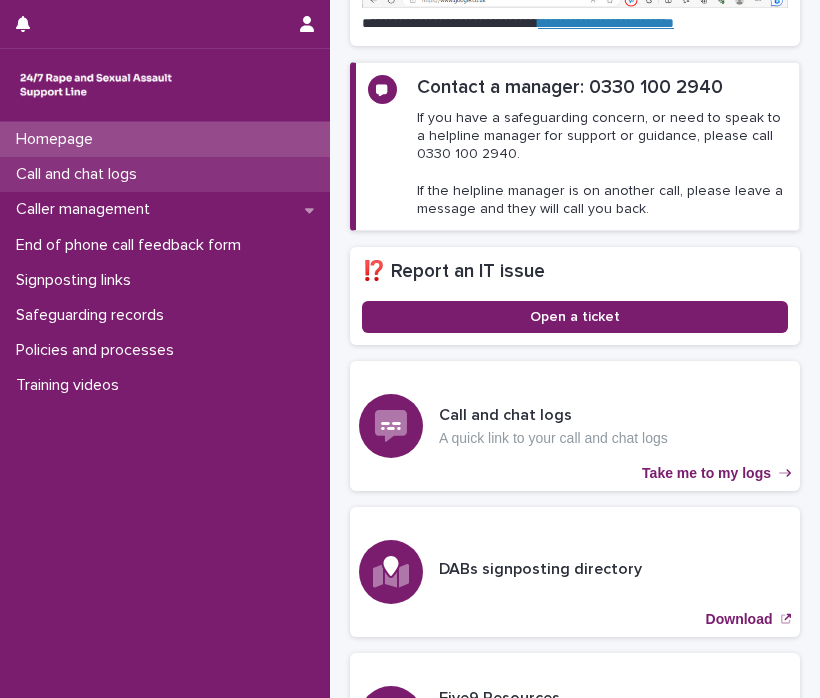 scroll, scrollTop: 482, scrollLeft: 0, axis: vertical 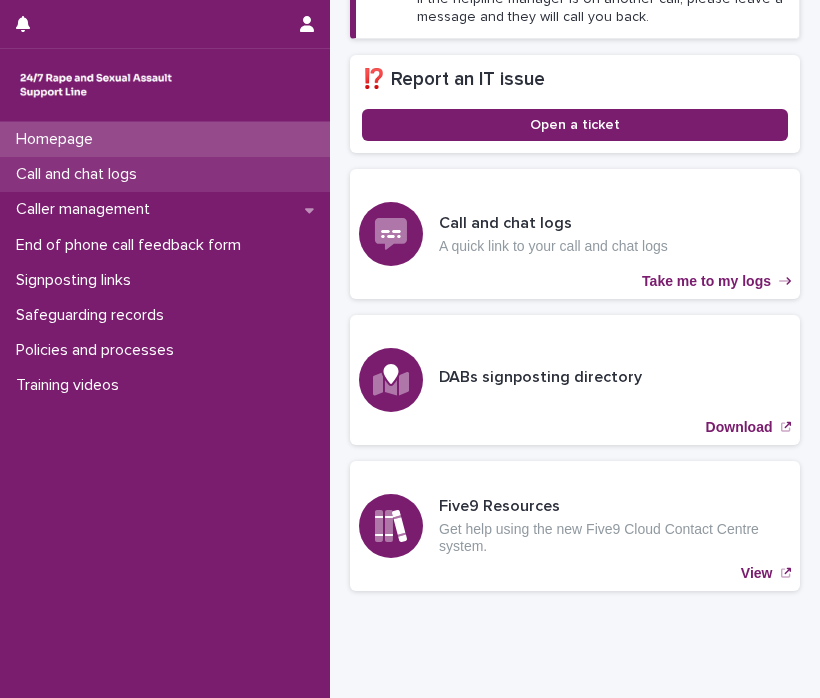 click on "Call and chat logs" at bounding box center (80, 174) 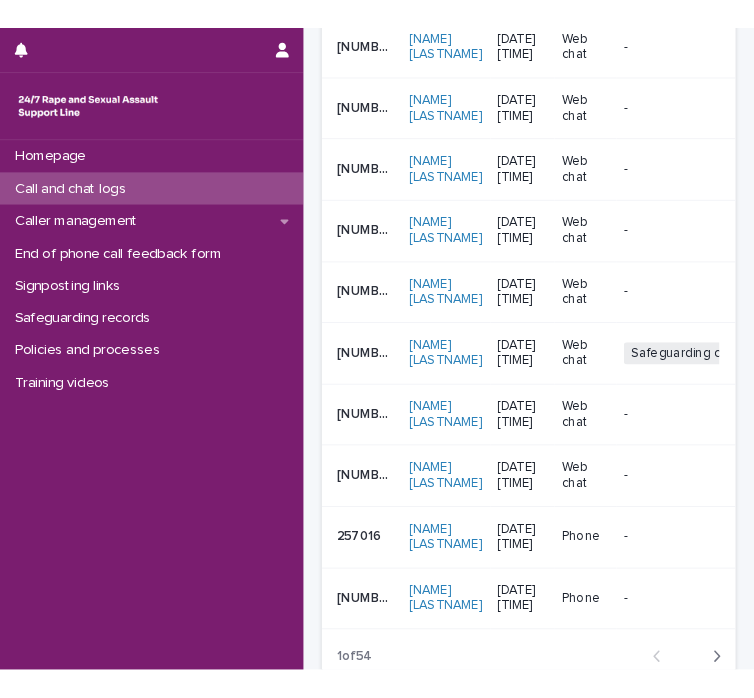 scroll, scrollTop: 0, scrollLeft: 0, axis: both 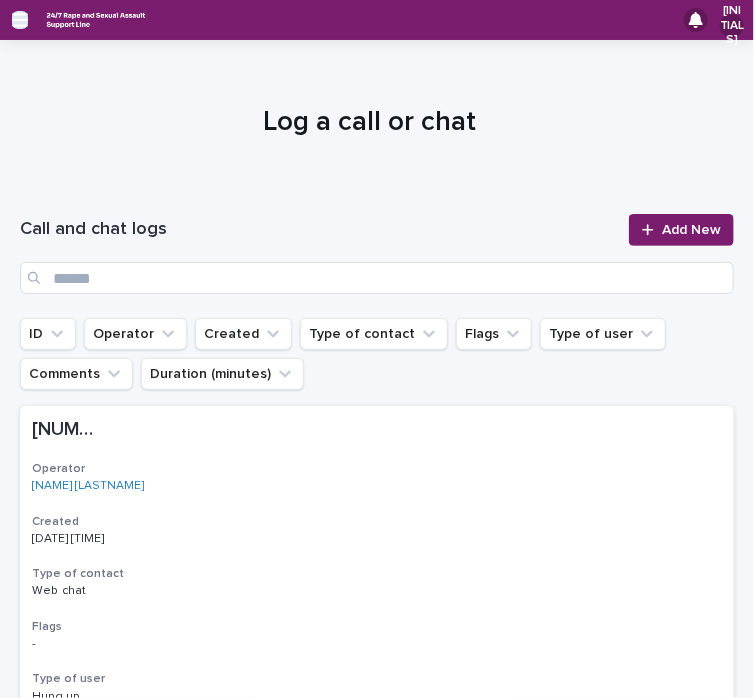 click 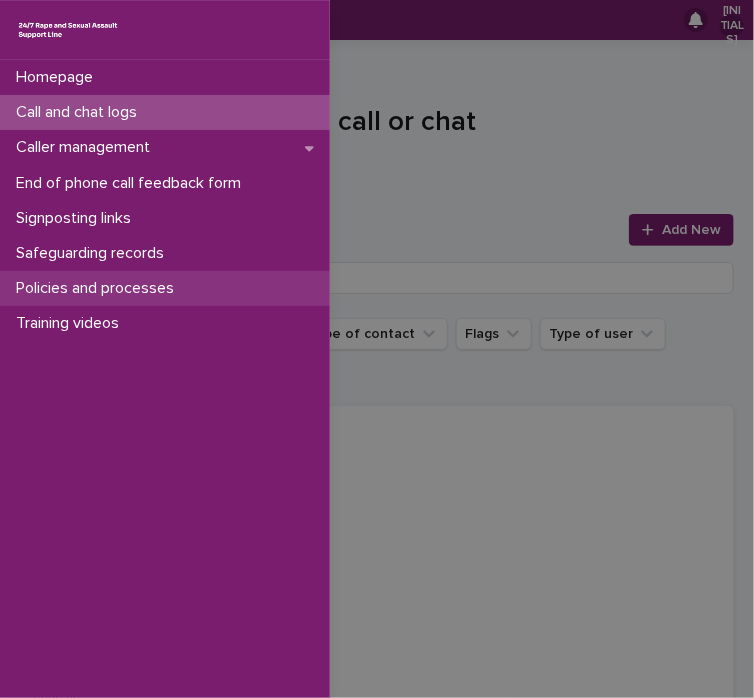 click on "Policies and processes" at bounding box center (99, 288) 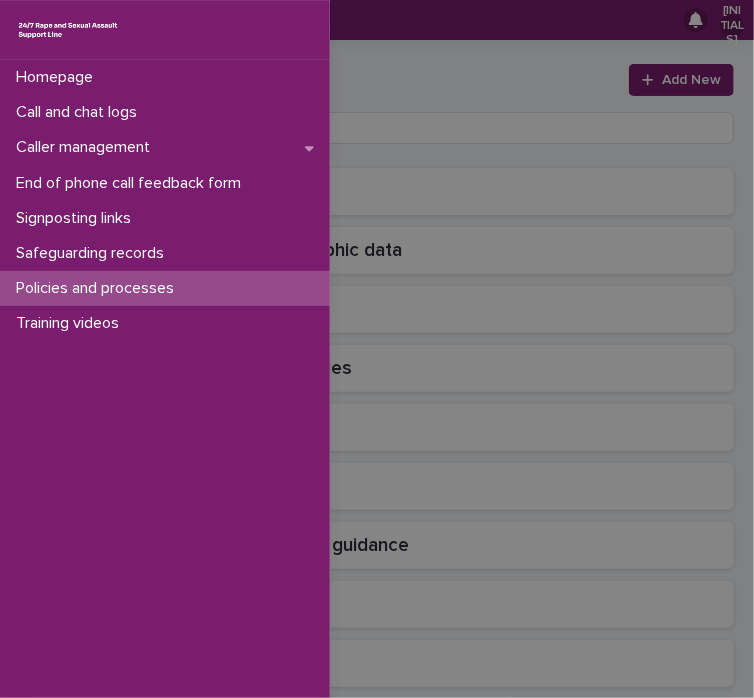 click on "Homepage Call and chat logs Caller management End of phone call feedback form Signposting links Safeguarding records Policies and processes Training videos" at bounding box center (377, 349) 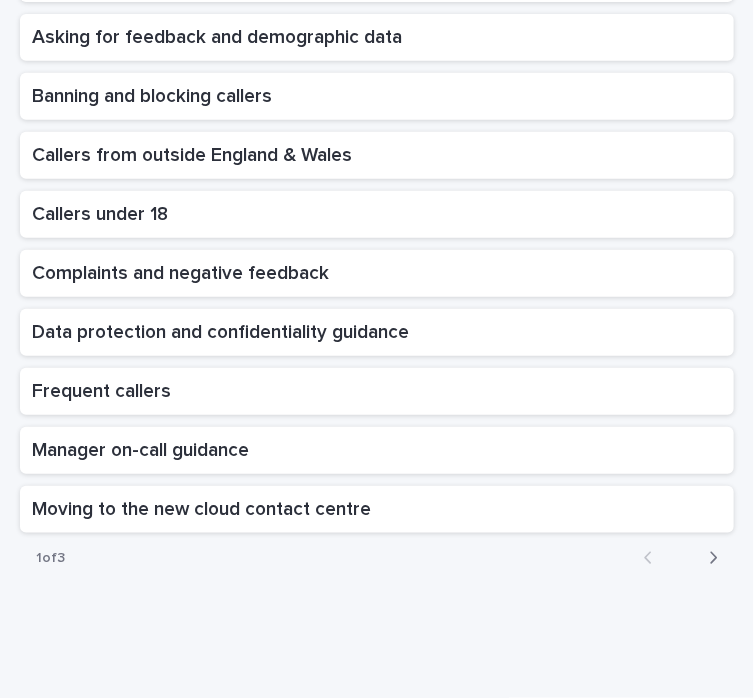 scroll, scrollTop: 215, scrollLeft: 0, axis: vertical 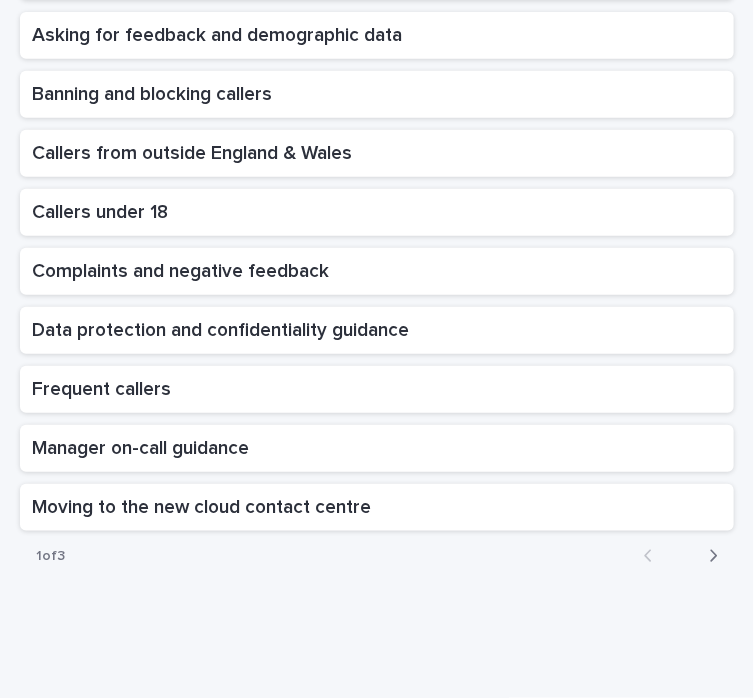 click 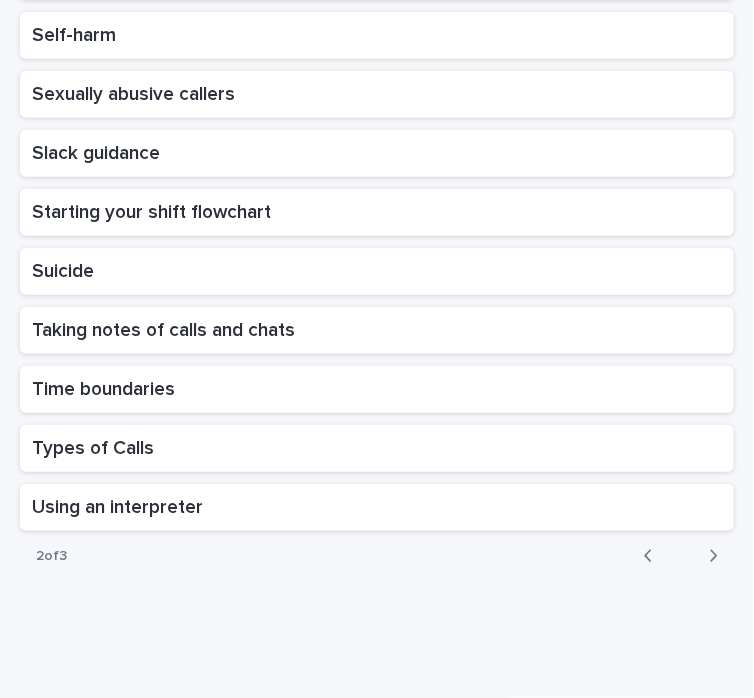 click 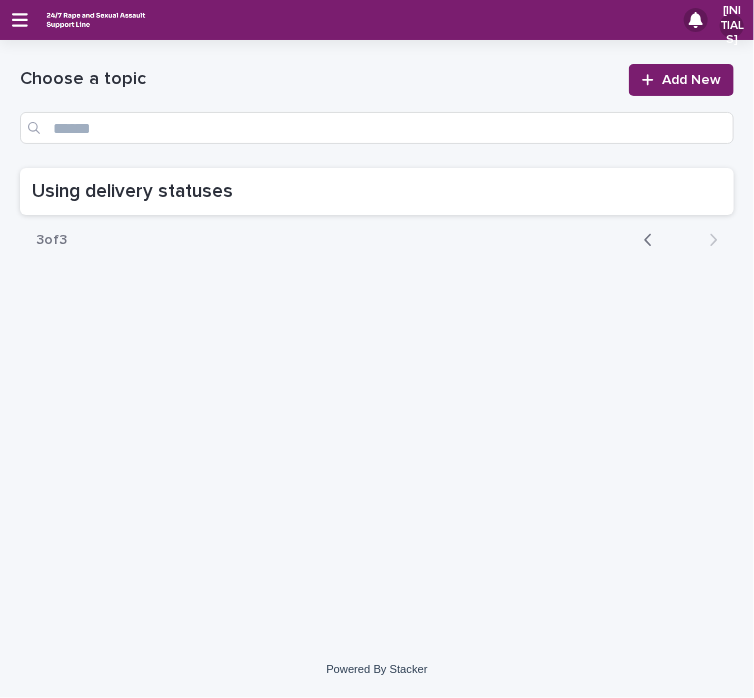 scroll, scrollTop: 0, scrollLeft: 0, axis: both 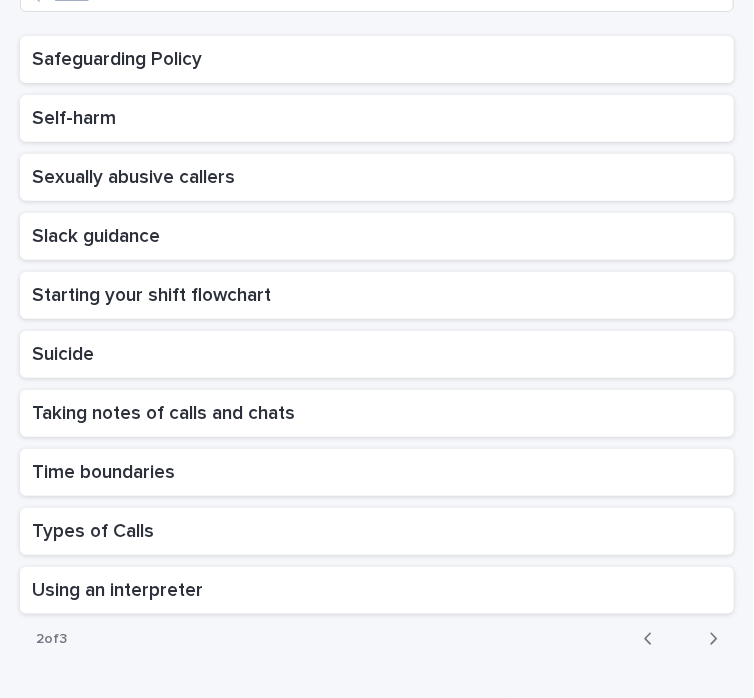 click 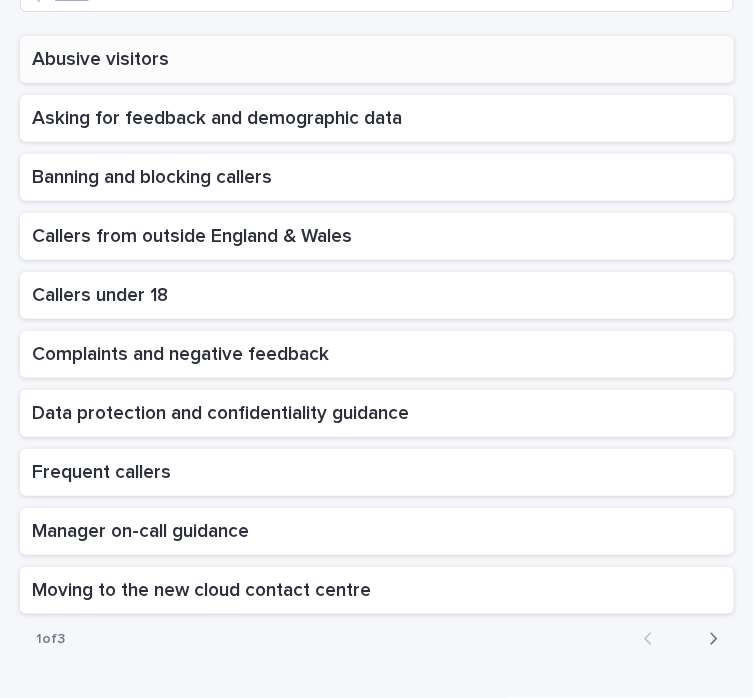 click on "Abusive visitors" at bounding box center [102, 57] 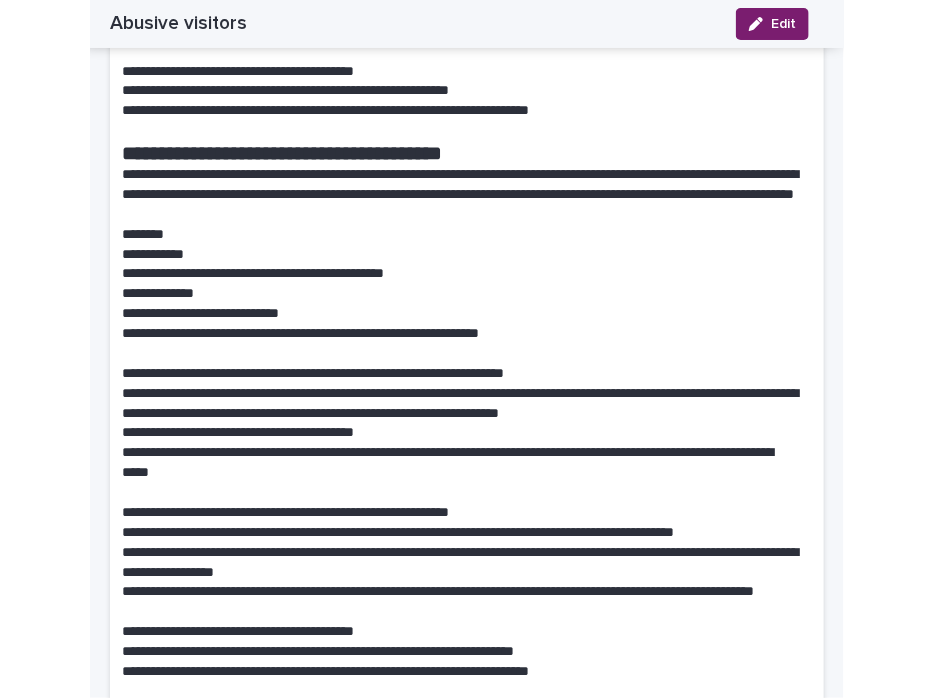 scroll, scrollTop: 1190, scrollLeft: 0, axis: vertical 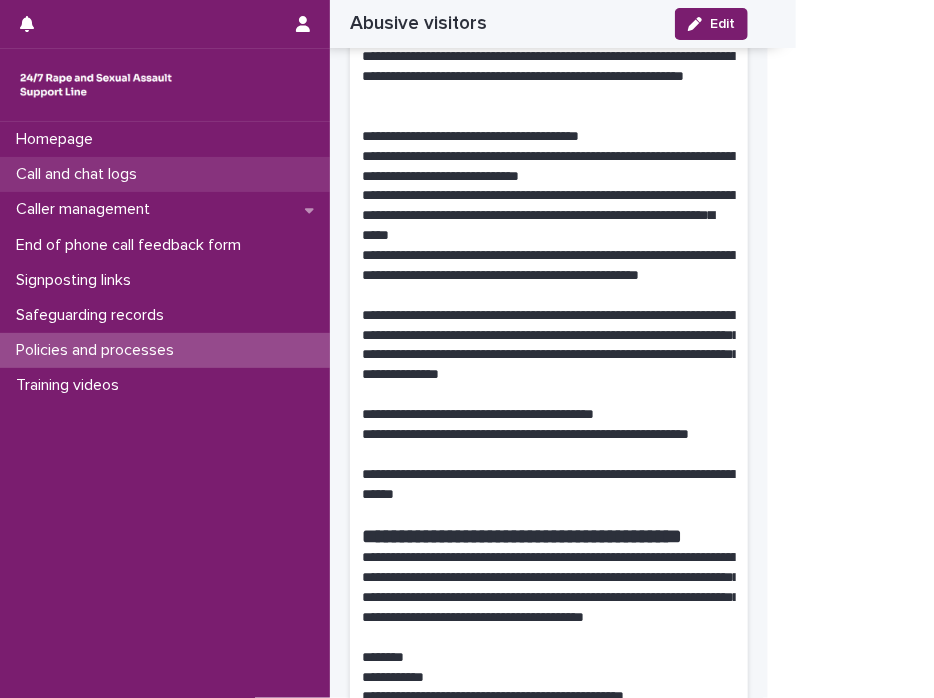 click on "Call and chat logs" at bounding box center [80, 174] 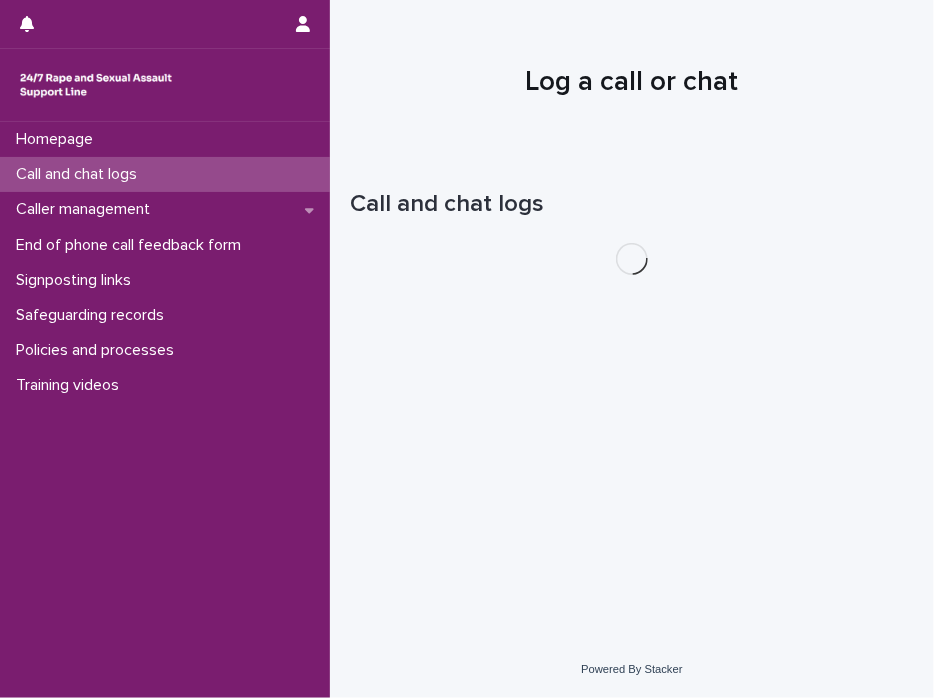 scroll, scrollTop: 0, scrollLeft: 0, axis: both 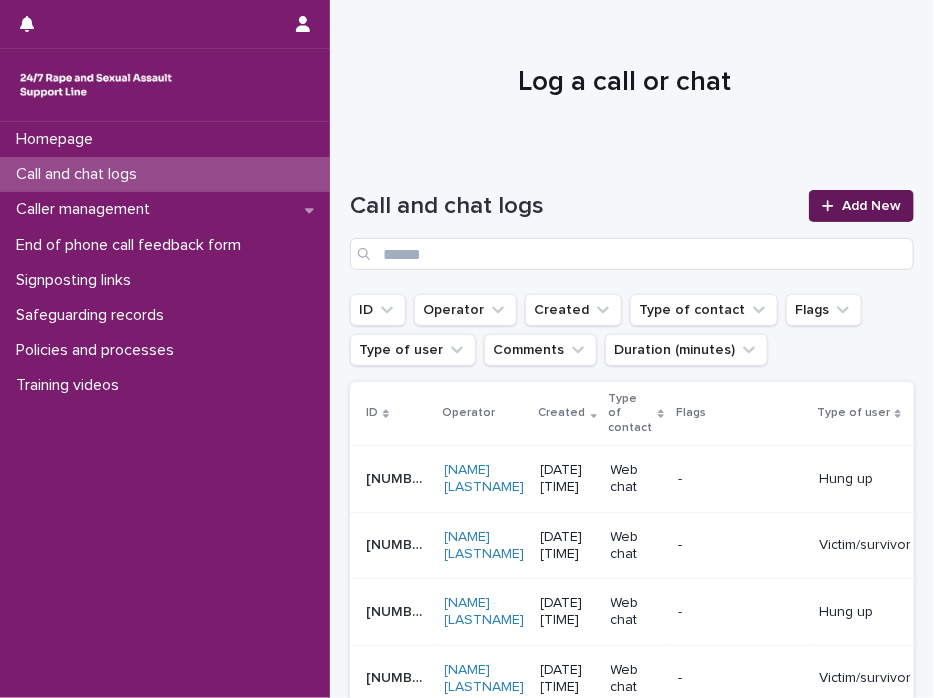 click 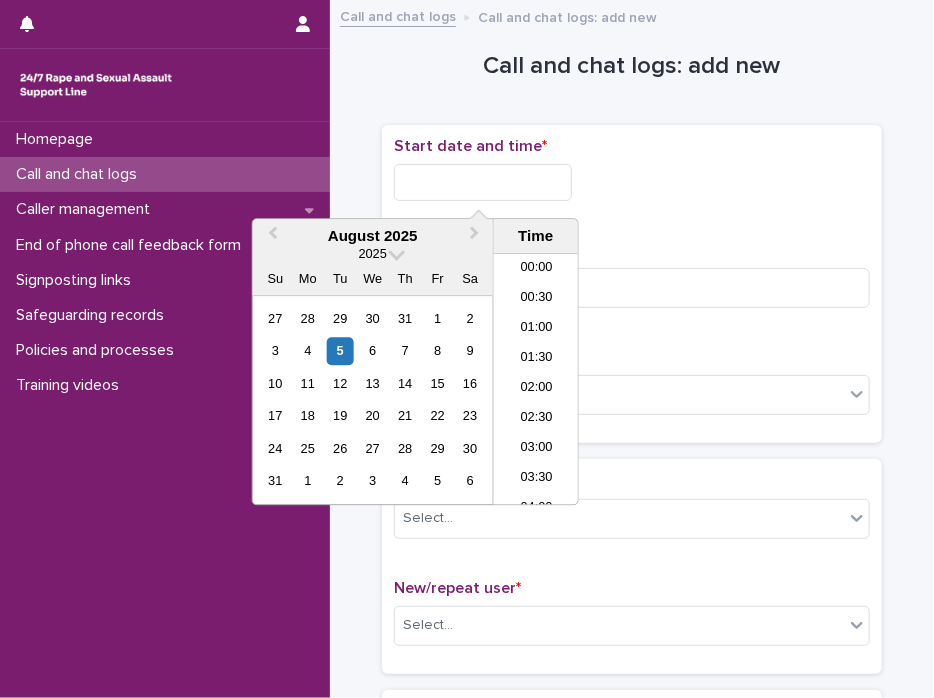 click at bounding box center (483, 182) 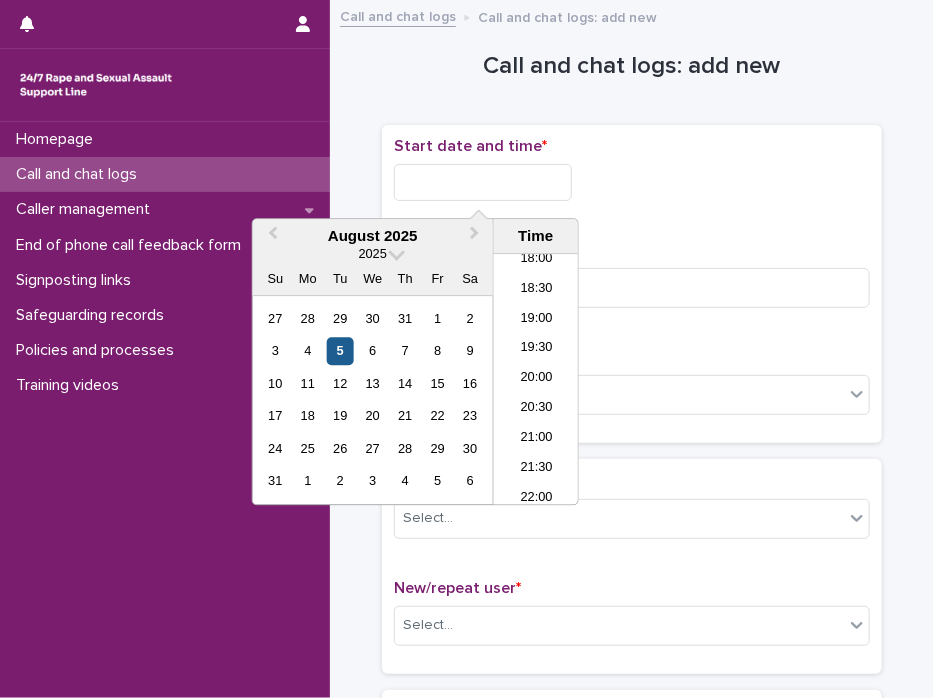 drag, startPoint x: 336, startPoint y: 352, endPoint x: 344, endPoint y: 345, distance: 10.630146 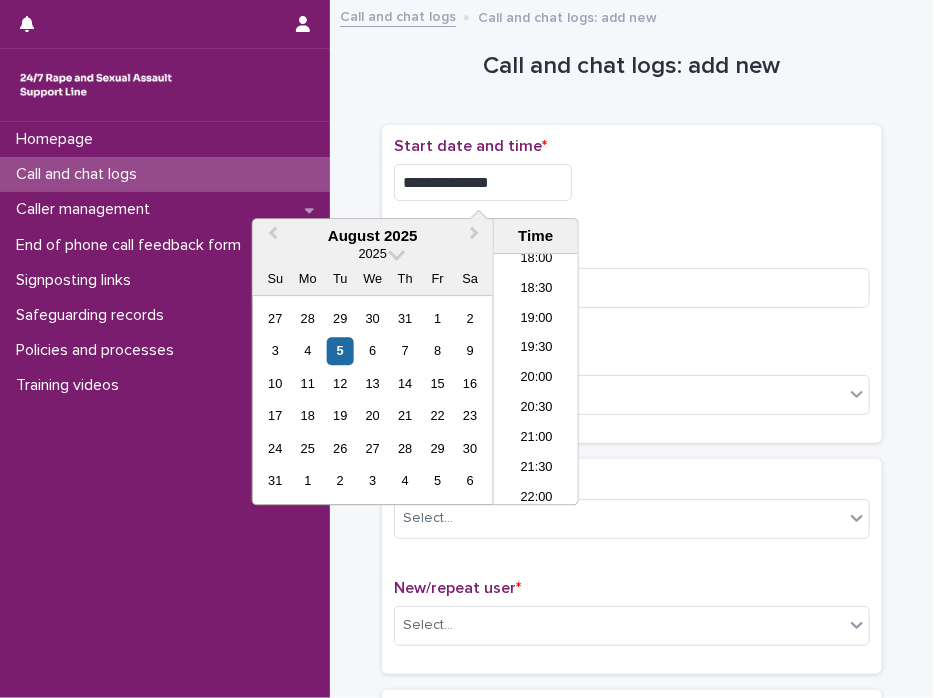 drag, startPoint x: 455, startPoint y: 181, endPoint x: 689, endPoint y: 179, distance: 234.00854 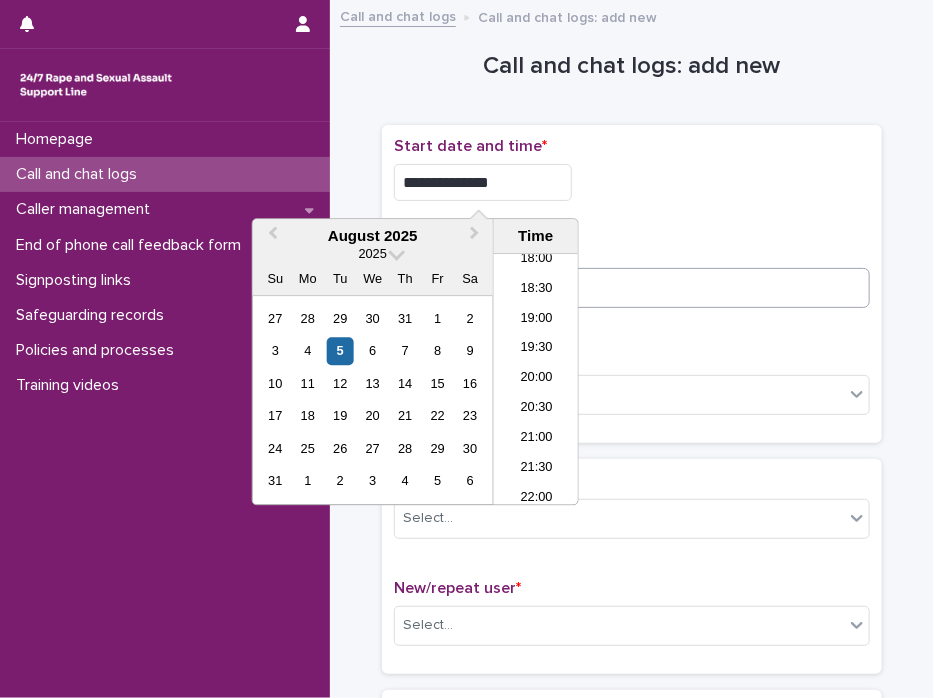 type on "**********" 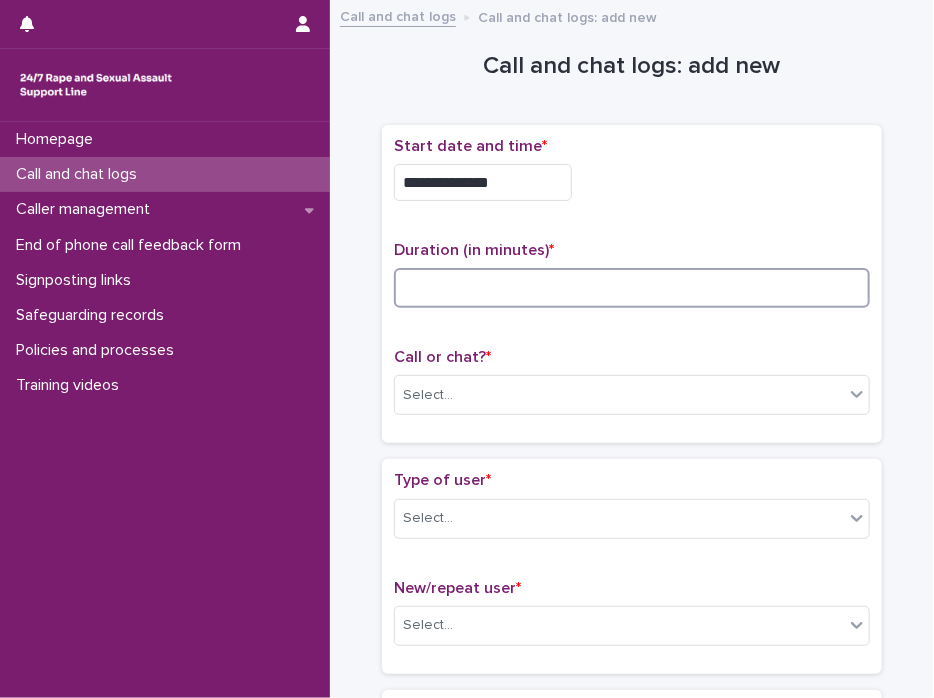 click at bounding box center [632, 288] 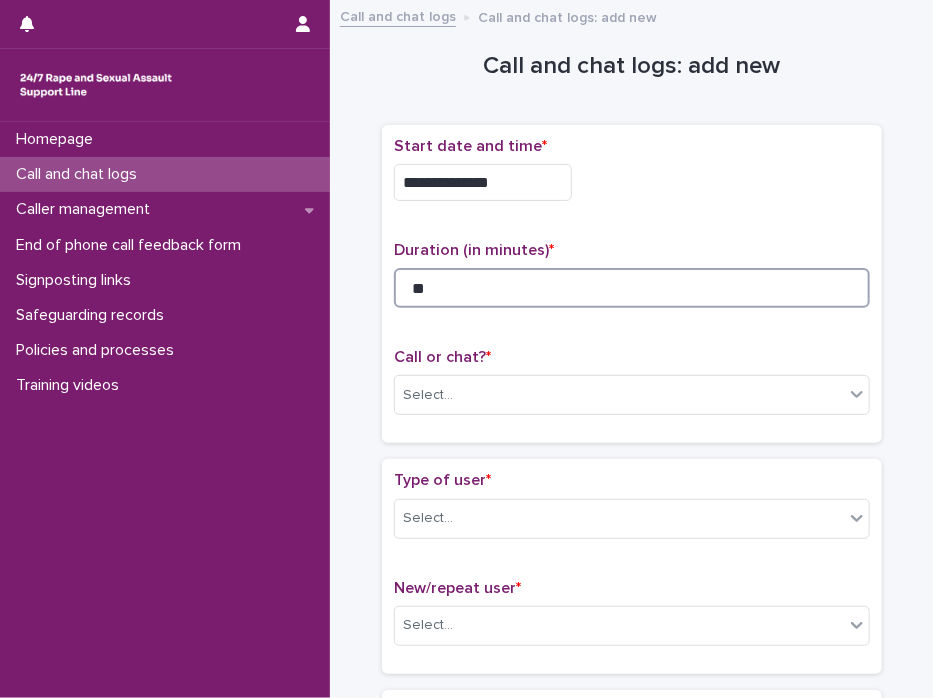 type on "**" 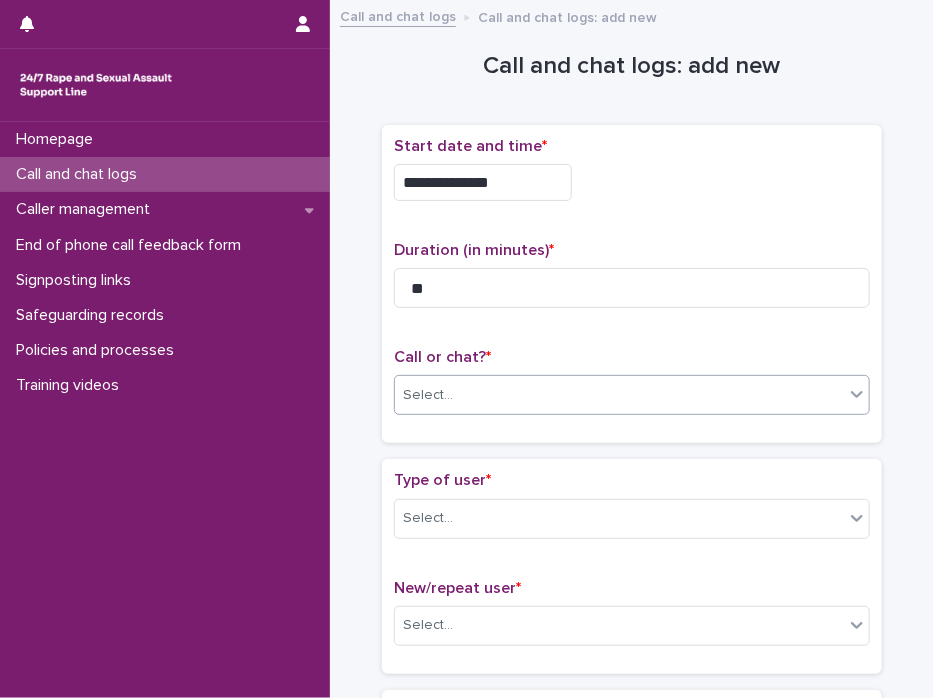 click on "Select..." at bounding box center [619, 395] 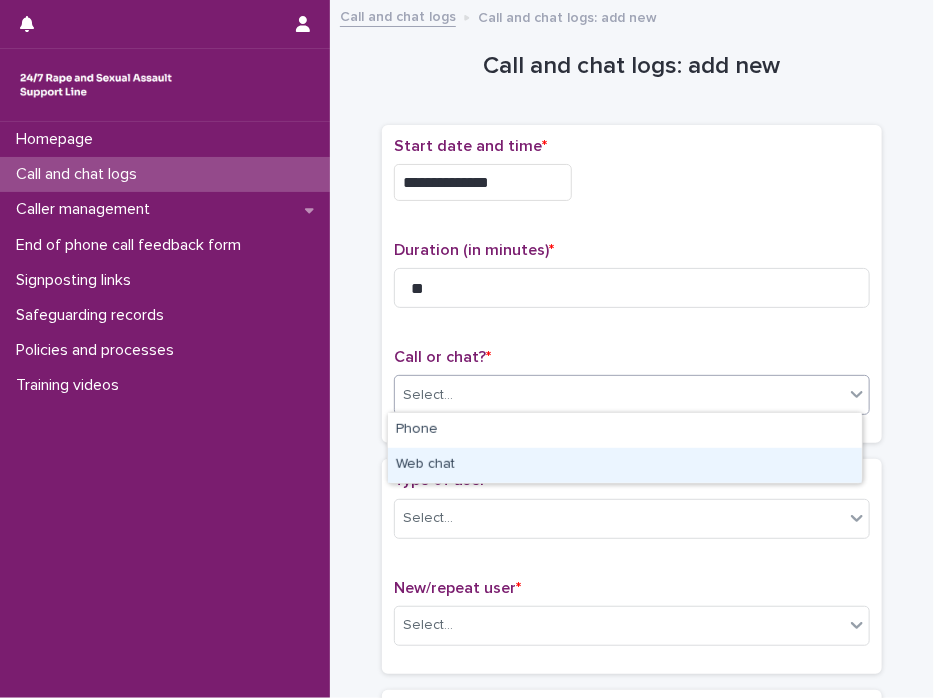 click on "Web chat" at bounding box center (625, 465) 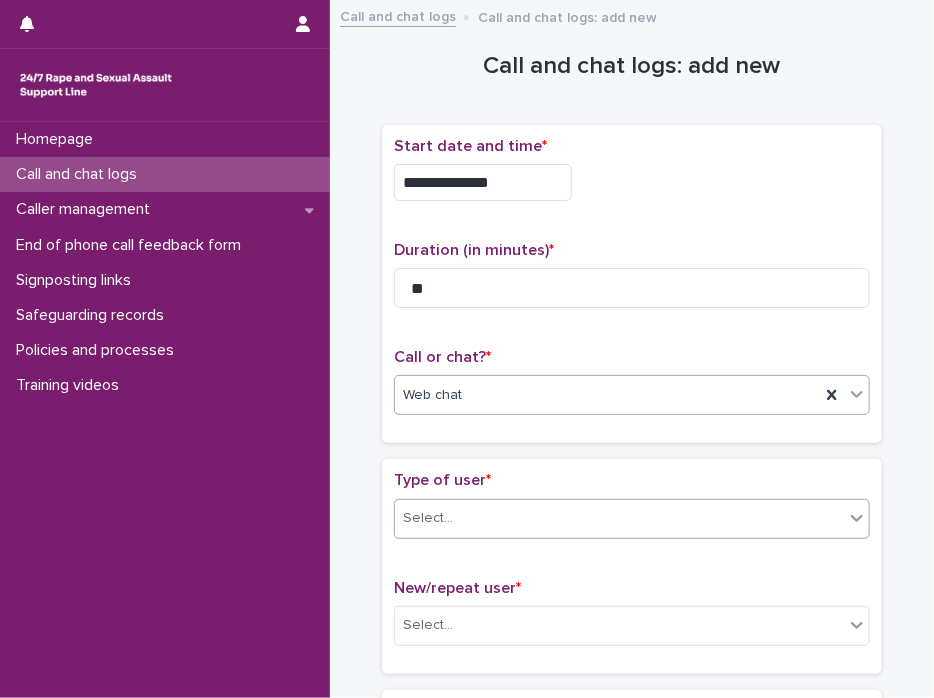 click on "Select..." at bounding box center (619, 518) 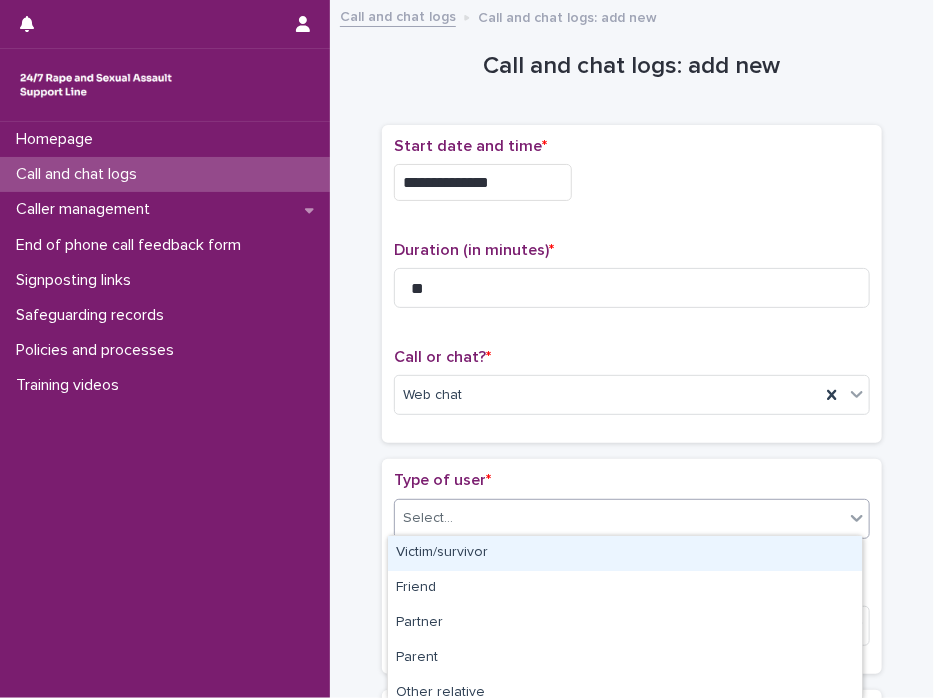 click on "Victim/survivor" at bounding box center (625, 553) 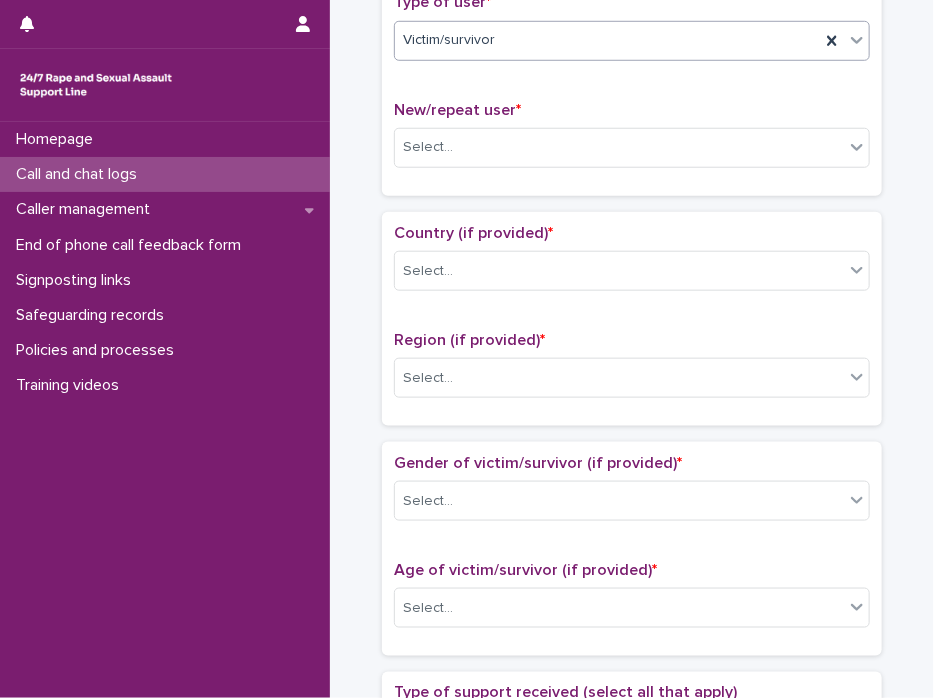 scroll, scrollTop: 508, scrollLeft: 0, axis: vertical 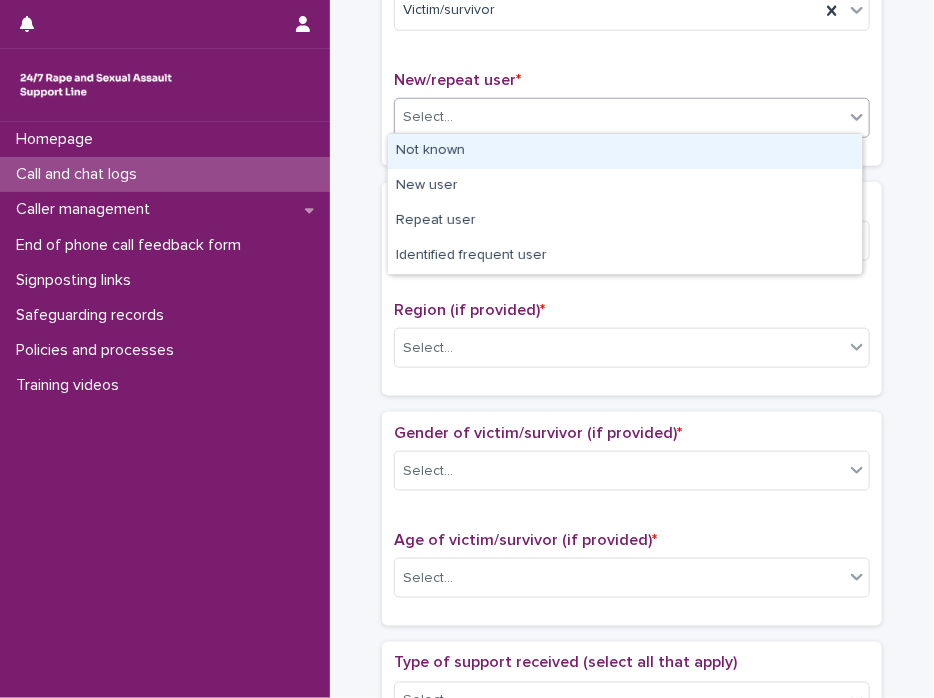 click 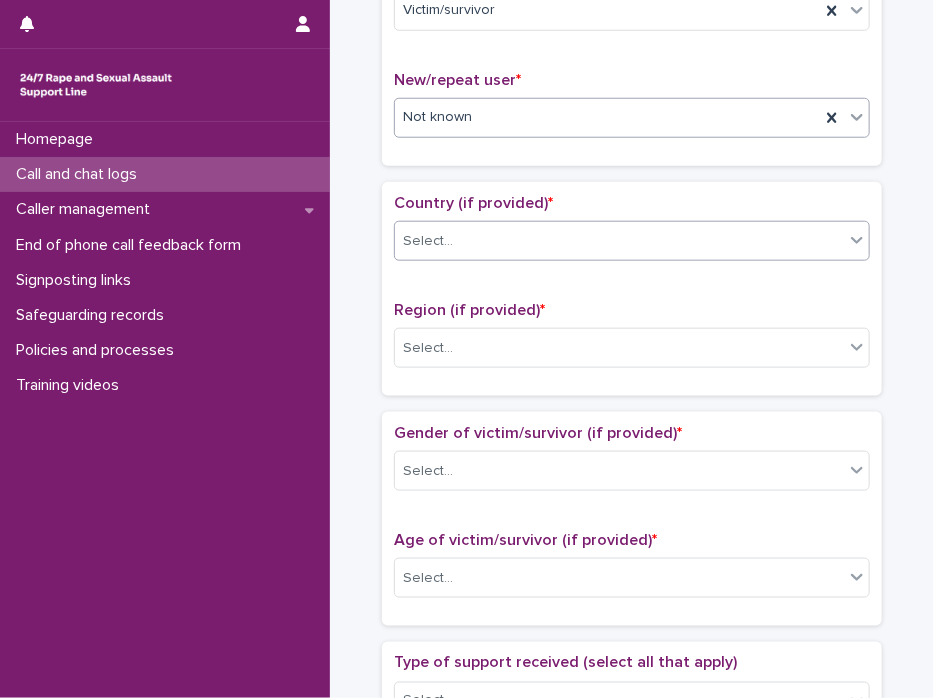 click at bounding box center (857, 240) 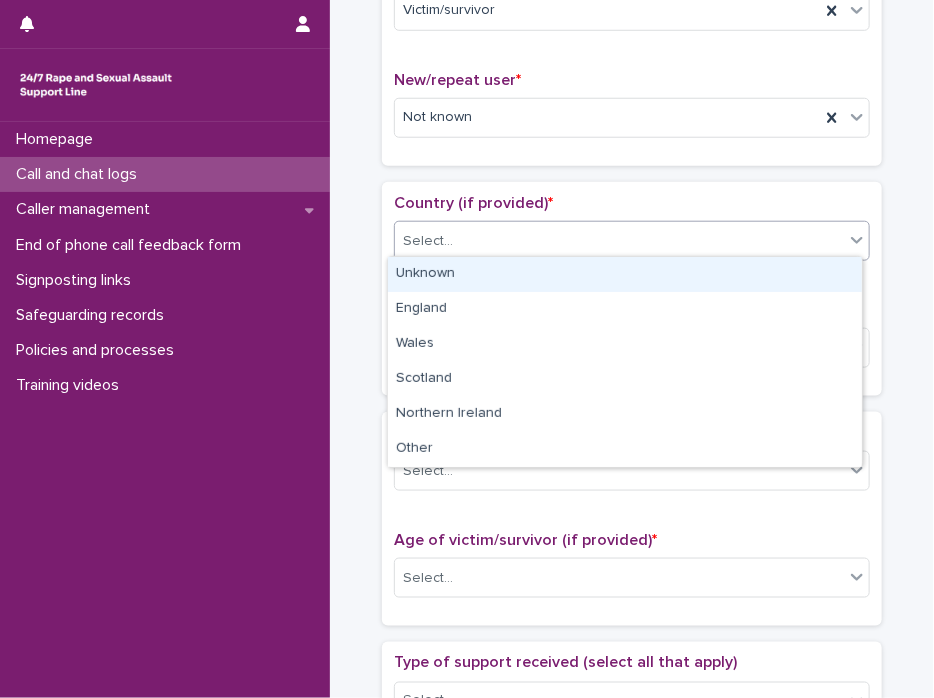 click on "Unknown" at bounding box center [625, 274] 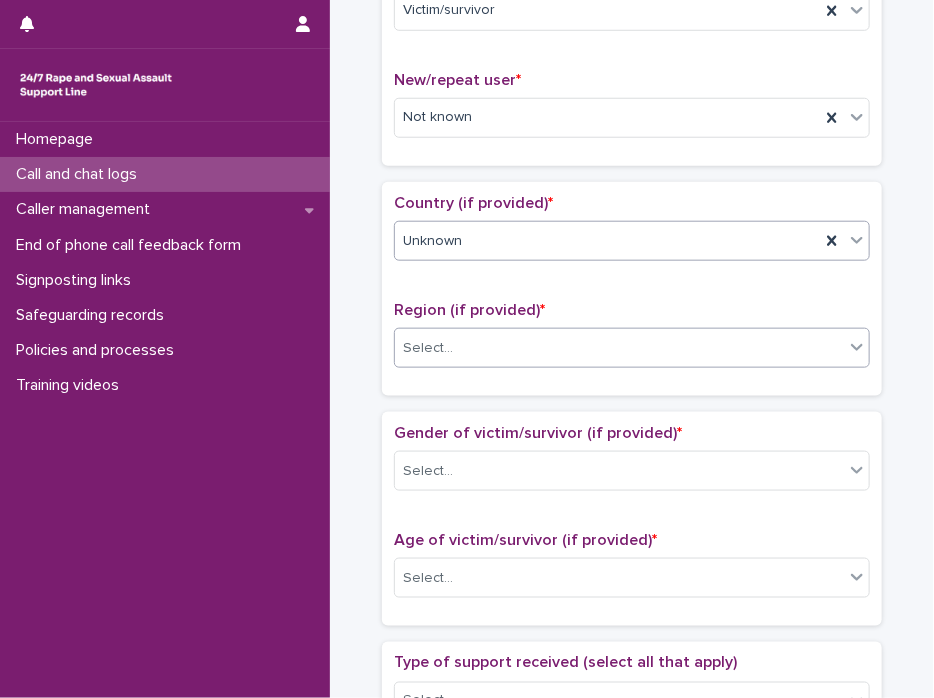 click at bounding box center [857, 347] 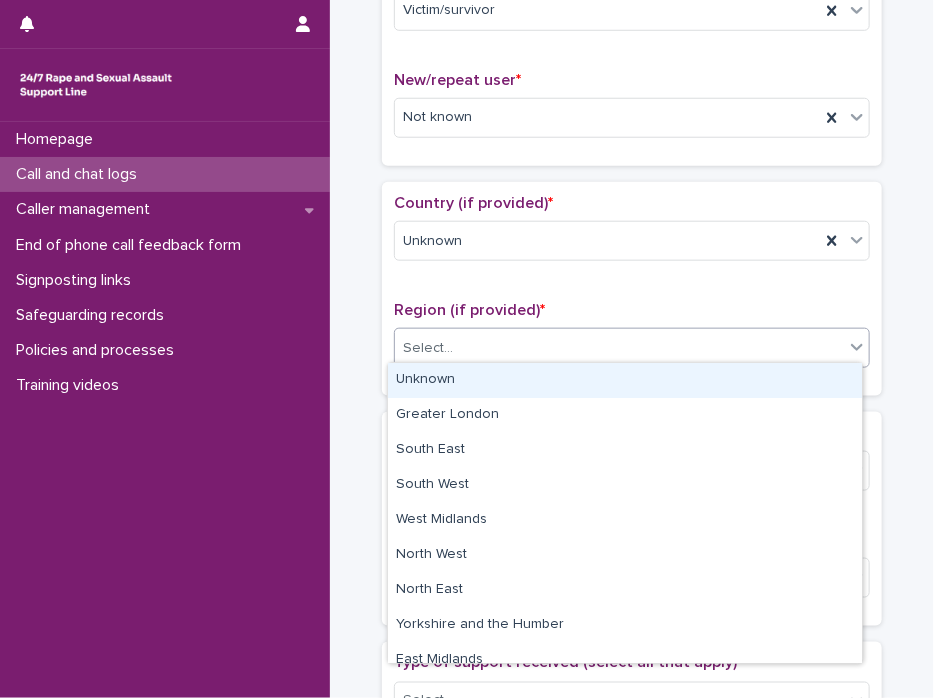 click on "Unknown" at bounding box center [625, 380] 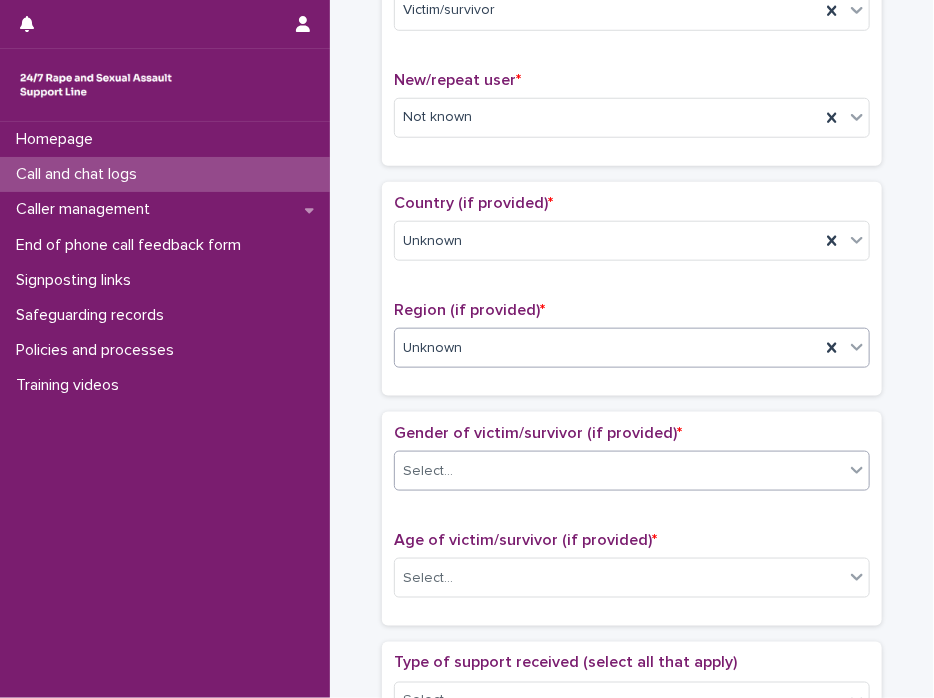 click 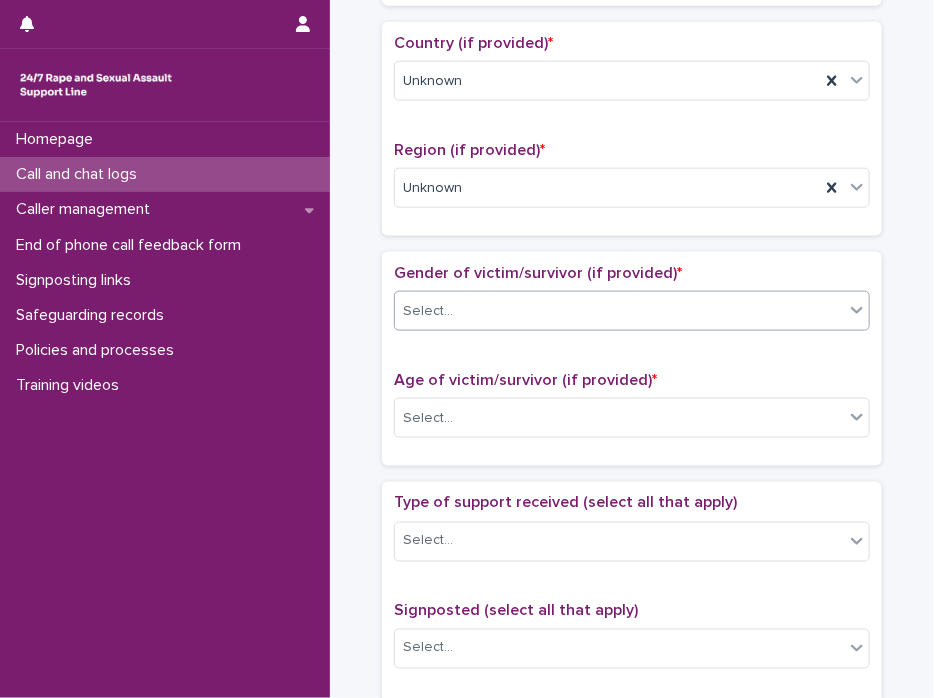 scroll, scrollTop: 670, scrollLeft: 0, axis: vertical 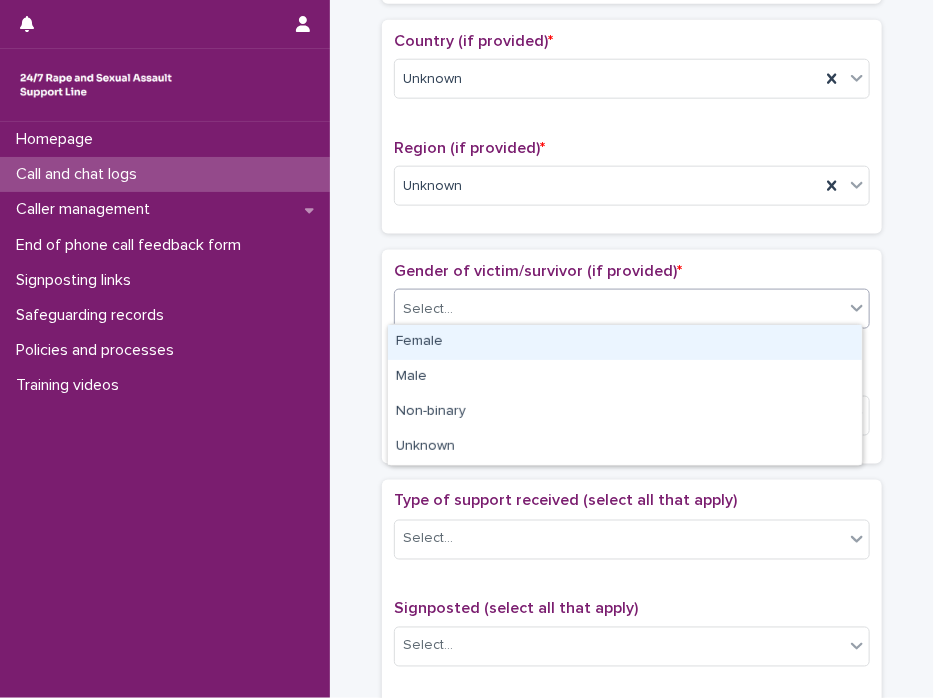 click at bounding box center (857, 308) 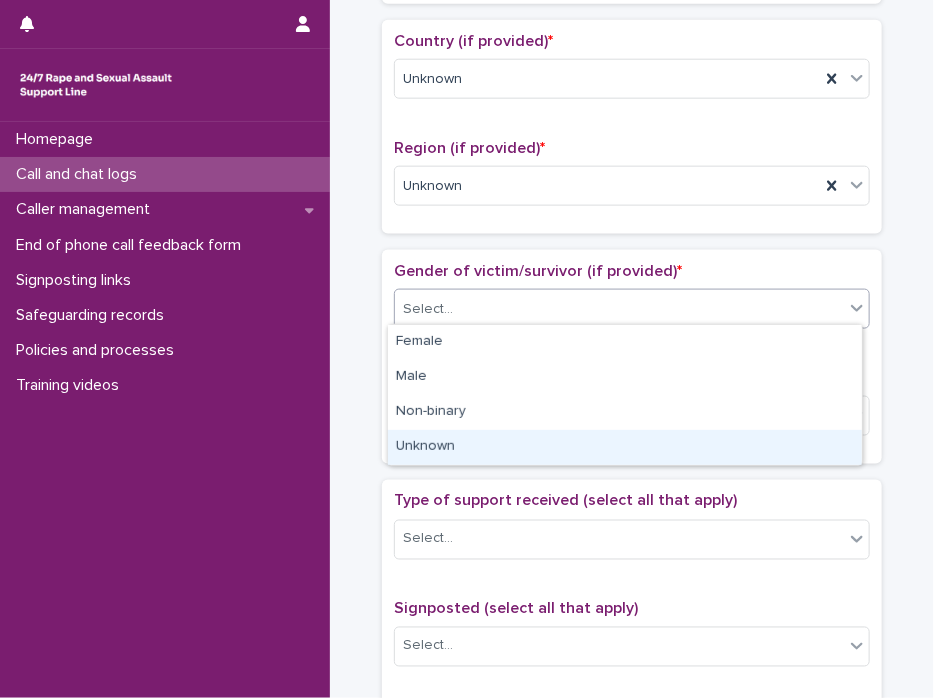 click on "Unknown" at bounding box center [625, 447] 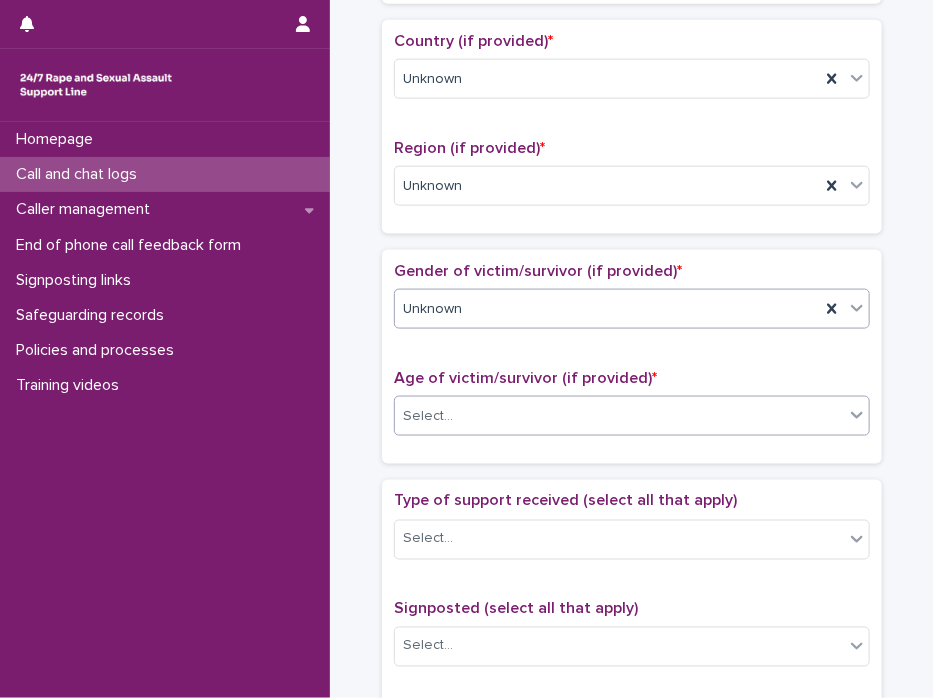 click 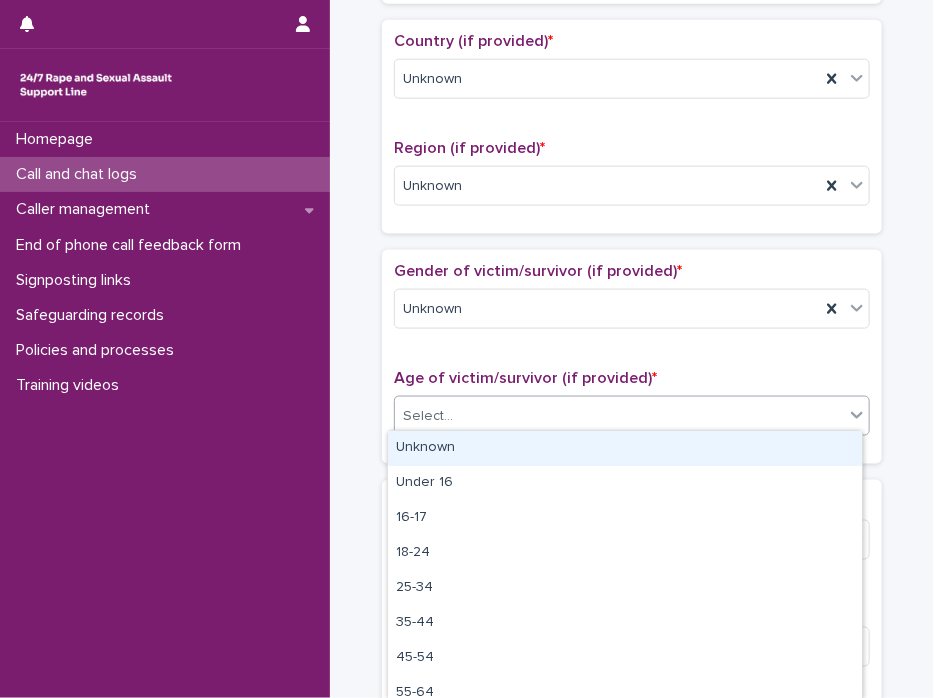 click on "Unknown" at bounding box center [625, 448] 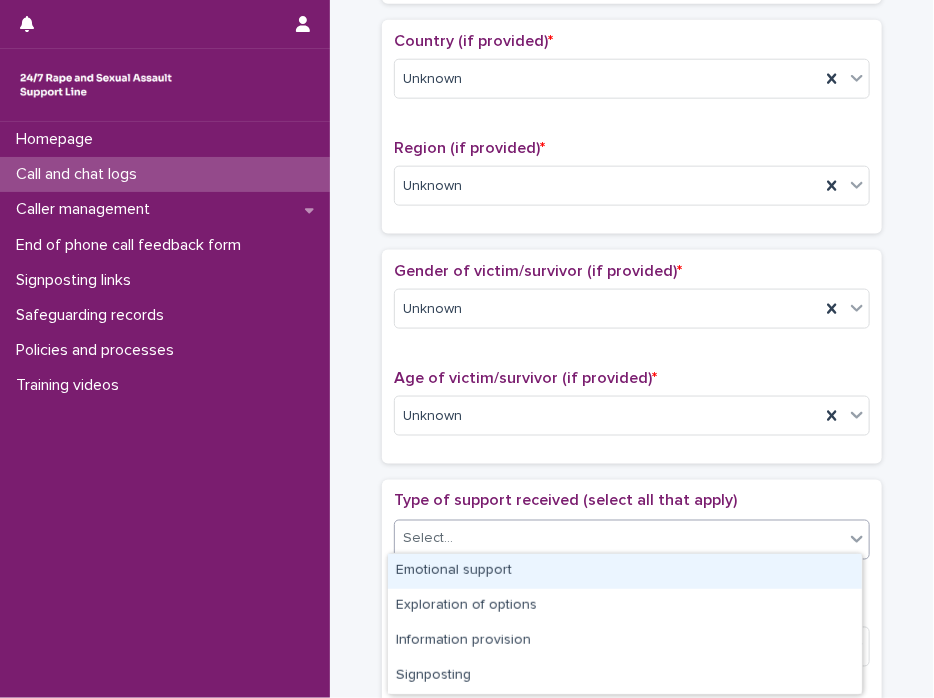 click on "Select..." at bounding box center (619, 539) 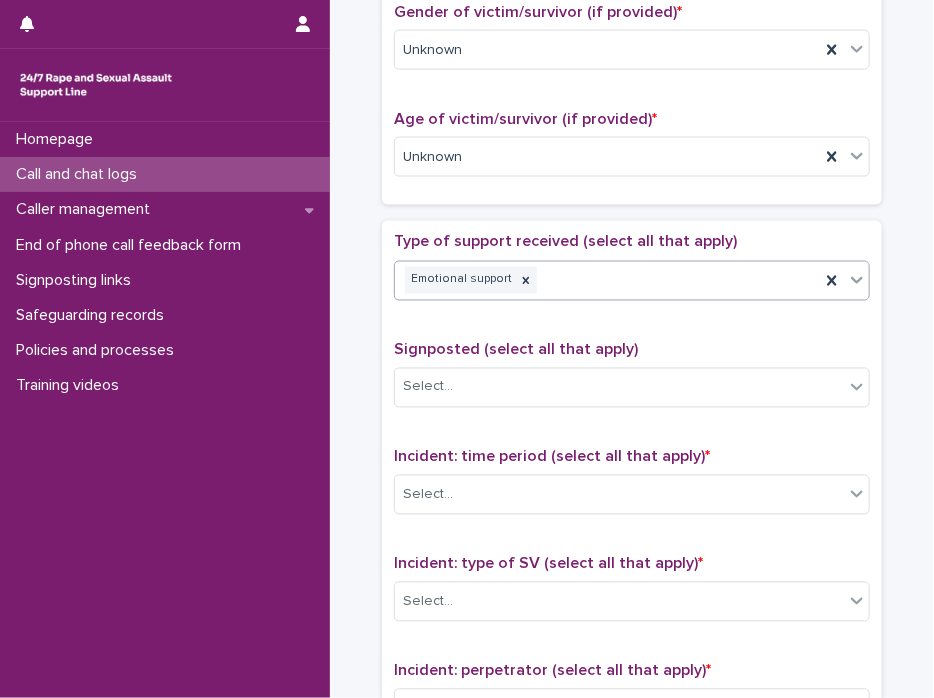 scroll, scrollTop: 970, scrollLeft: 0, axis: vertical 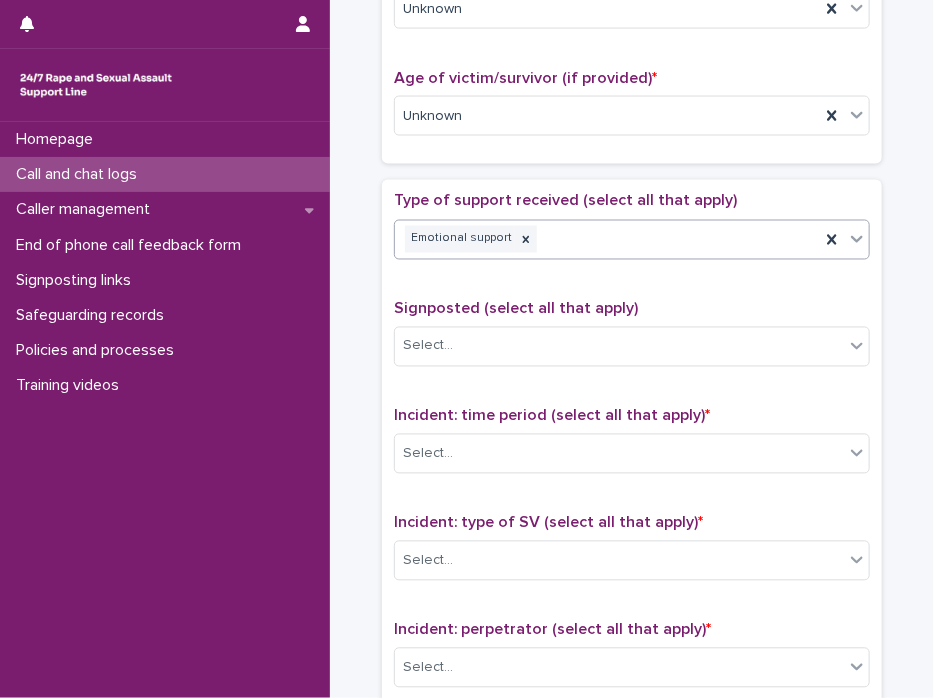 click 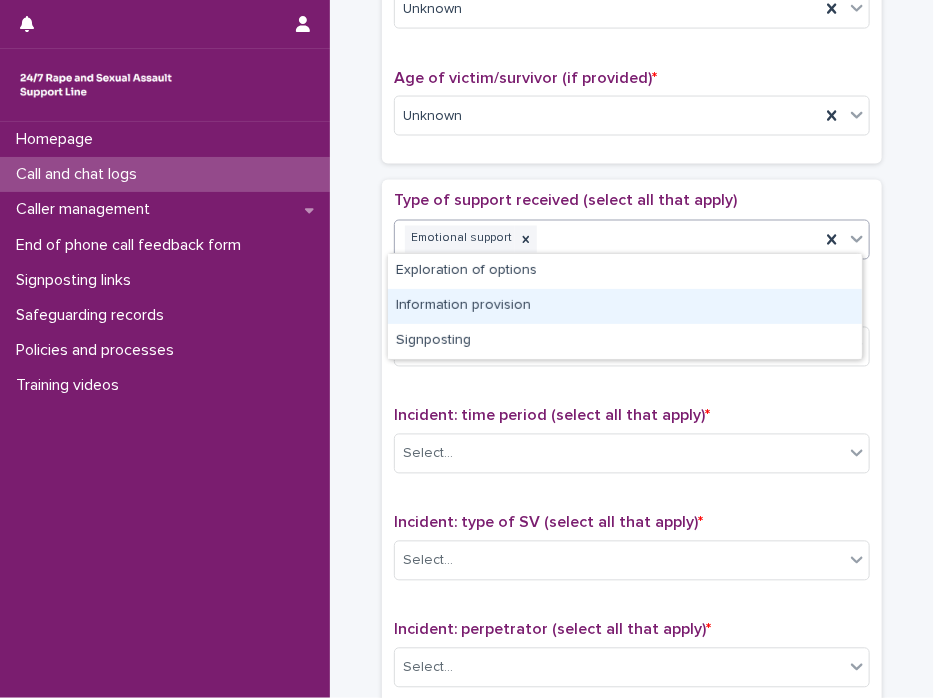 click on "Information provision" at bounding box center [625, 306] 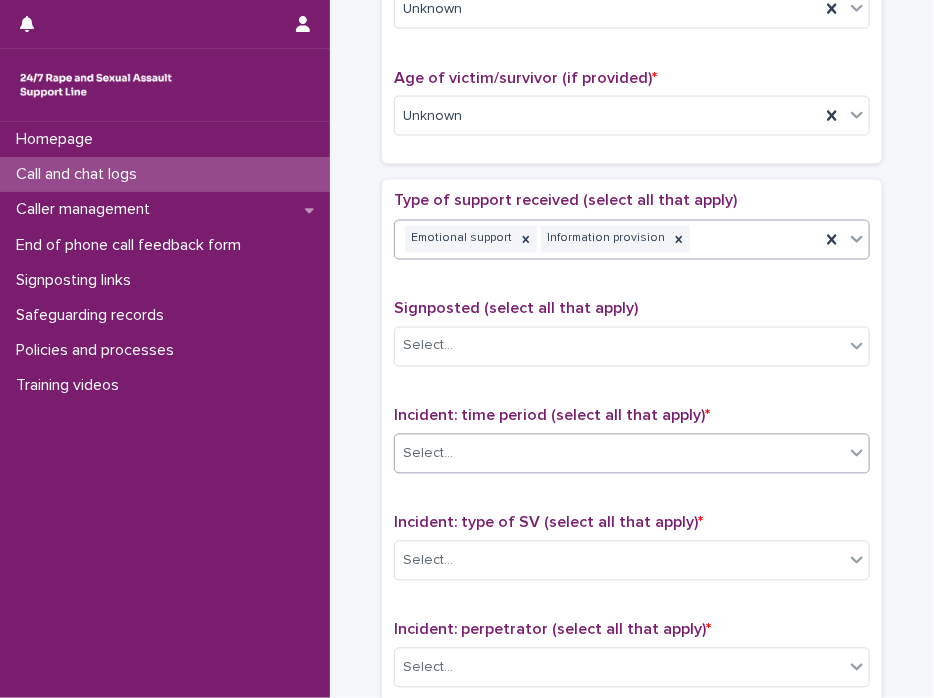click 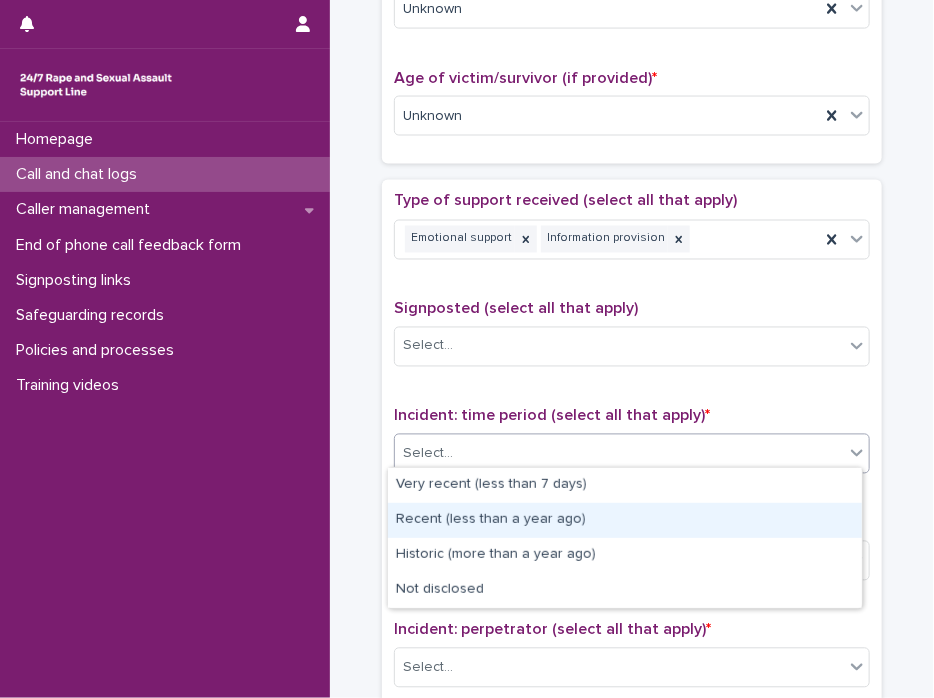 click on "Recent (less than a year ago)" at bounding box center [625, 520] 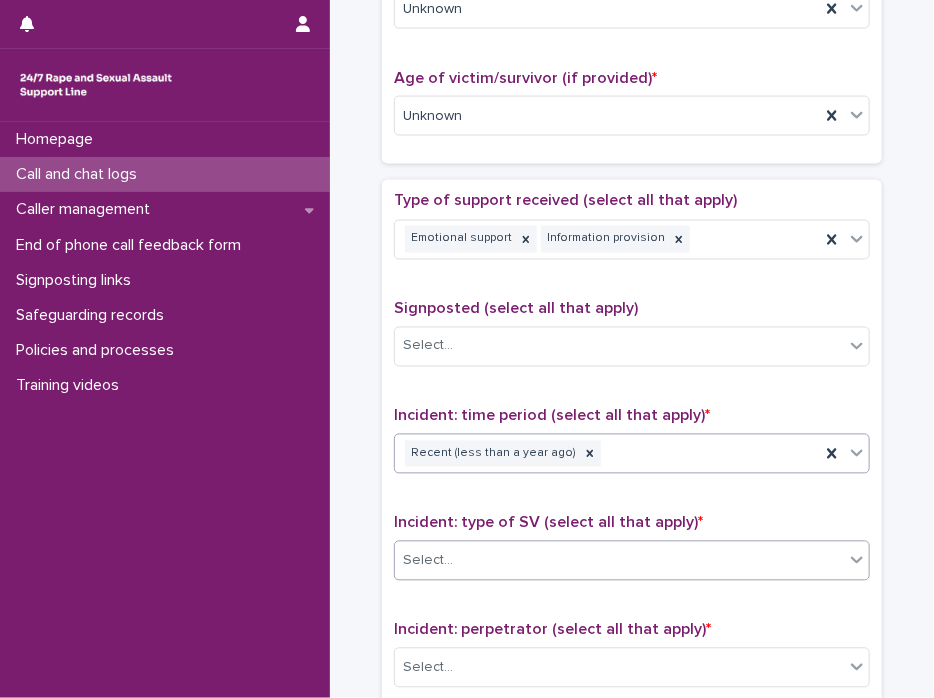 click 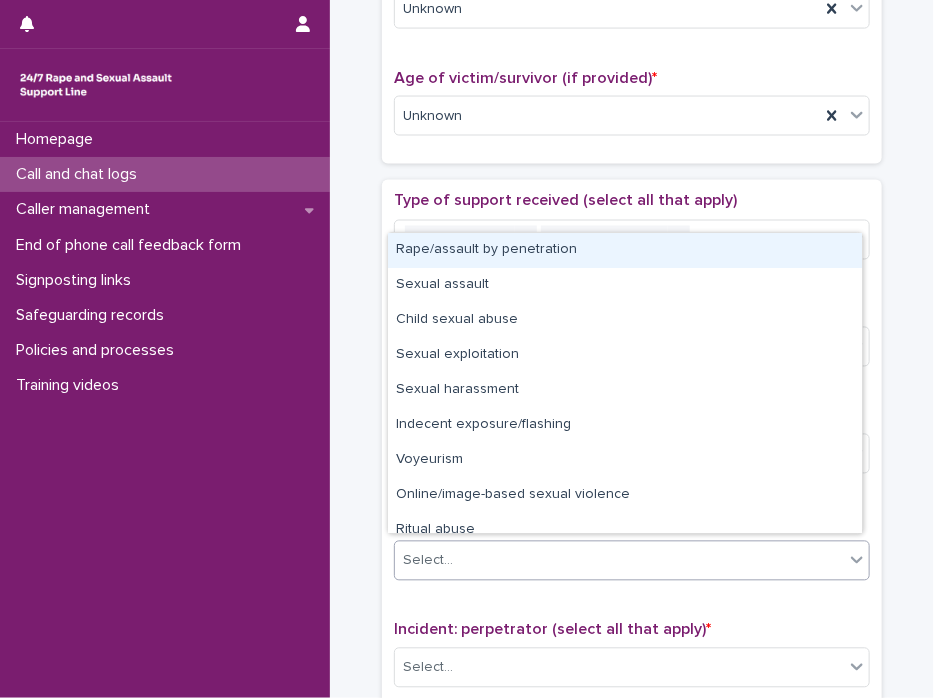 click on "Rape/assault by penetration" at bounding box center (625, 250) 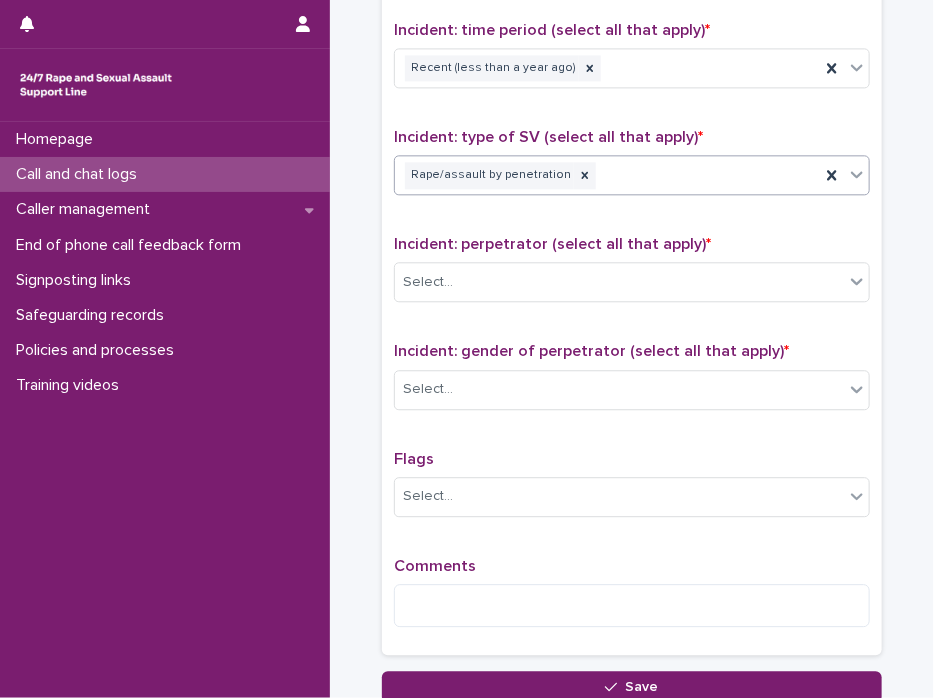 scroll, scrollTop: 1368, scrollLeft: 0, axis: vertical 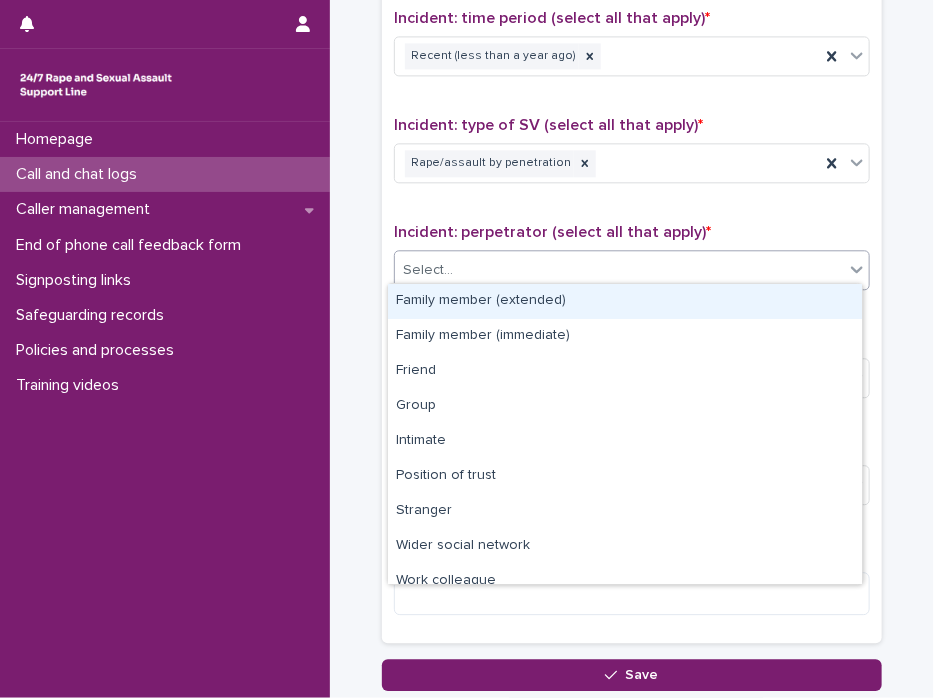 click 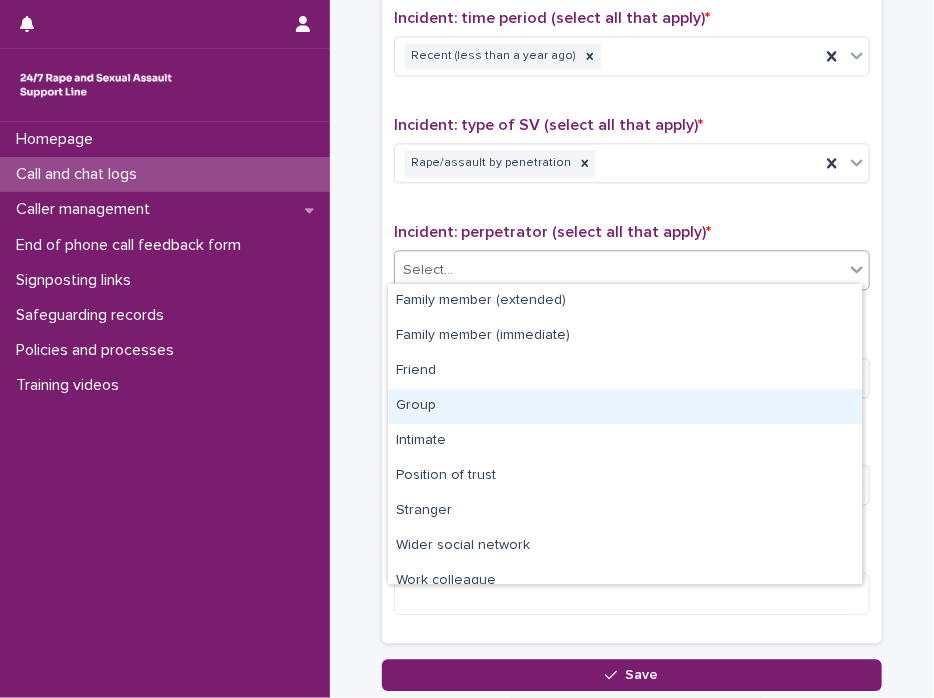 scroll, scrollTop: 84, scrollLeft: 0, axis: vertical 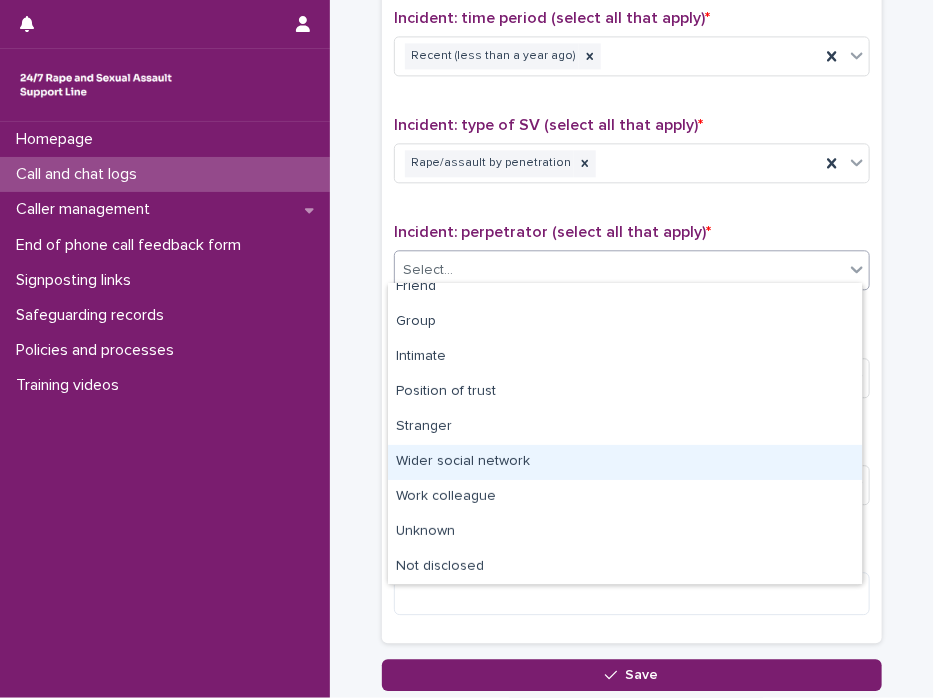 click on "Wider social network" at bounding box center (625, 462) 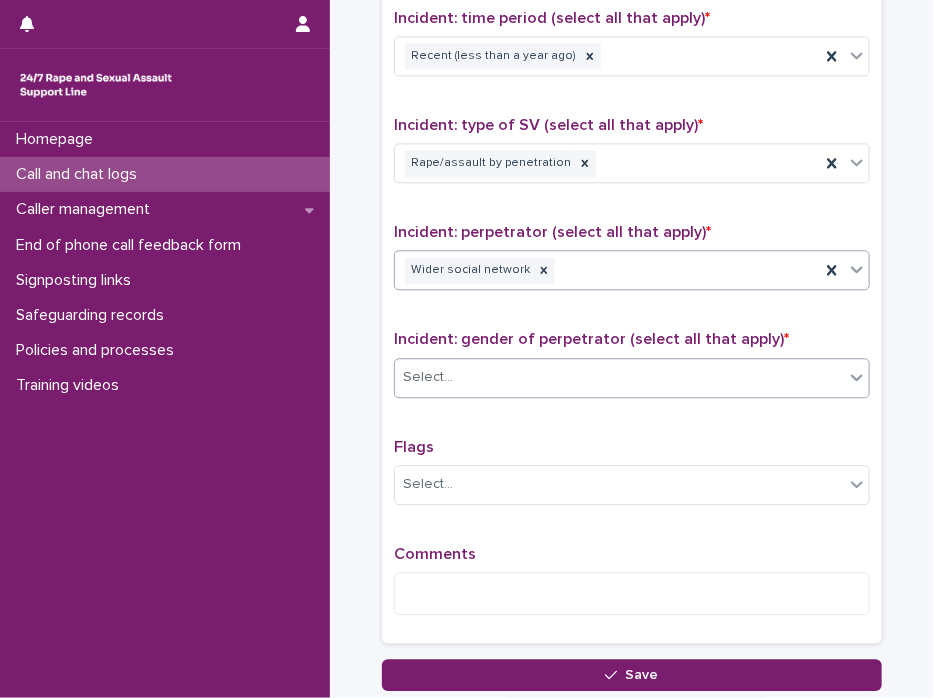 click 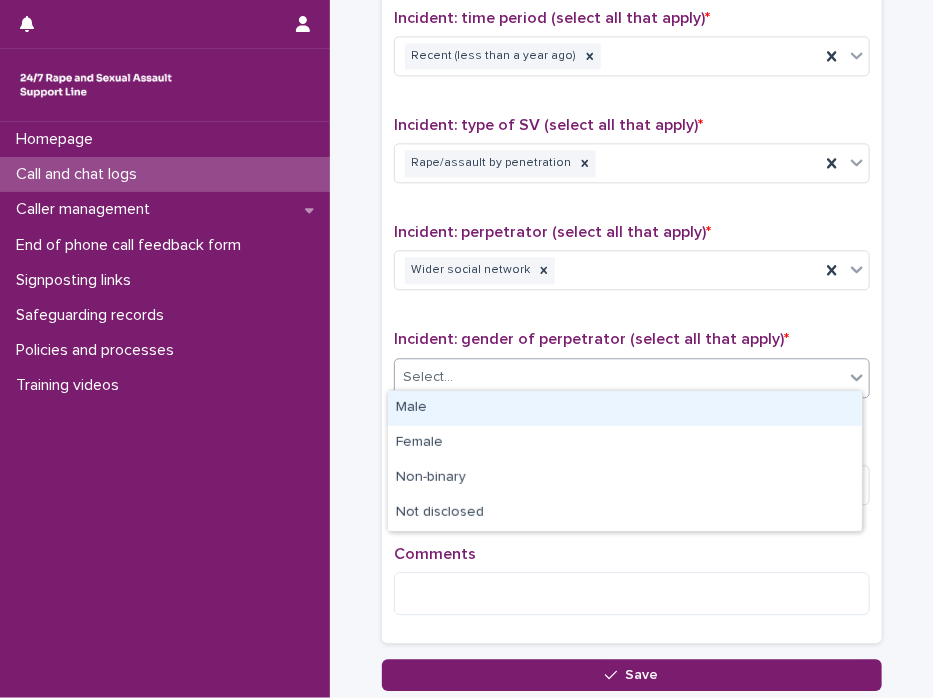 click on "Male" at bounding box center (625, 408) 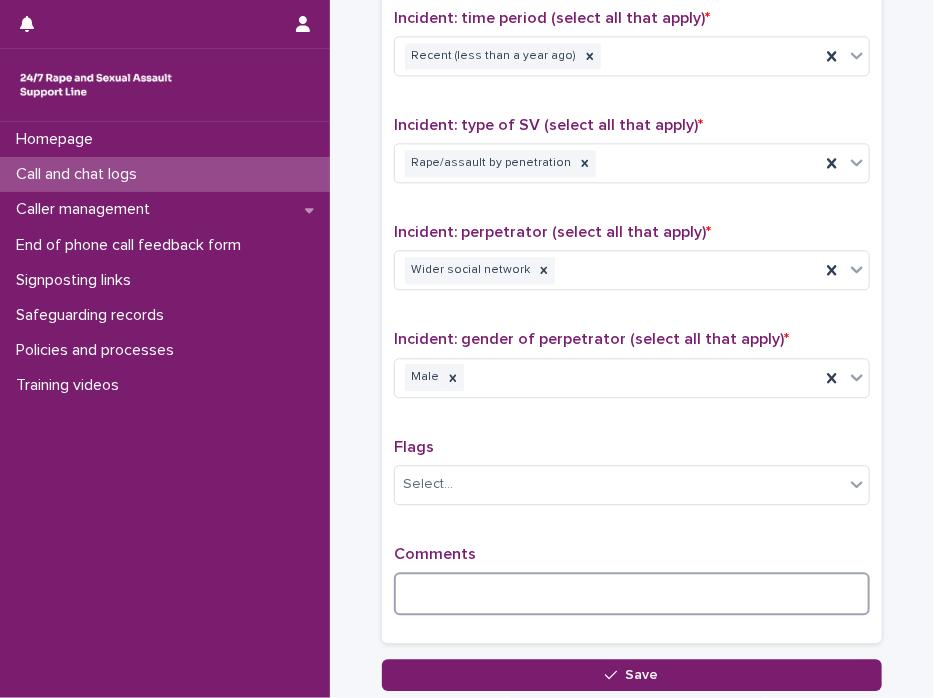 click at bounding box center [632, 593] 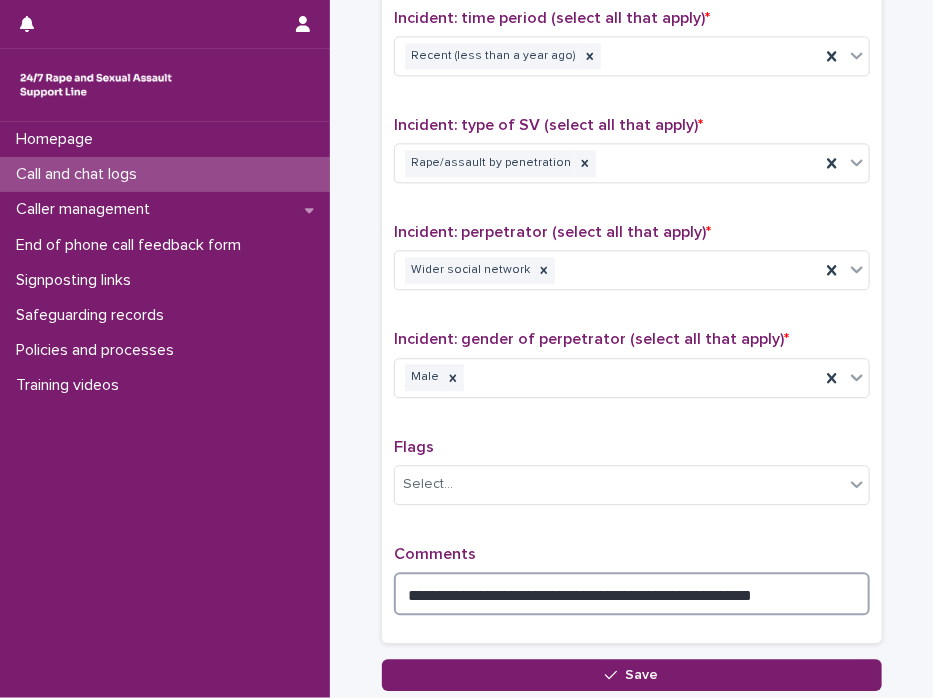 click on "**********" at bounding box center (632, 593) 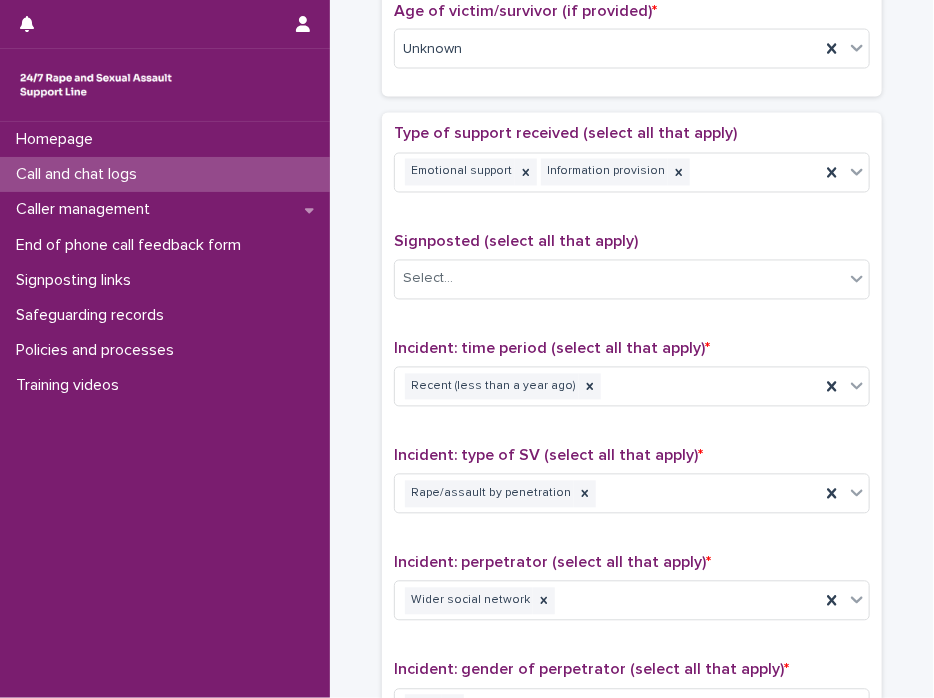 scroll, scrollTop: 965, scrollLeft: 0, axis: vertical 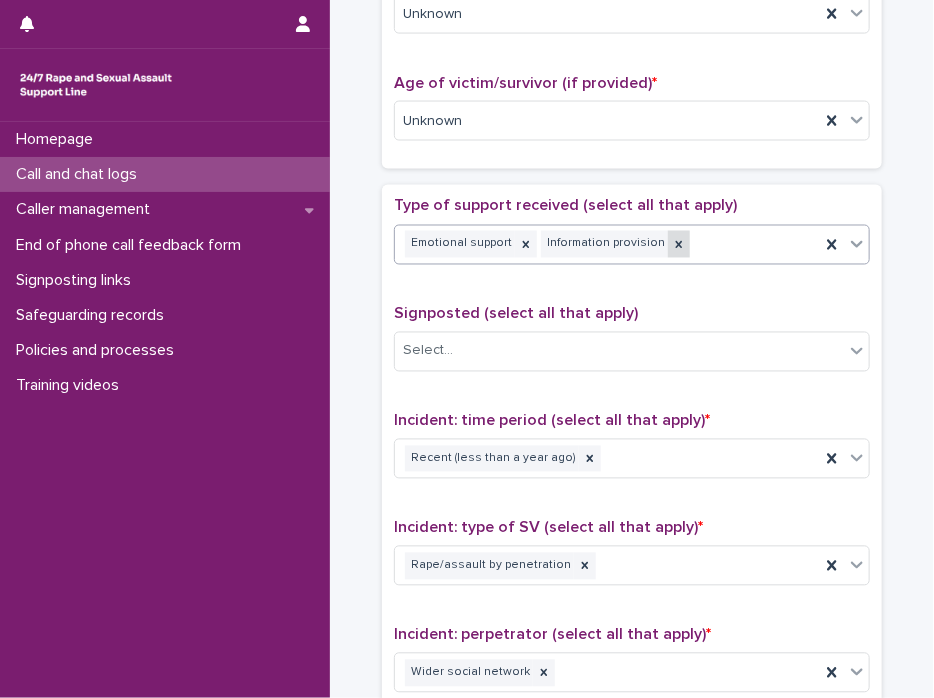 click 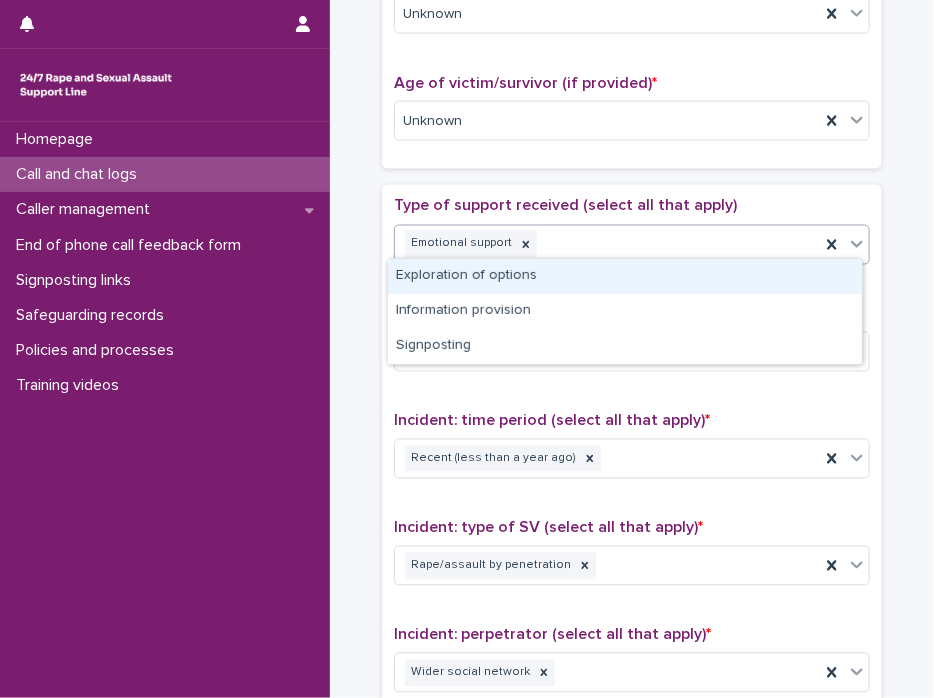 click 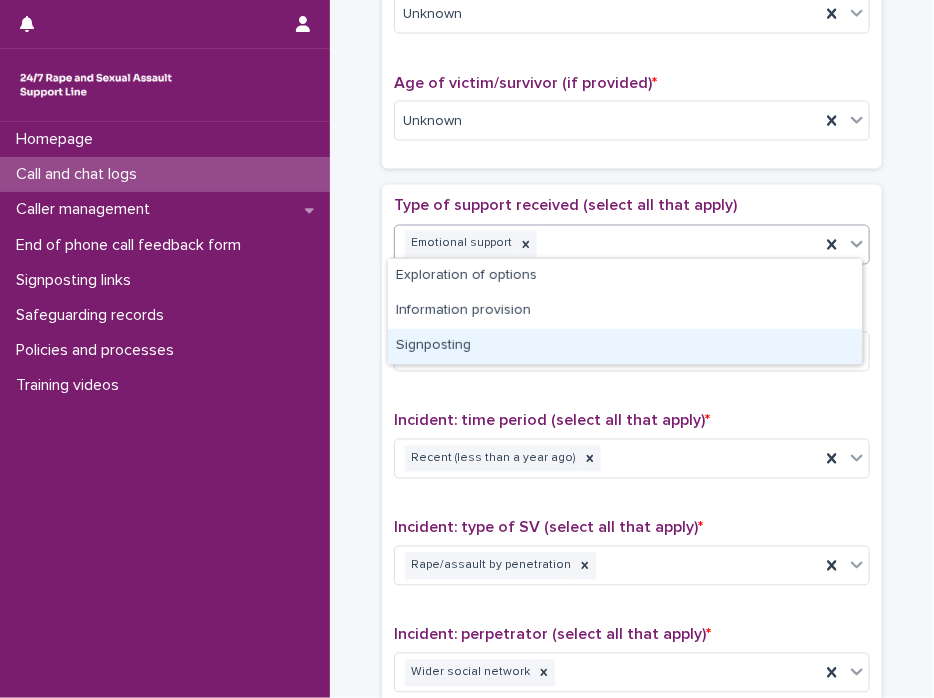 click on "Signposting" at bounding box center [625, 346] 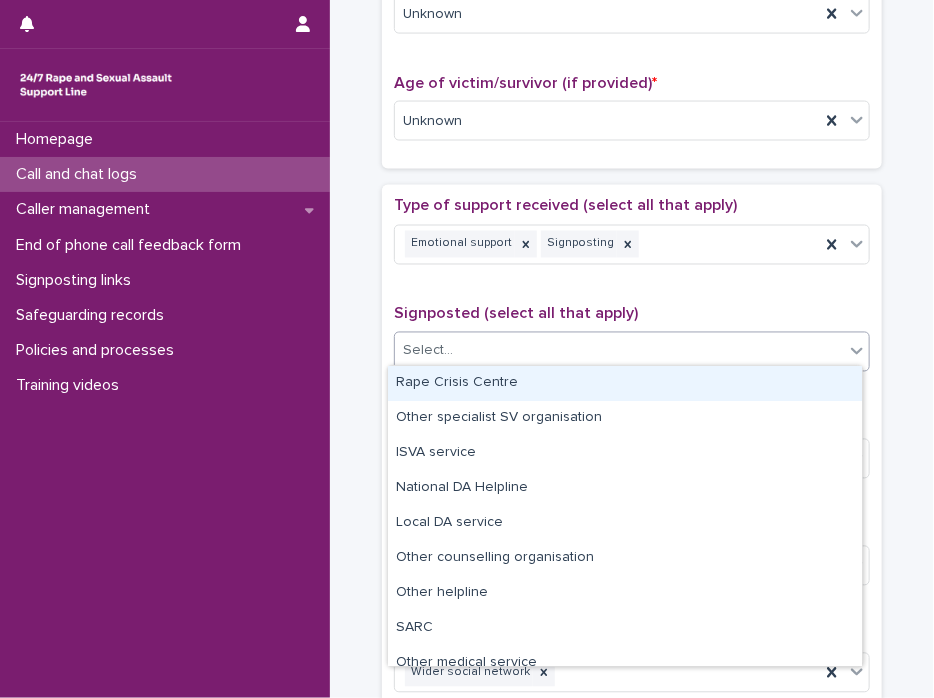 click 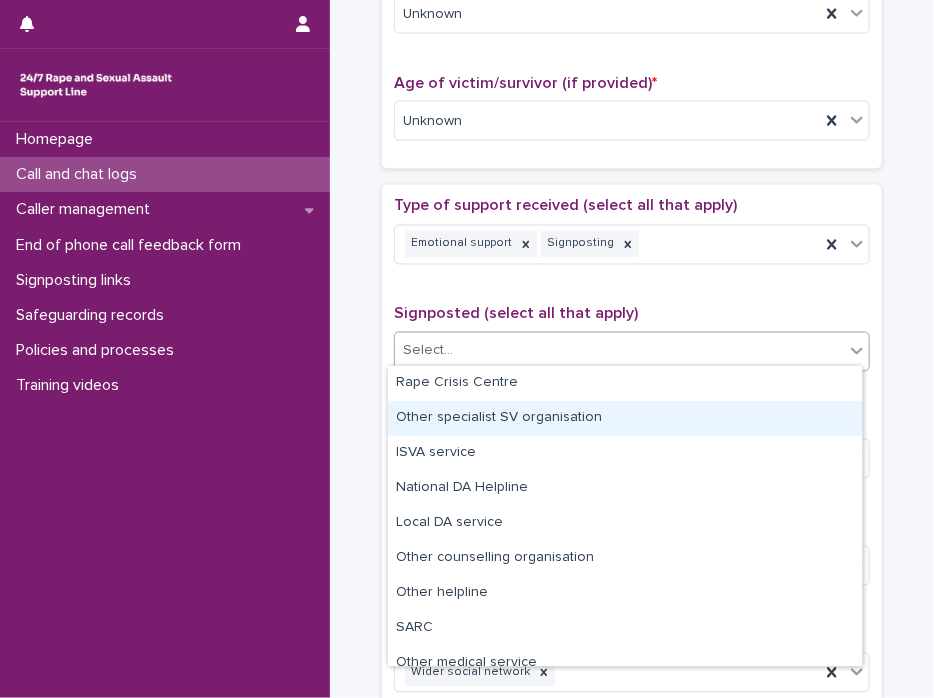 scroll, scrollTop: 120, scrollLeft: 0, axis: vertical 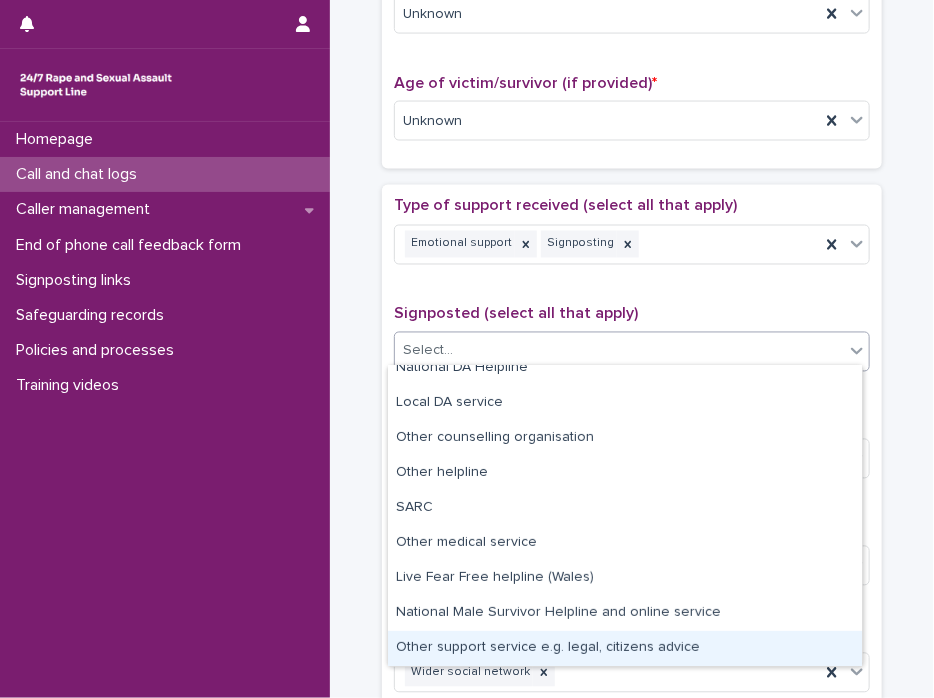 click on "Other support service e.g. legal, citizens advice" at bounding box center (625, 648) 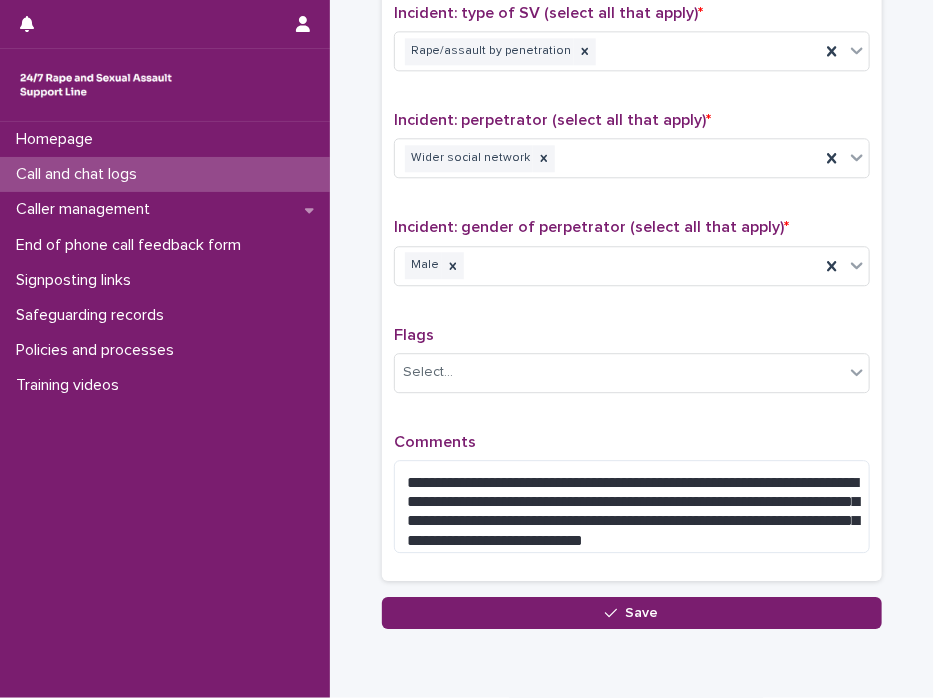 scroll, scrollTop: 1558, scrollLeft: 0, axis: vertical 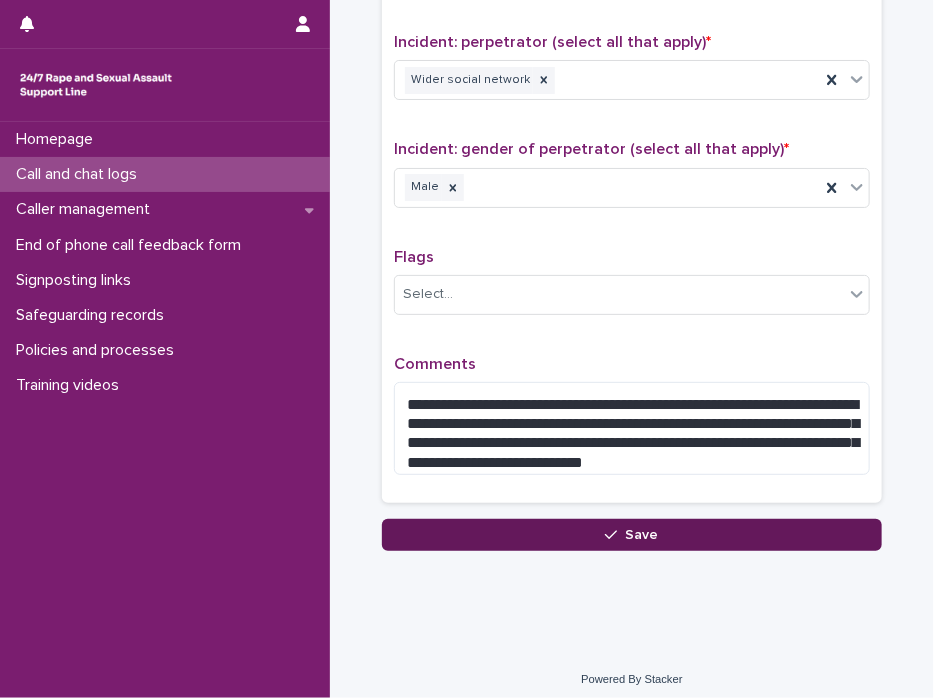 click on "Save" at bounding box center (632, 535) 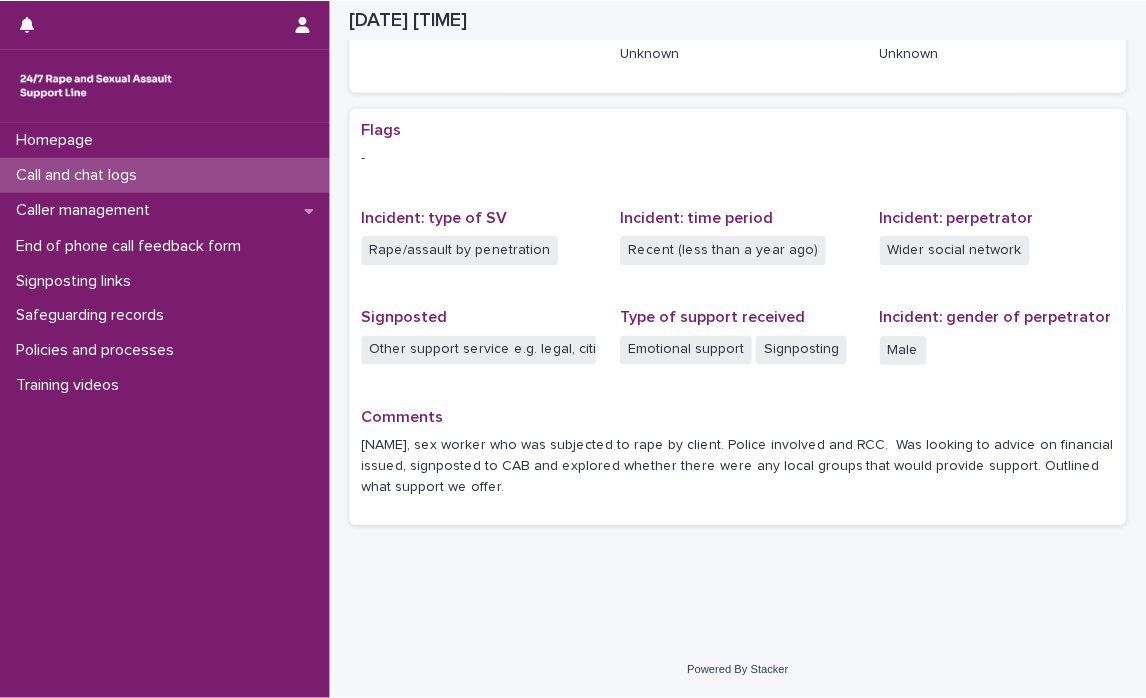 scroll, scrollTop: 327, scrollLeft: 0, axis: vertical 